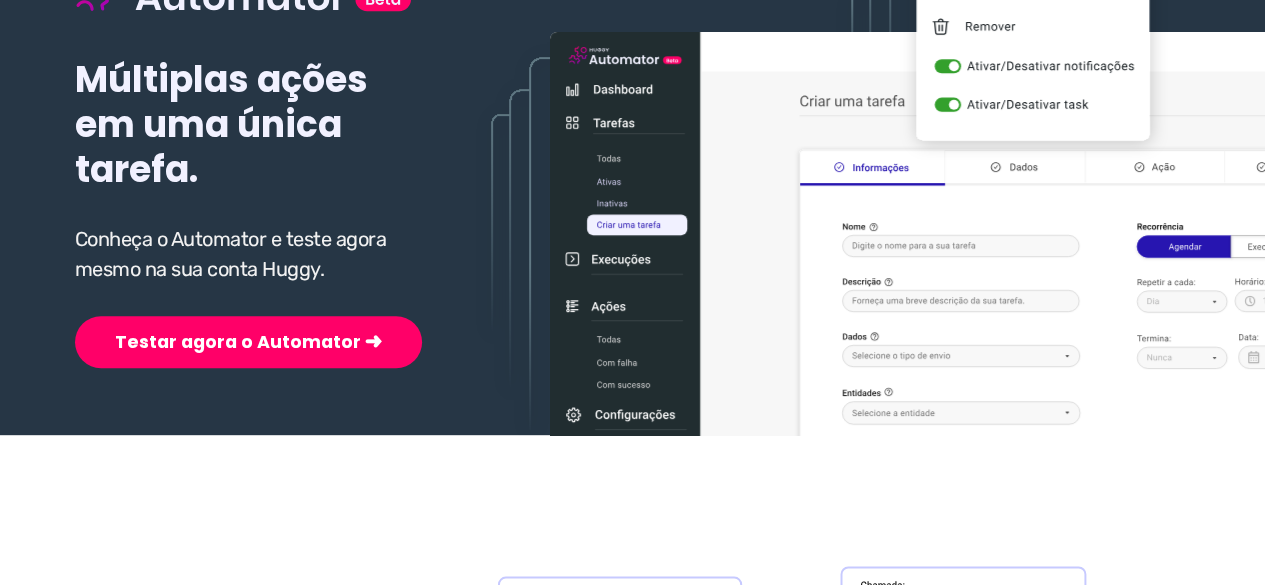 scroll, scrollTop: 300, scrollLeft: 0, axis: vertical 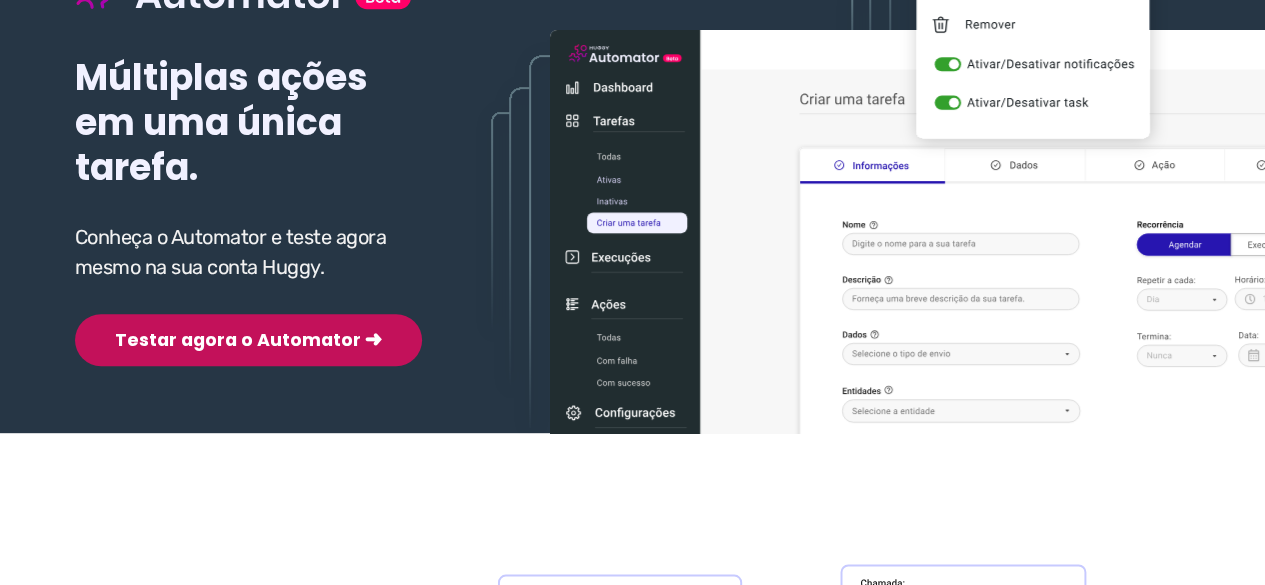 click on "Testar agora o Automator ➜" at bounding box center [248, 340] 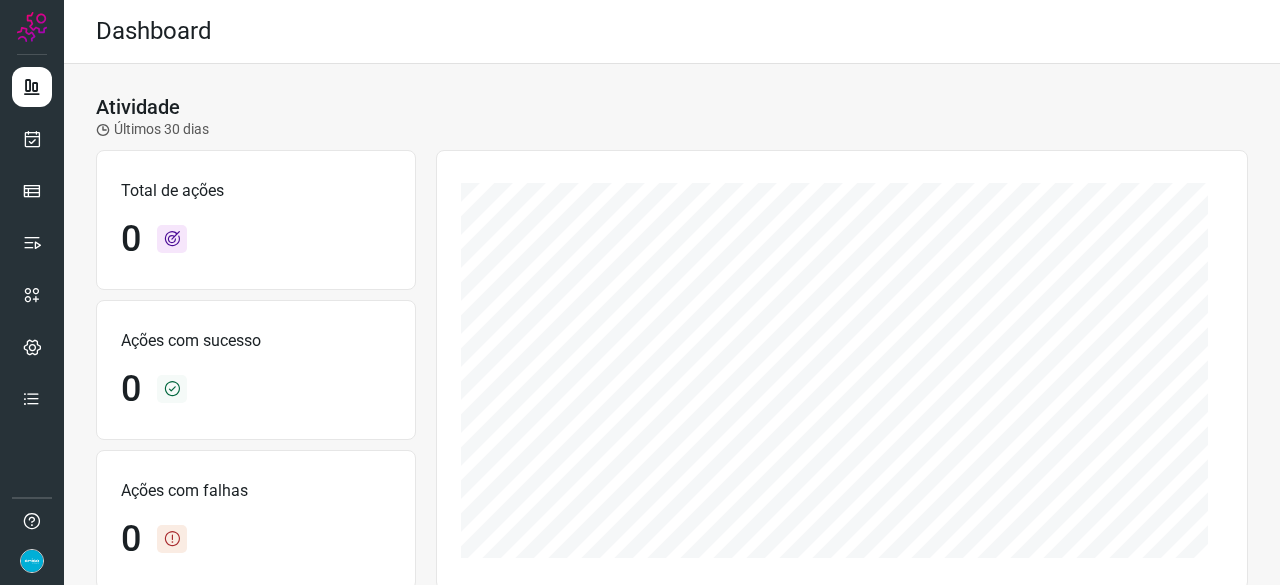 scroll, scrollTop: 0, scrollLeft: 0, axis: both 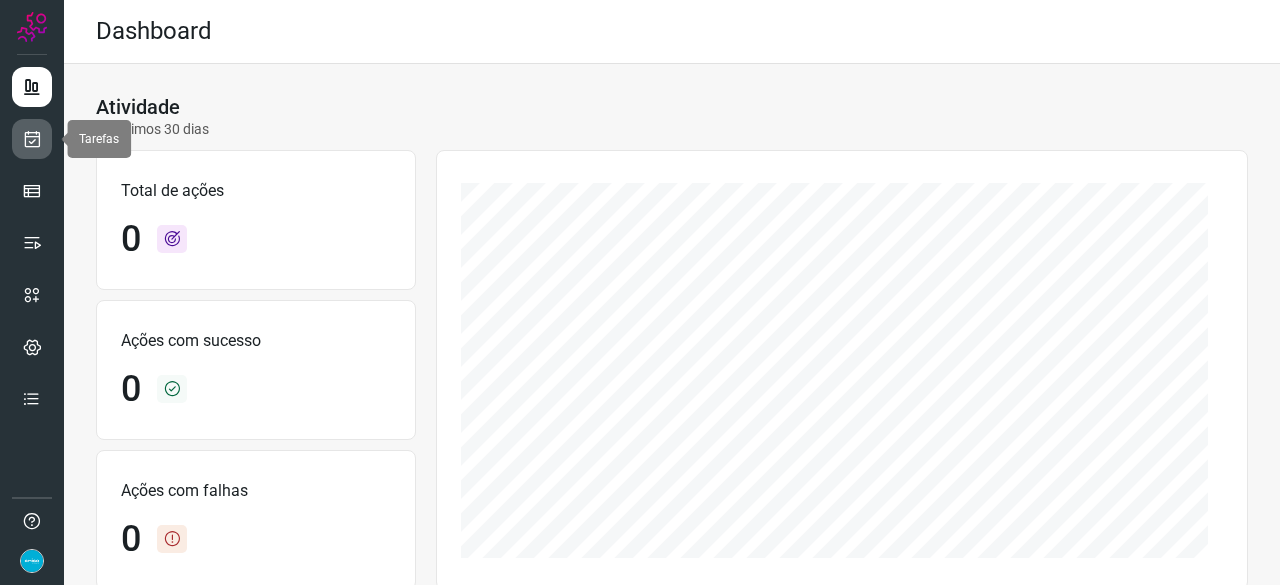 click at bounding box center [32, 139] 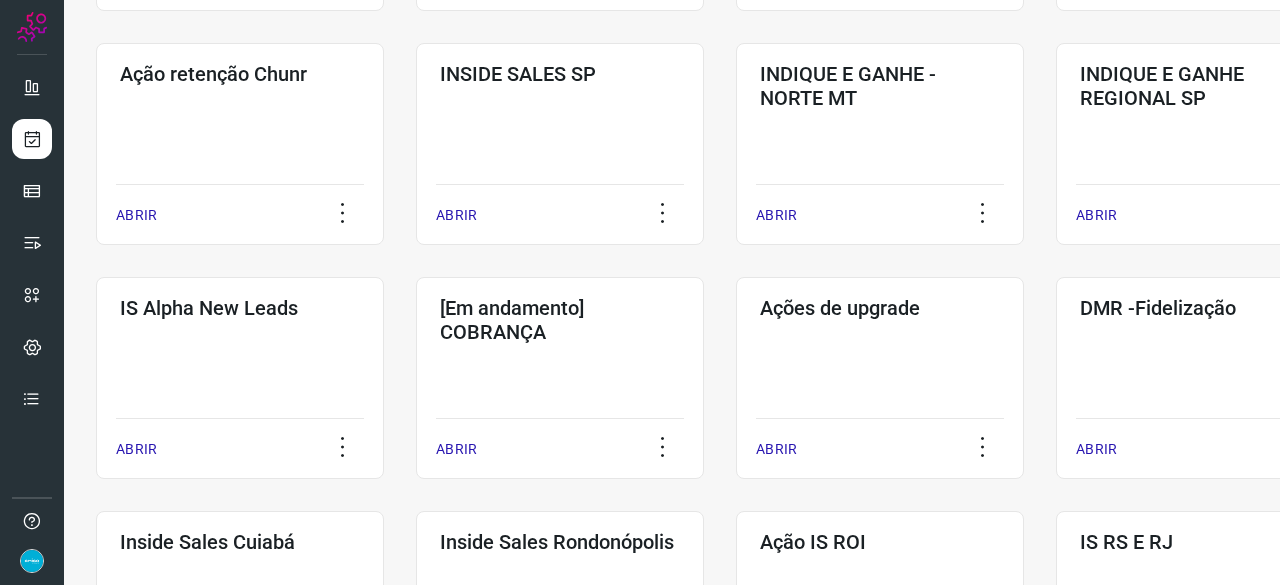 scroll, scrollTop: 600, scrollLeft: 0, axis: vertical 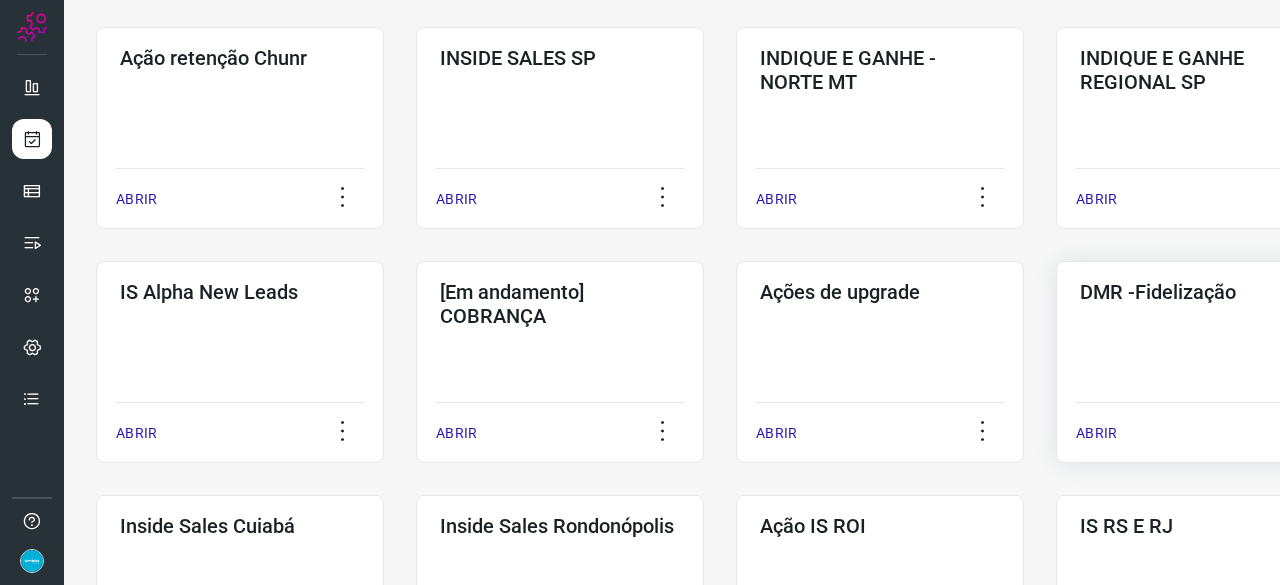 click on "ABRIR" at bounding box center [1096, 433] 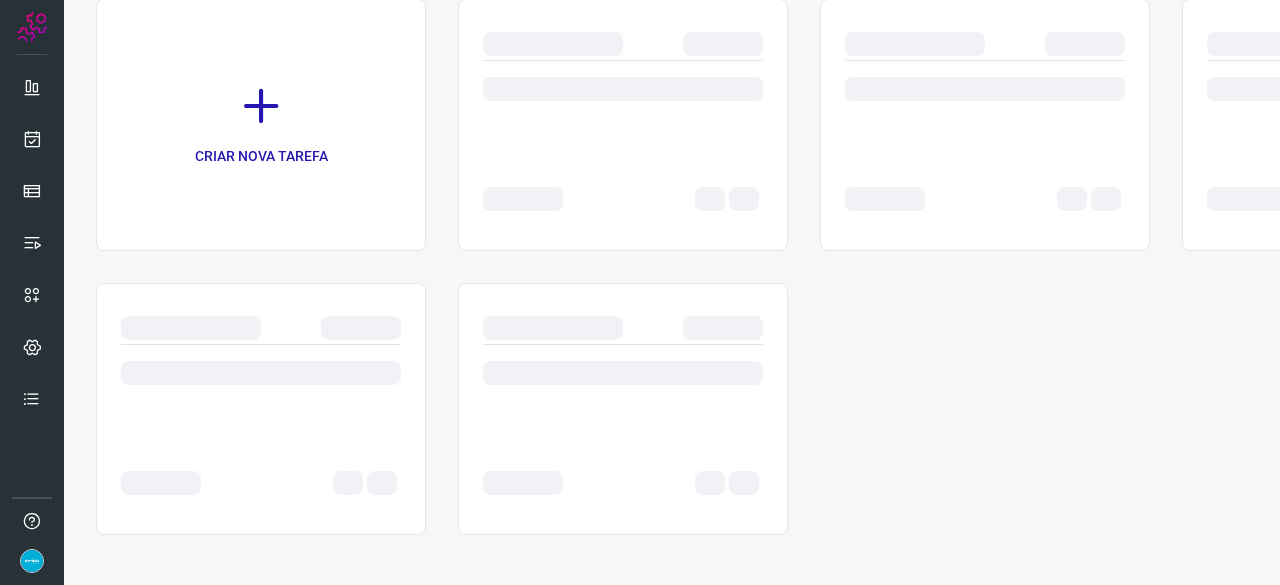 scroll, scrollTop: 0, scrollLeft: 0, axis: both 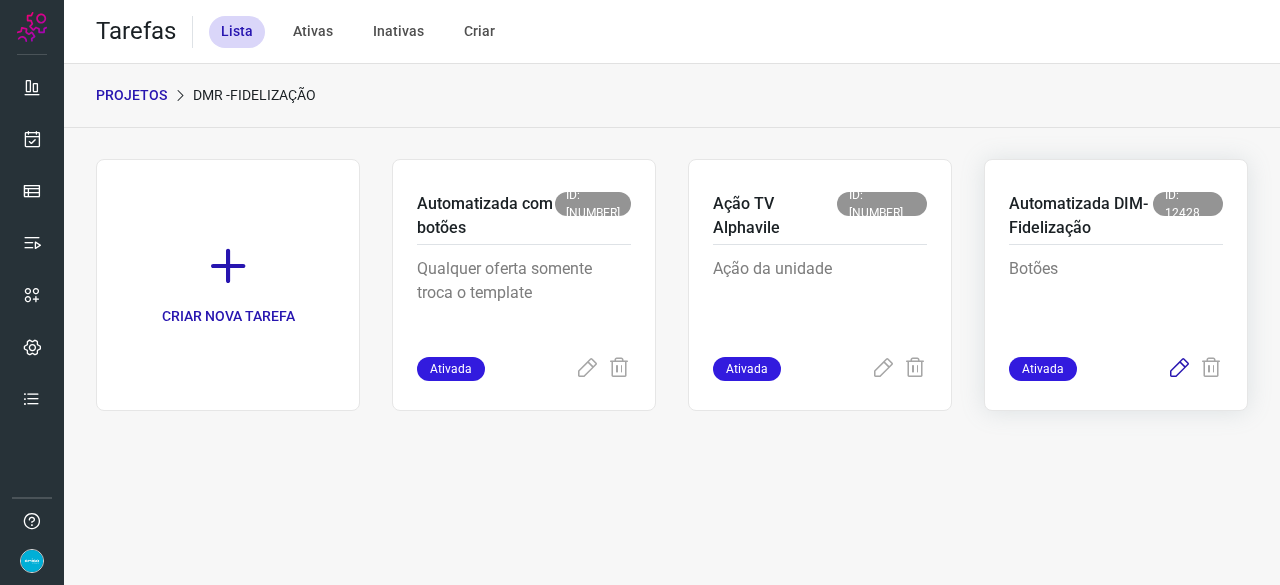 click at bounding box center [1179, 369] 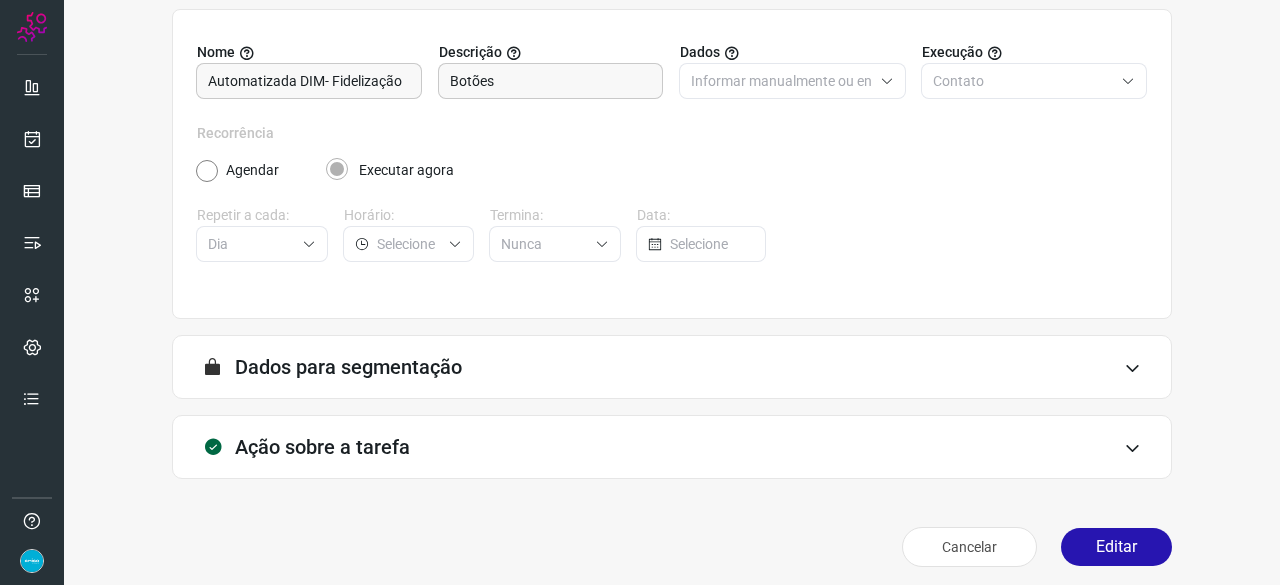 scroll, scrollTop: 195, scrollLeft: 0, axis: vertical 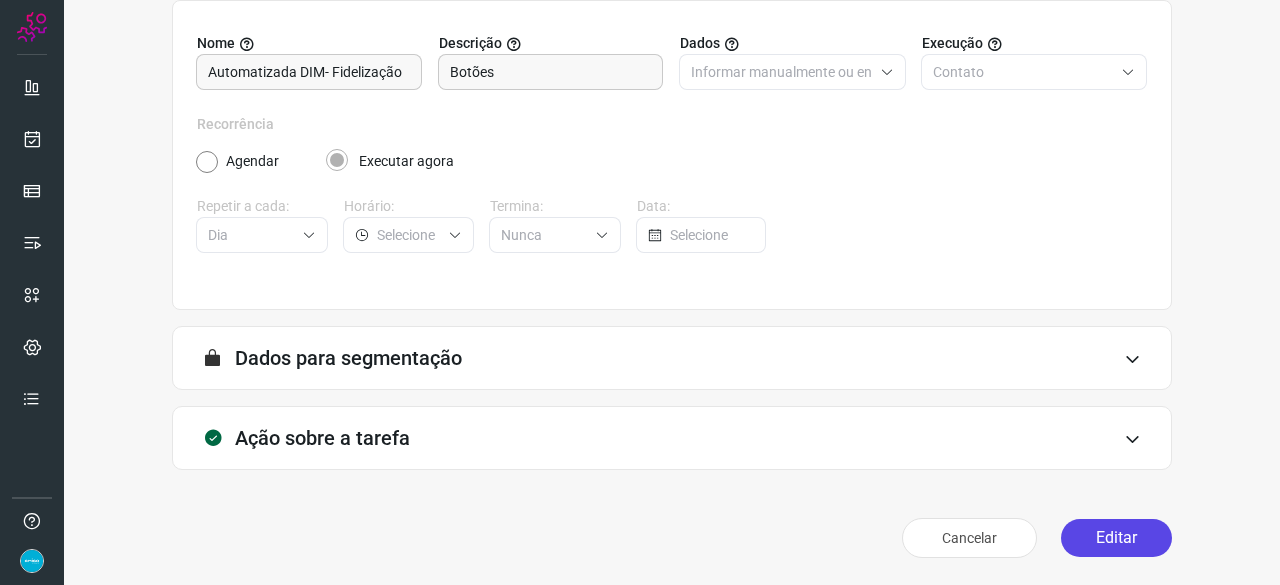 click on "Editar" at bounding box center (1116, 538) 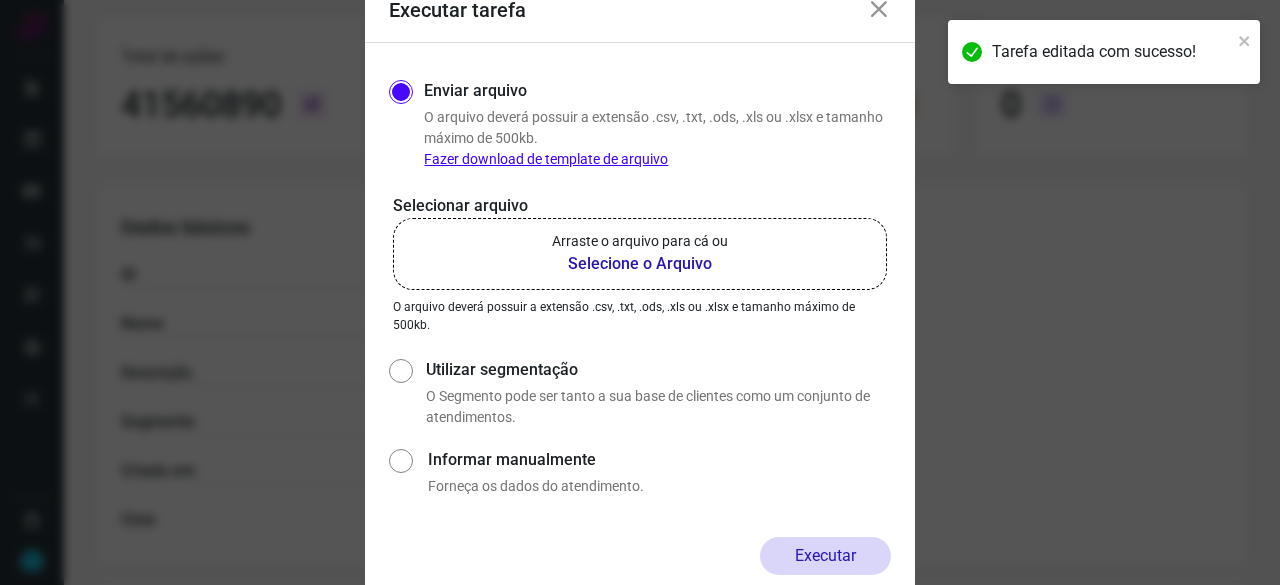click on "Selecione o Arquivo" at bounding box center (640, 264) 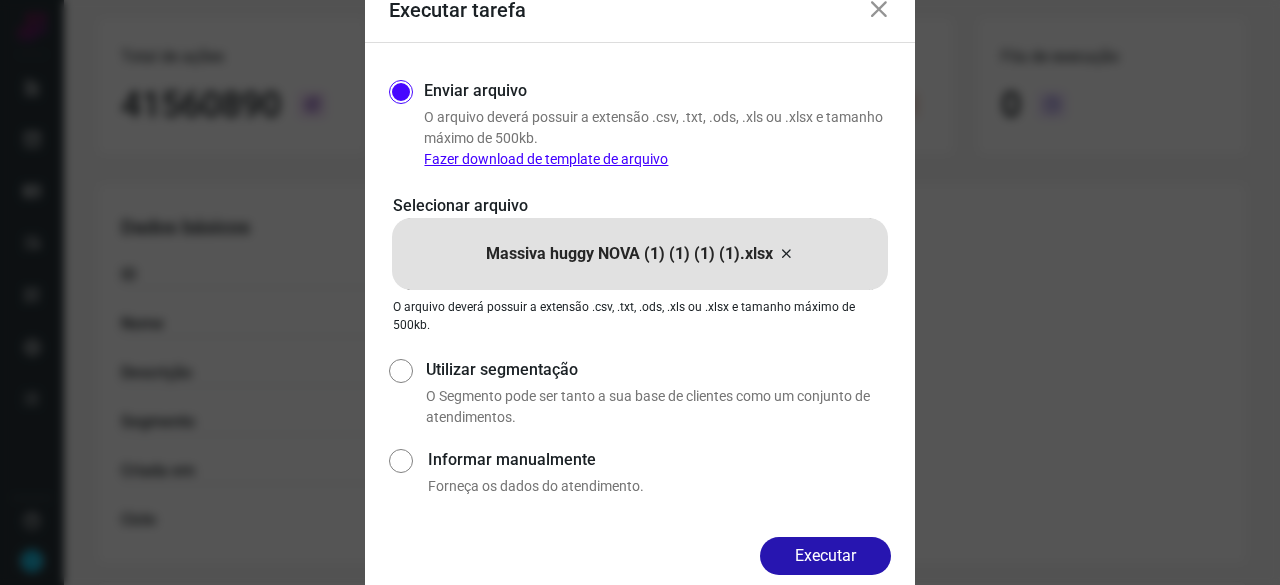 click on "Executar" at bounding box center [825, 556] 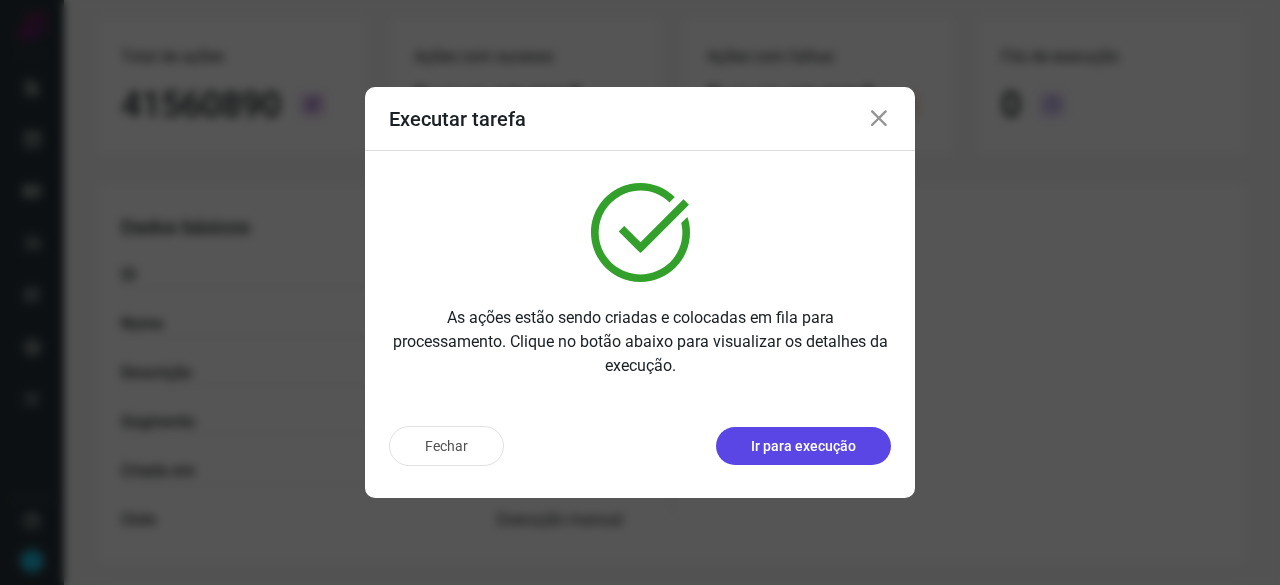 click on "Ir para execução" at bounding box center (803, 446) 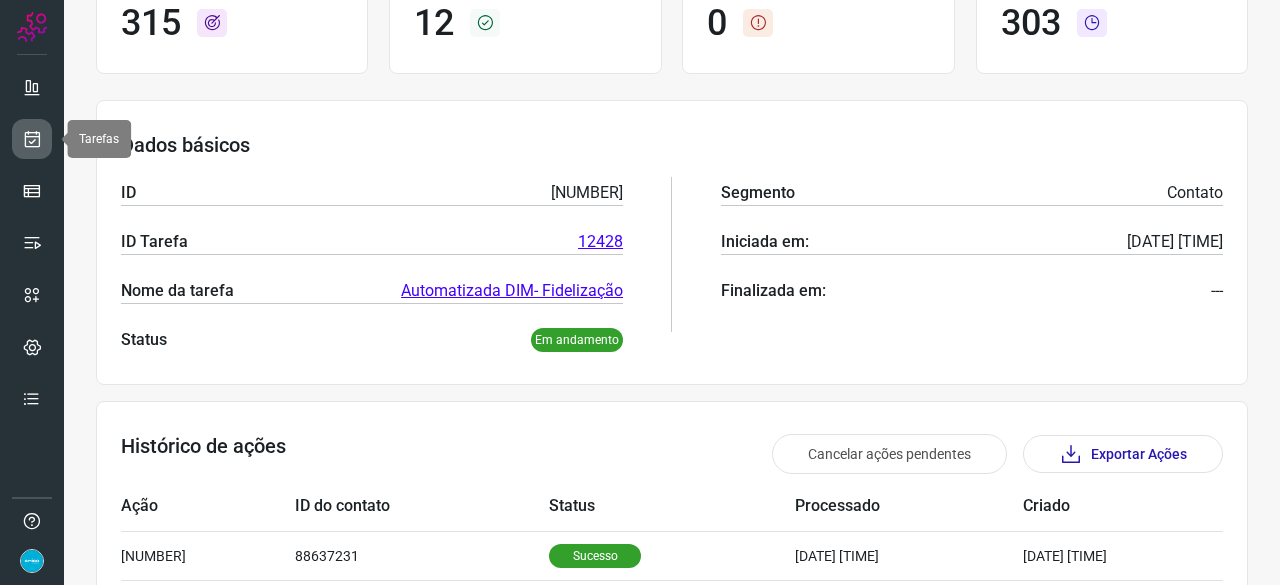 click at bounding box center [32, 139] 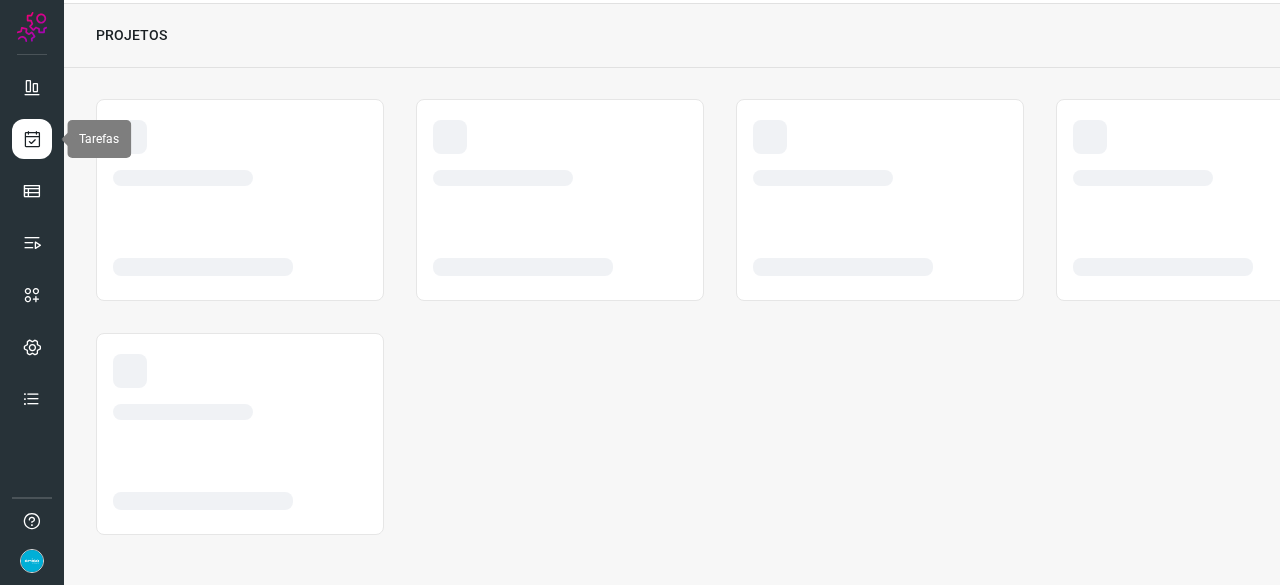 scroll, scrollTop: 60, scrollLeft: 0, axis: vertical 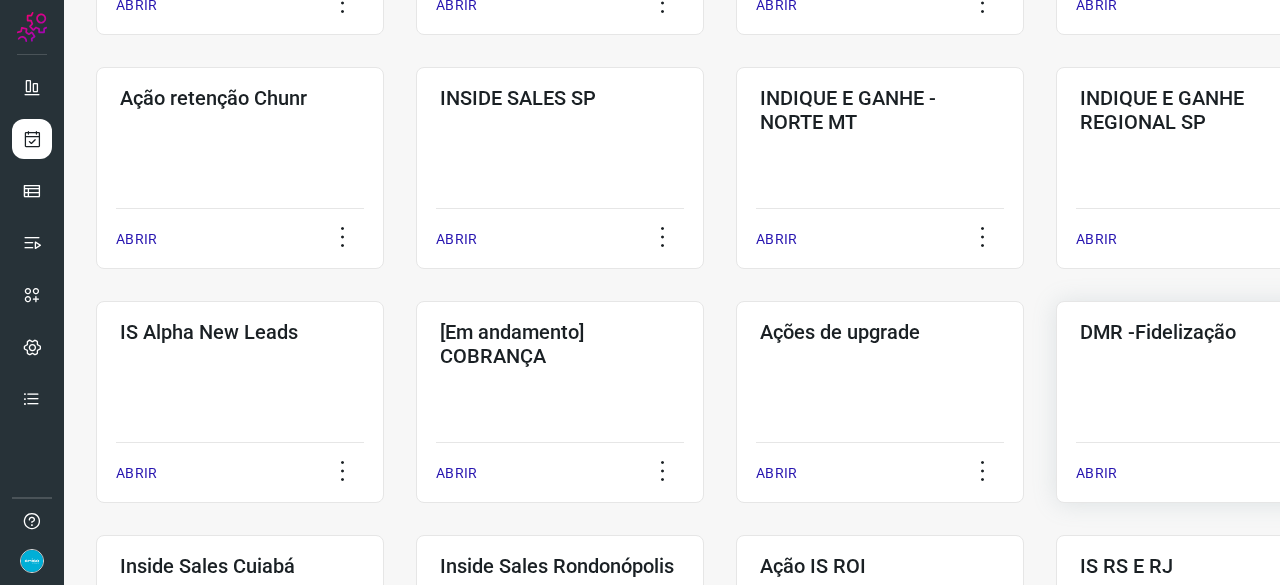 click on "ABRIR" at bounding box center (1096, 473) 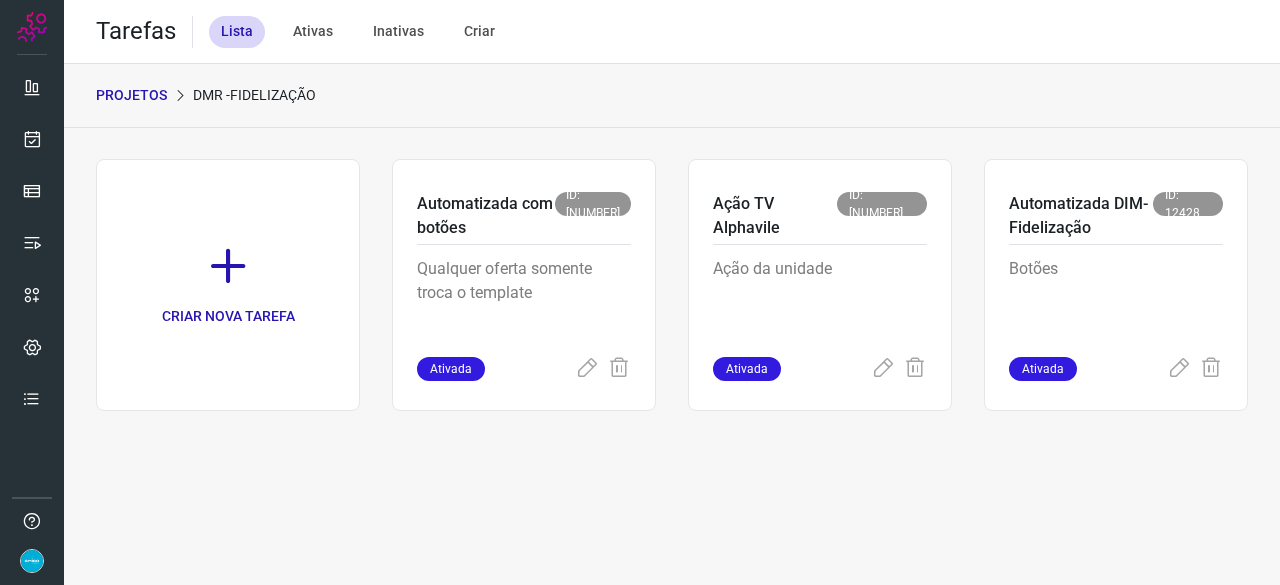 scroll, scrollTop: 0, scrollLeft: 0, axis: both 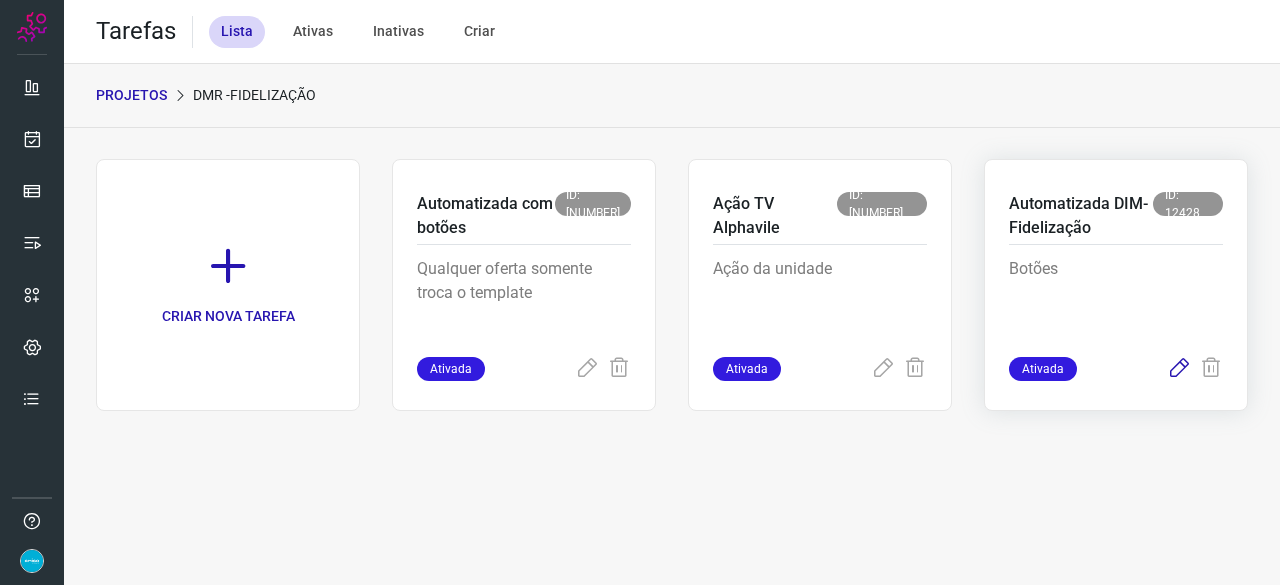 click at bounding box center (1179, 369) 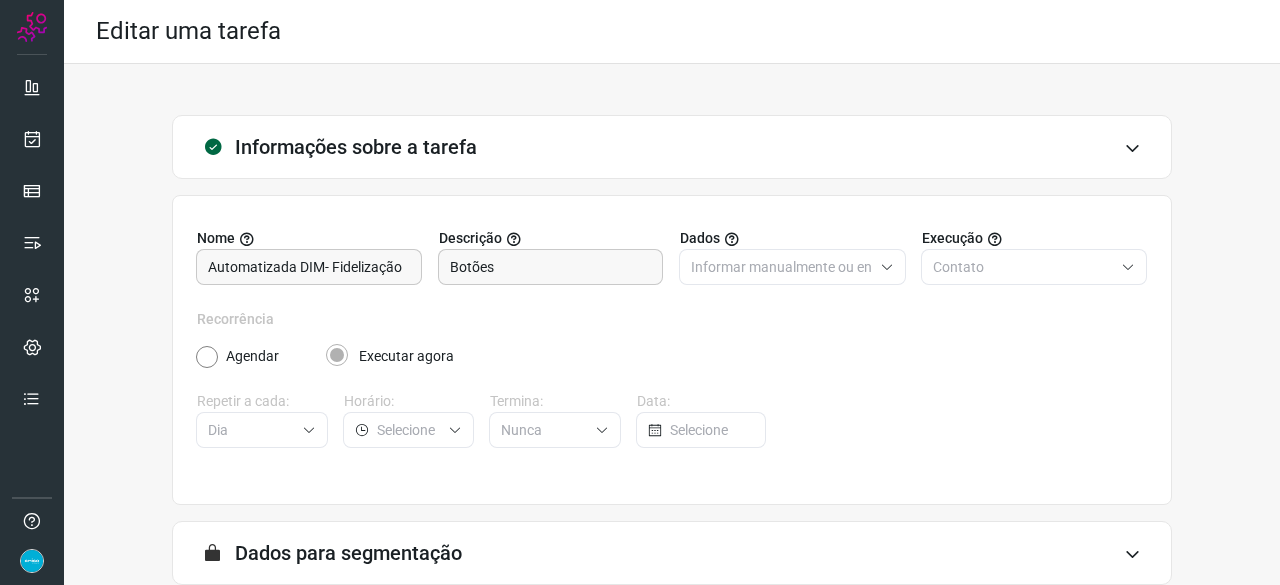 scroll, scrollTop: 195, scrollLeft: 0, axis: vertical 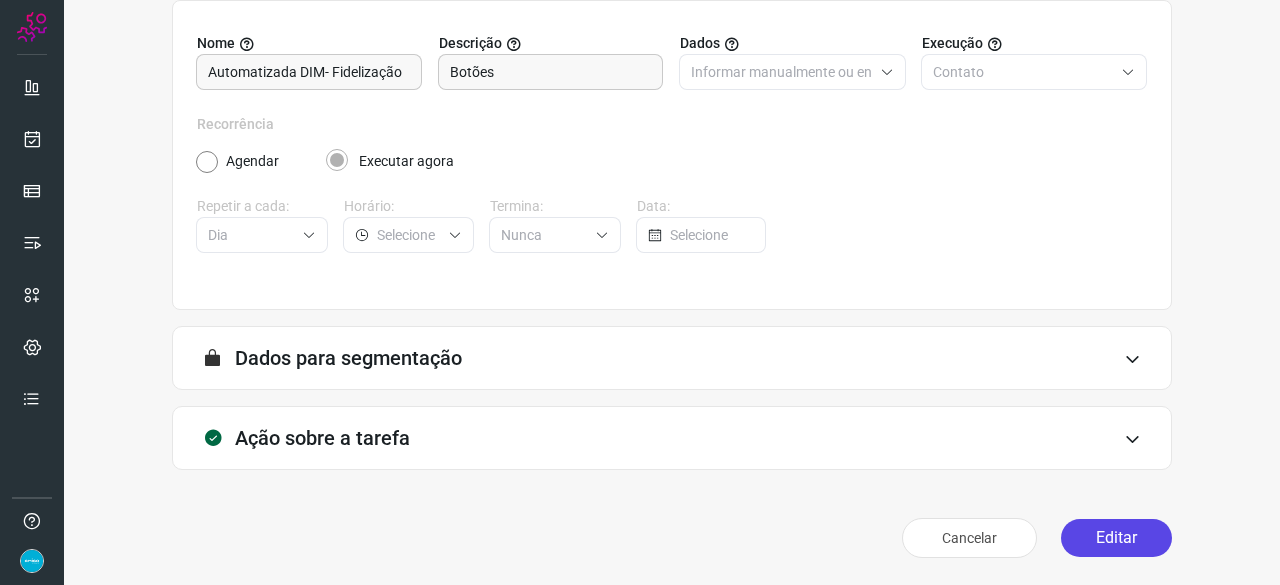 click on "Editar" at bounding box center [1116, 538] 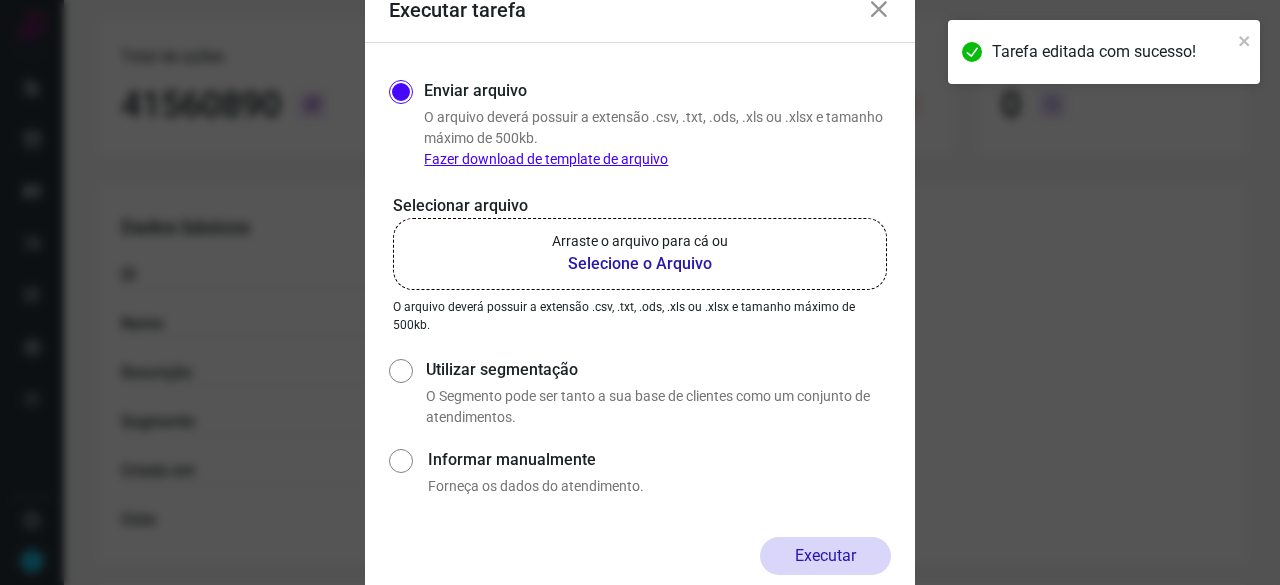 click on "Selecione o Arquivo" at bounding box center (640, 264) 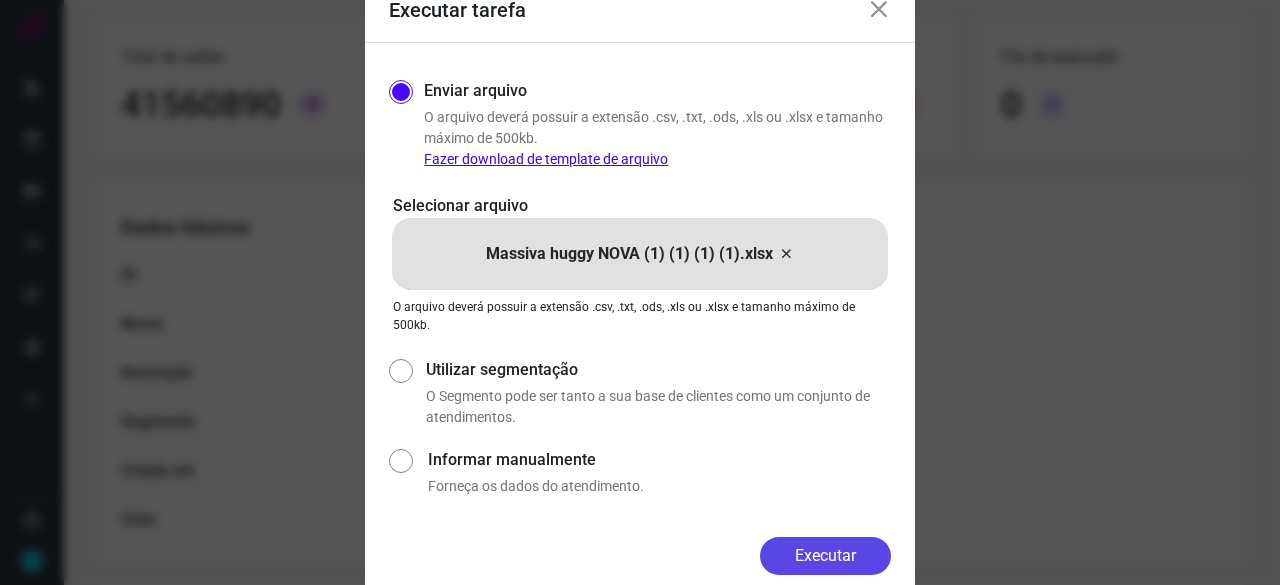 click on "Executar" at bounding box center [825, 556] 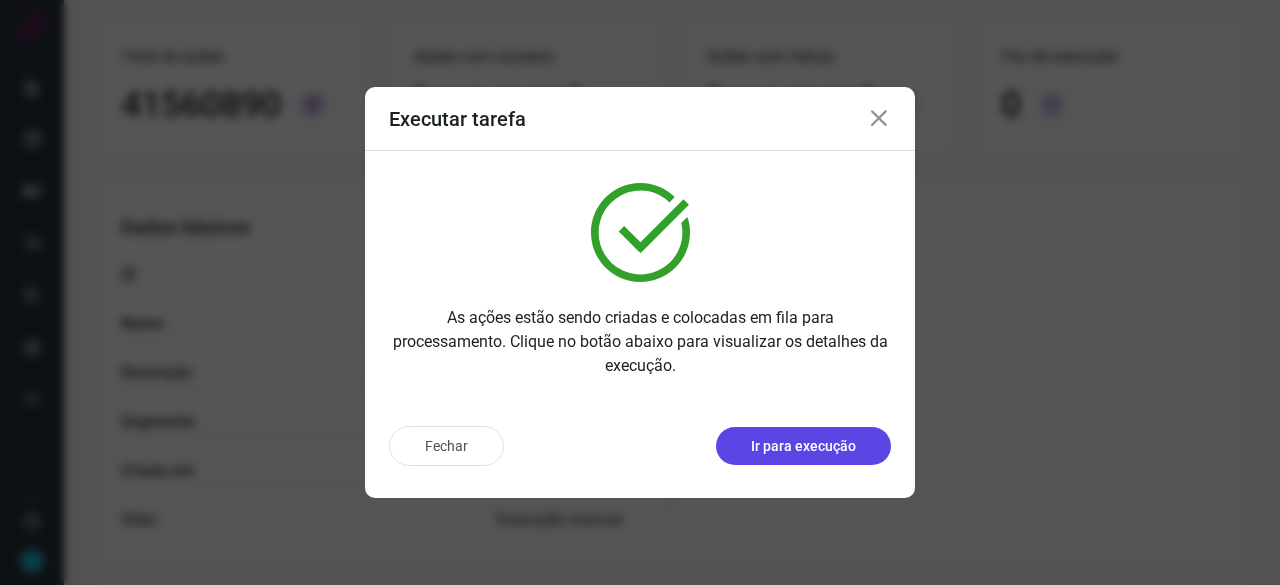 click on "Ir para execução" at bounding box center (803, 446) 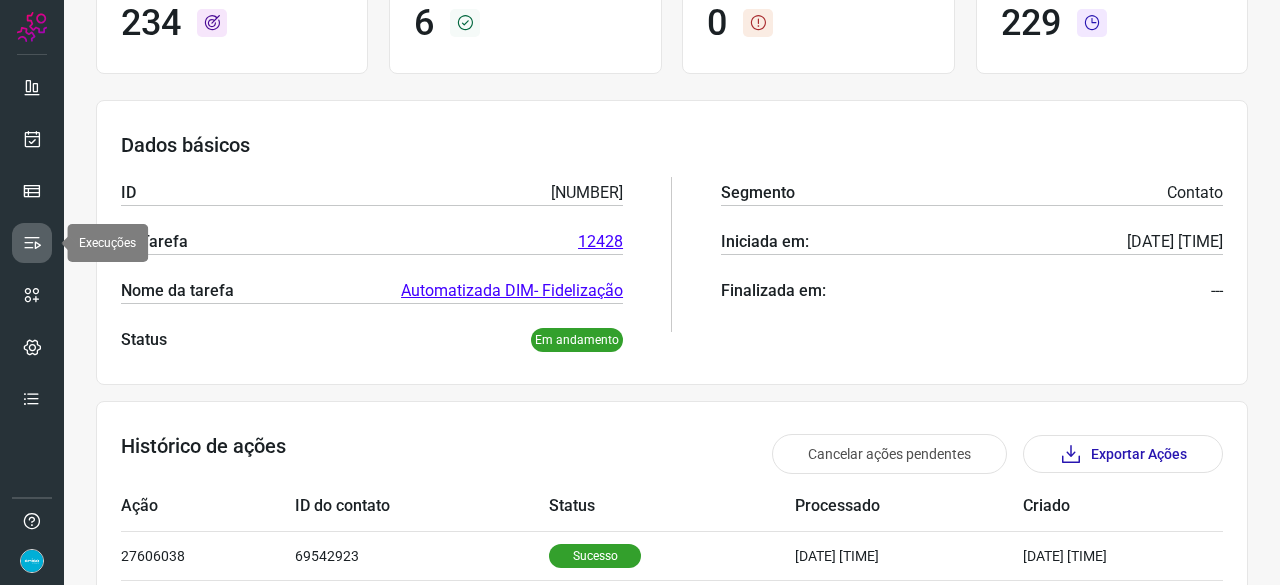 click at bounding box center [32, 243] 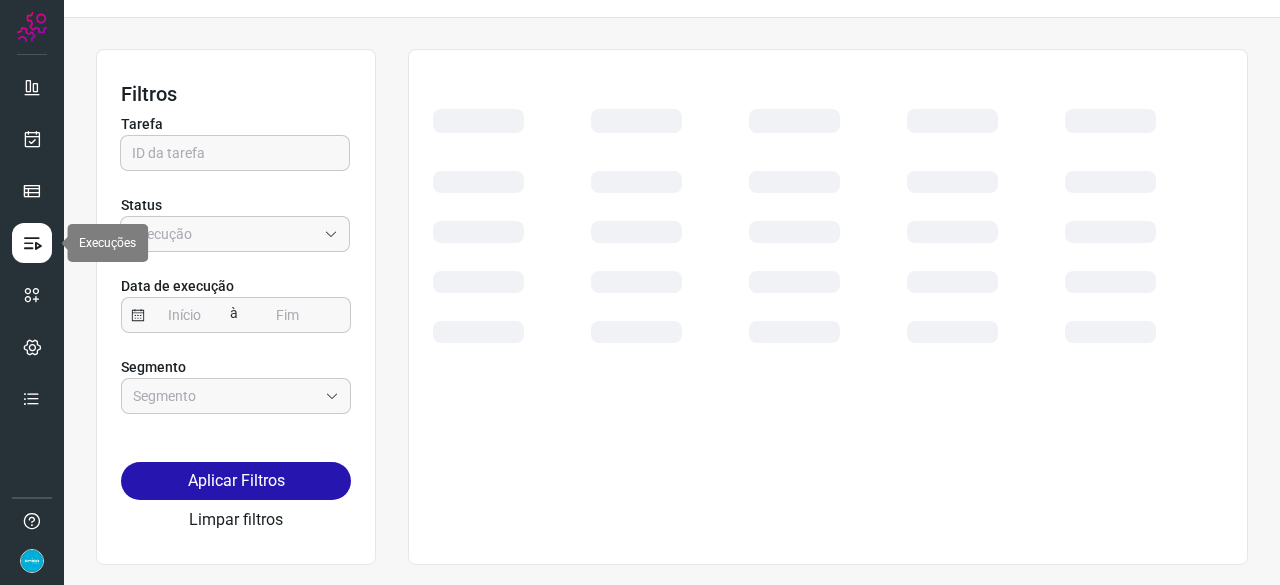 scroll, scrollTop: 45, scrollLeft: 0, axis: vertical 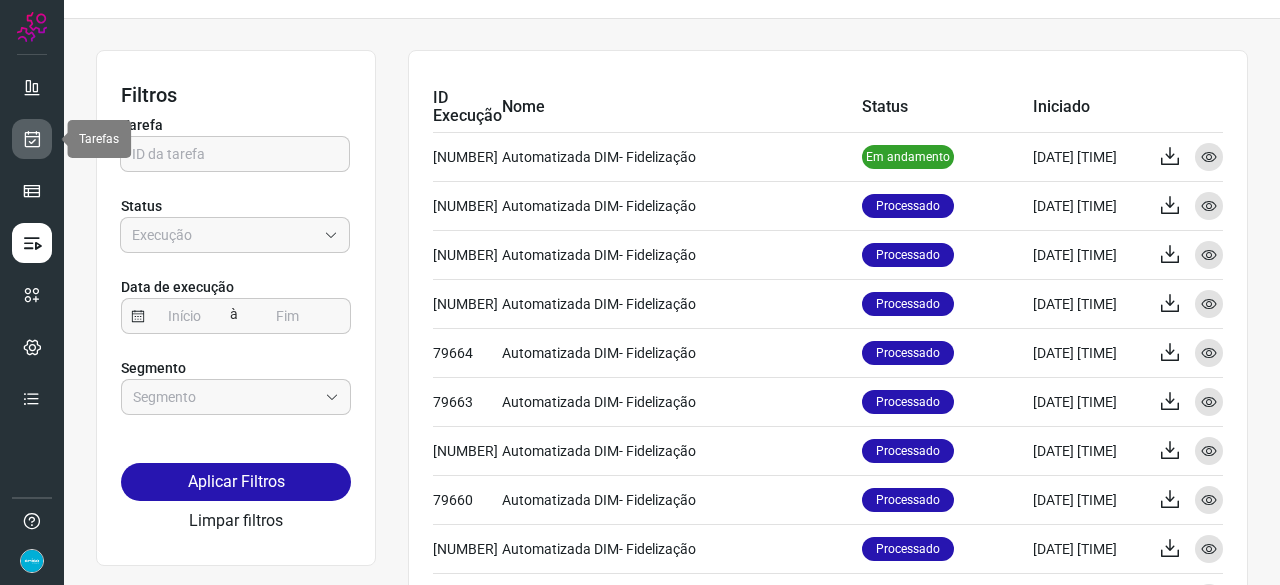 click at bounding box center [32, 139] 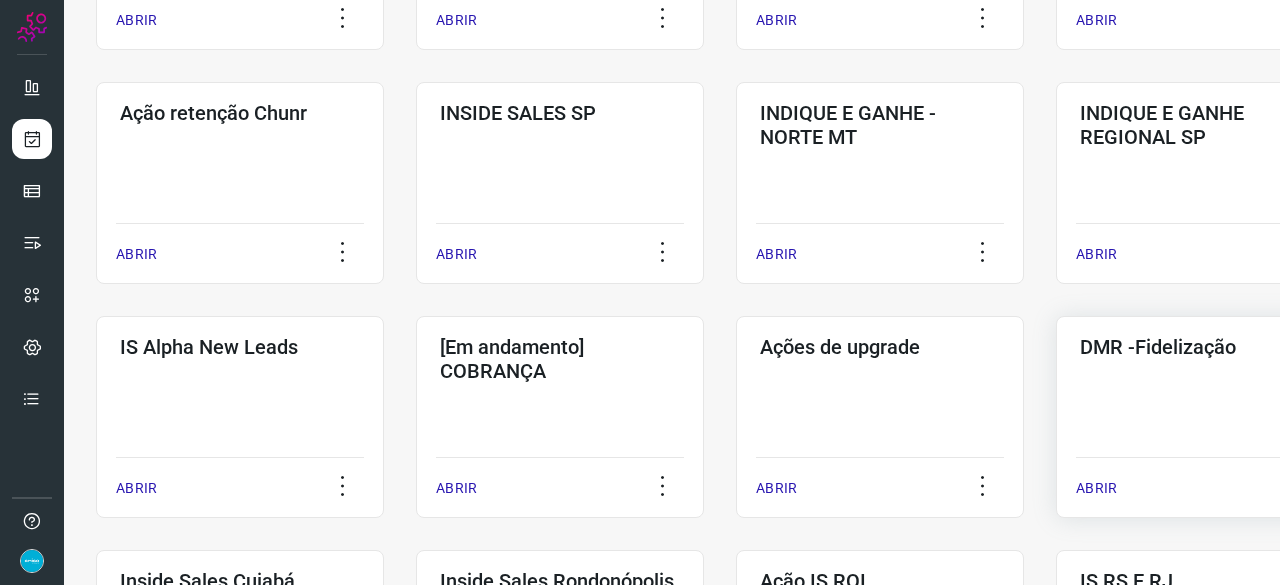 click on "ABRIR" at bounding box center [1096, 488] 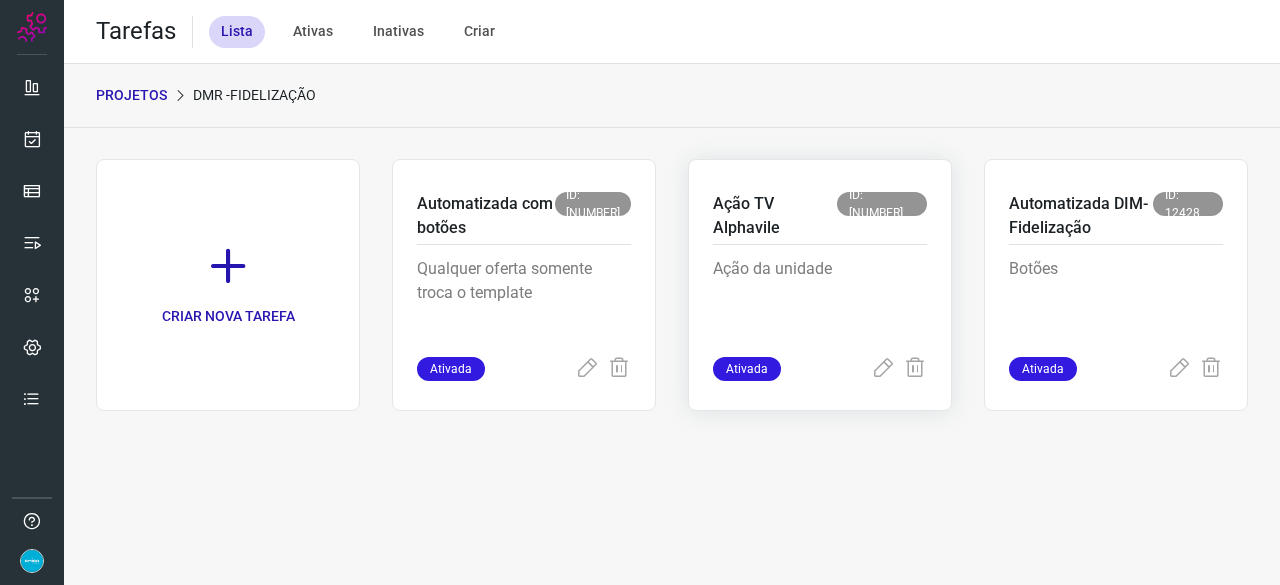 scroll, scrollTop: 0, scrollLeft: 0, axis: both 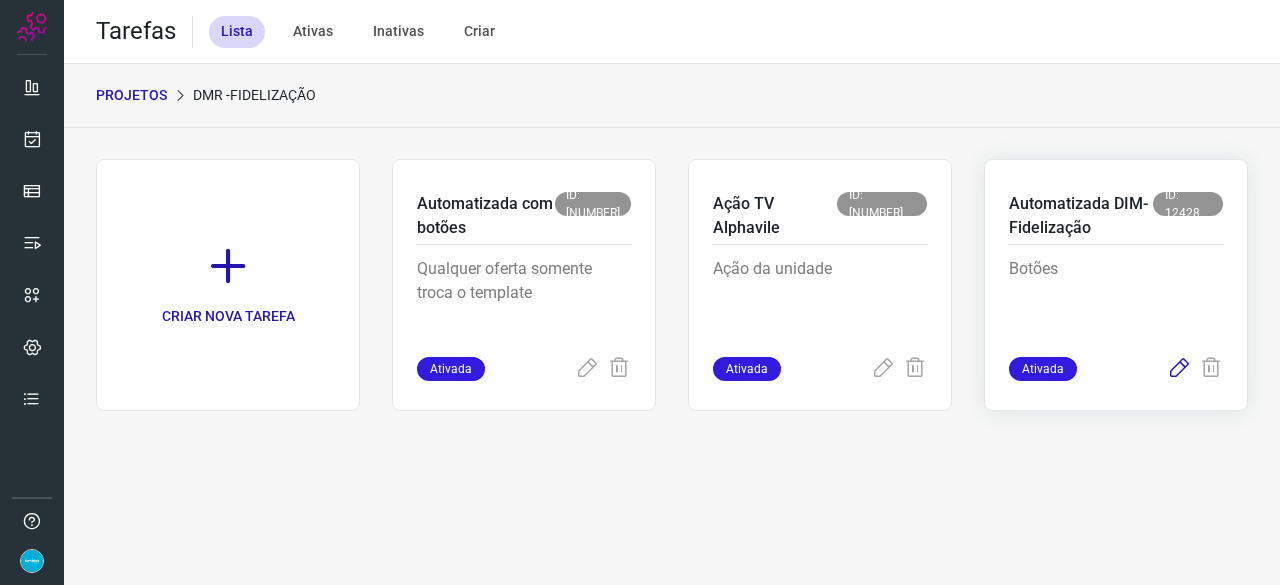 click at bounding box center (1179, 369) 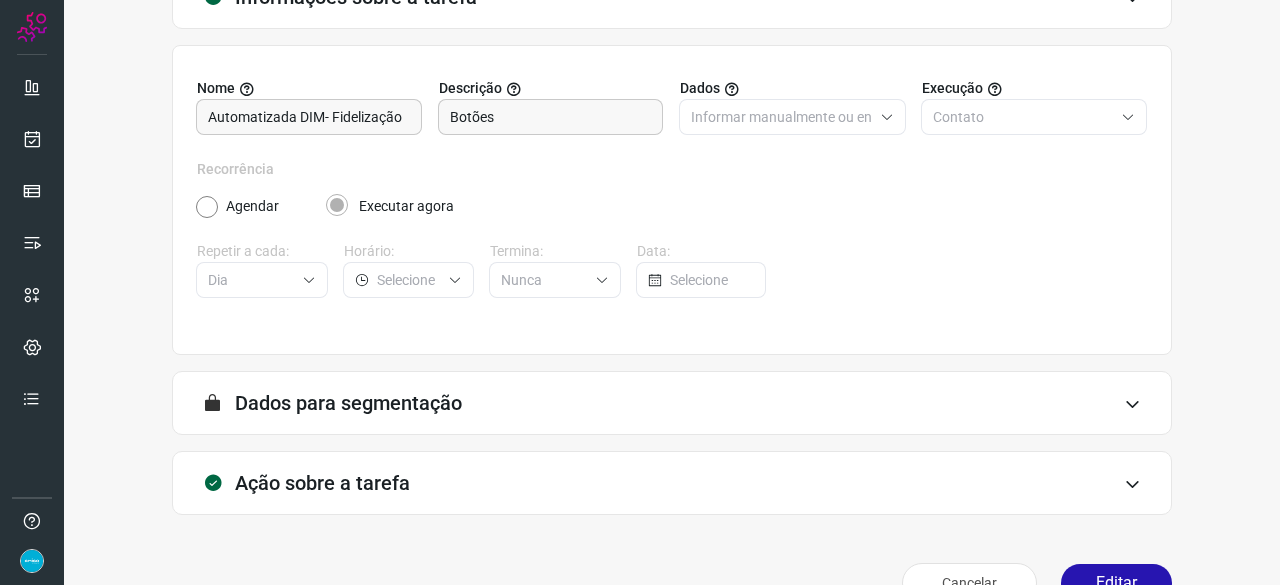 scroll, scrollTop: 195, scrollLeft: 0, axis: vertical 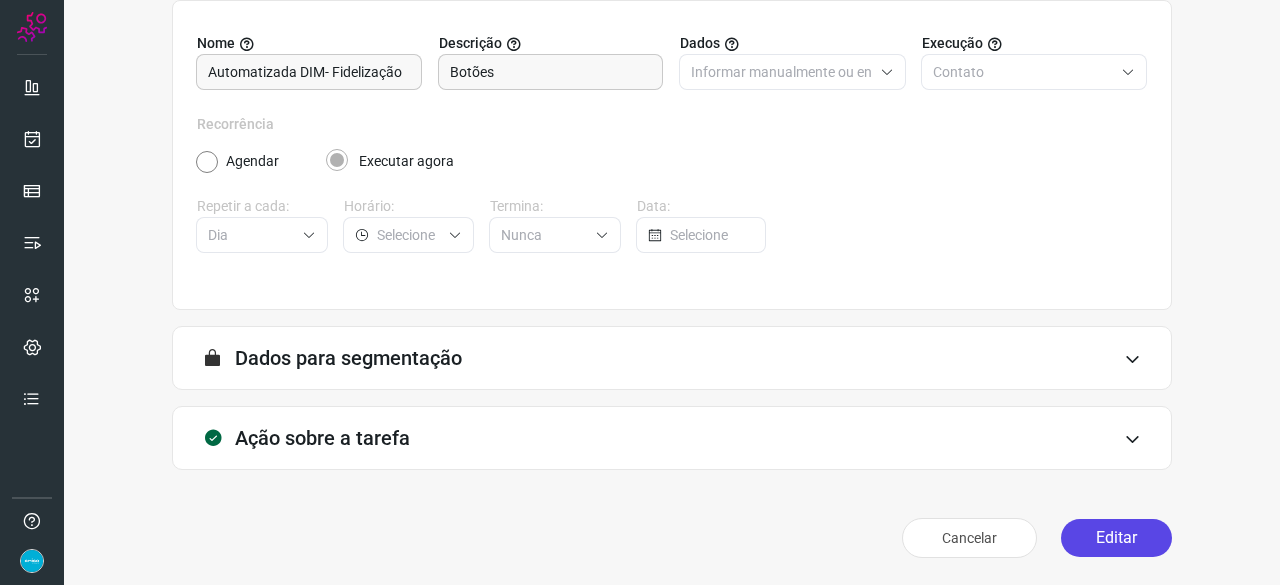 click on "Editar" at bounding box center (1116, 538) 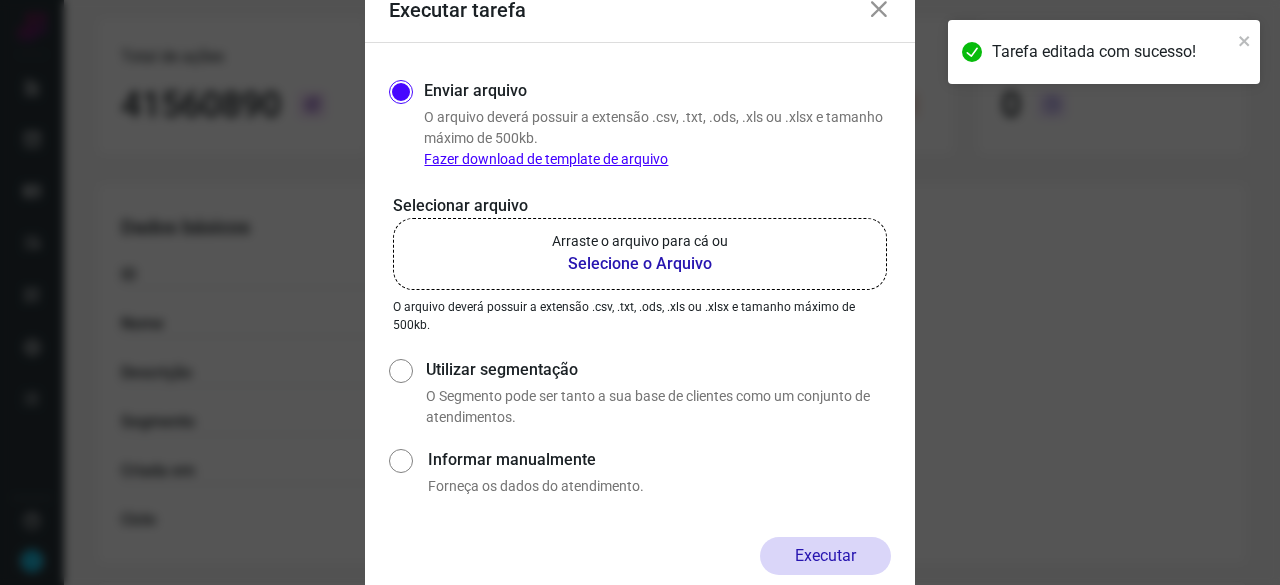 click on "Selecione o Arquivo" at bounding box center (640, 264) 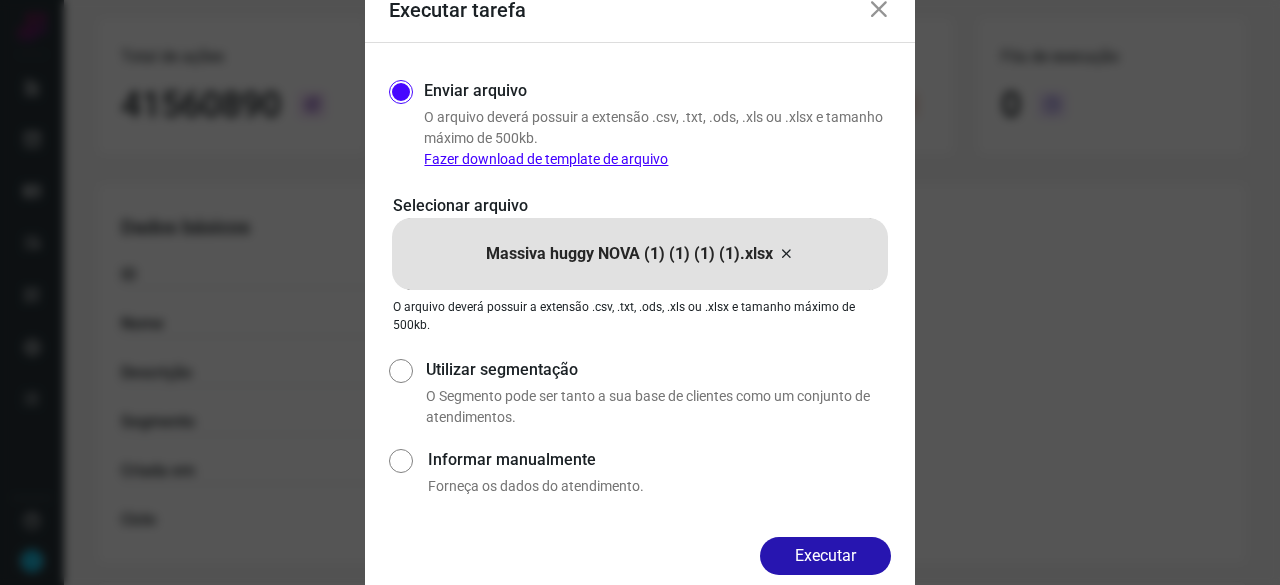 drag, startPoint x: 832, startPoint y: 560, endPoint x: 872, endPoint y: 561, distance: 40.012497 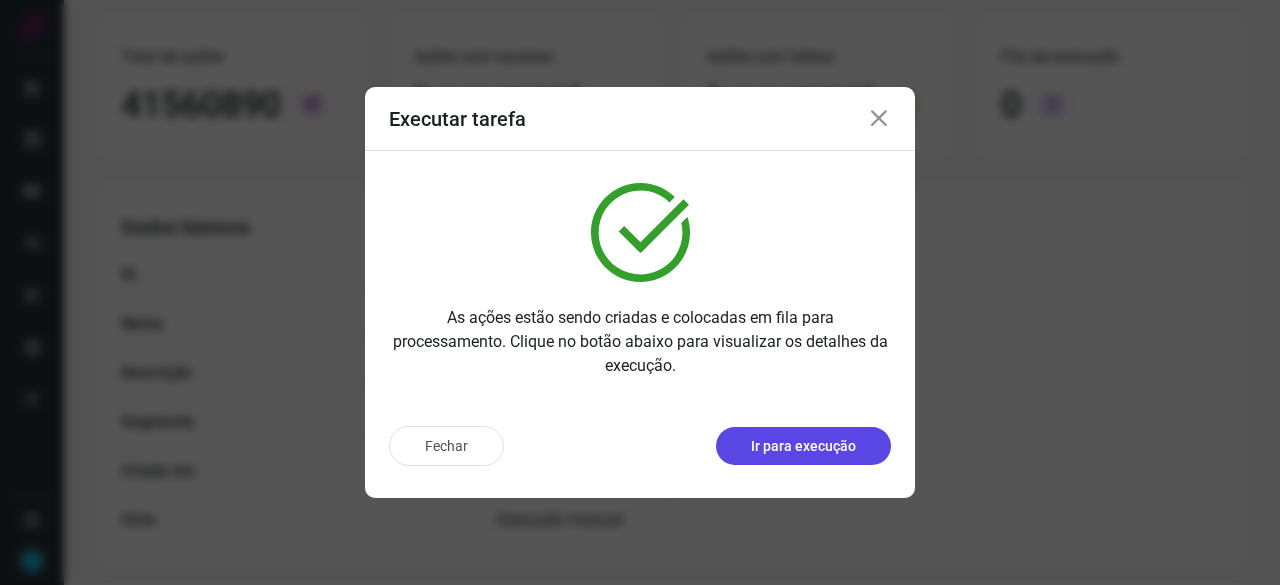 click on "Ir para execução" at bounding box center [803, 446] 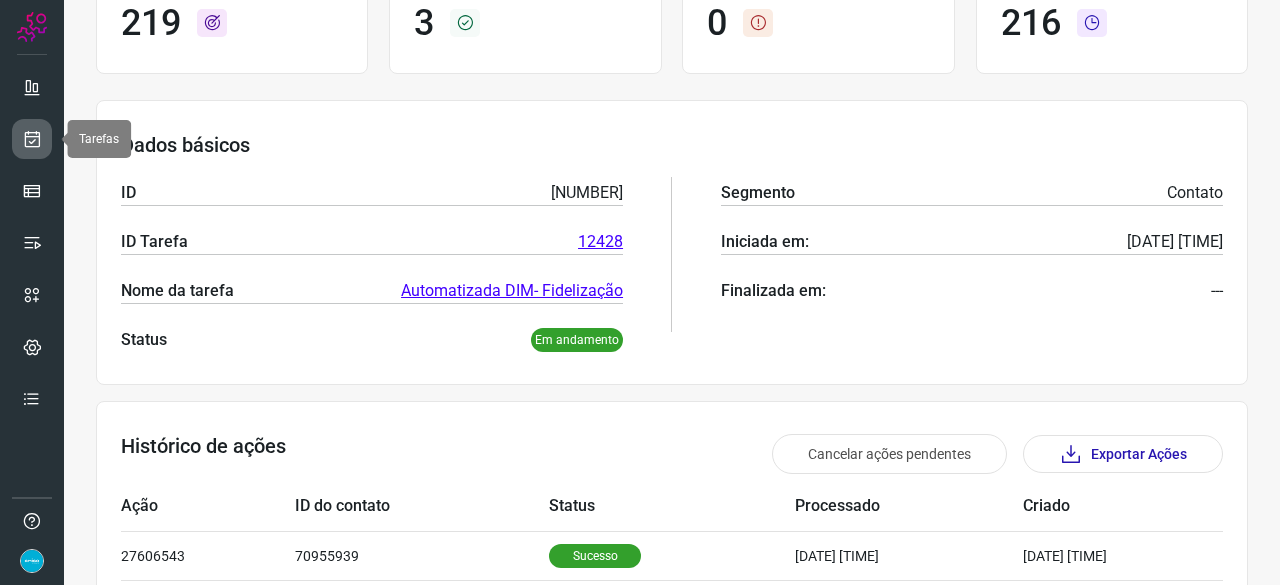 click at bounding box center (32, 139) 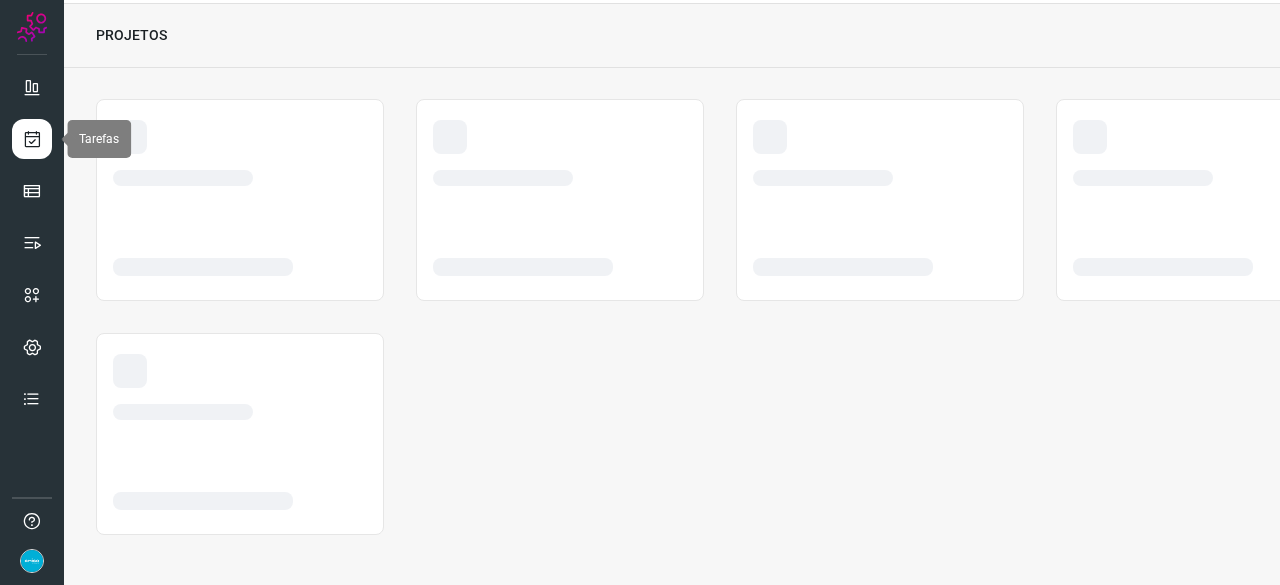 scroll, scrollTop: 60, scrollLeft: 0, axis: vertical 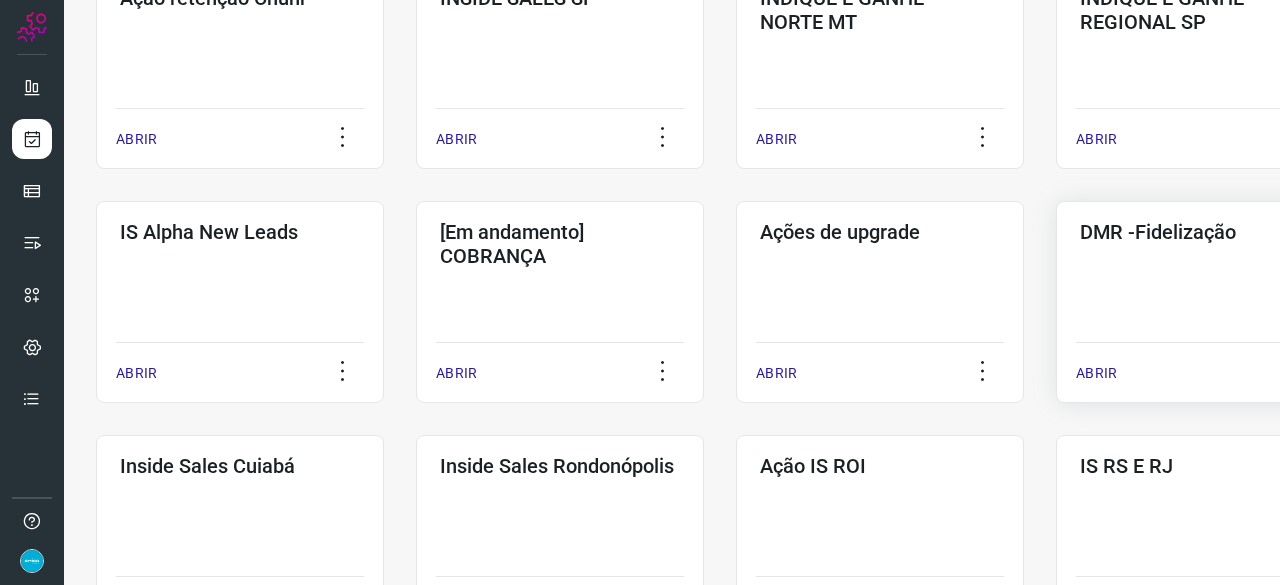 click on "ABRIR" at bounding box center [1096, 373] 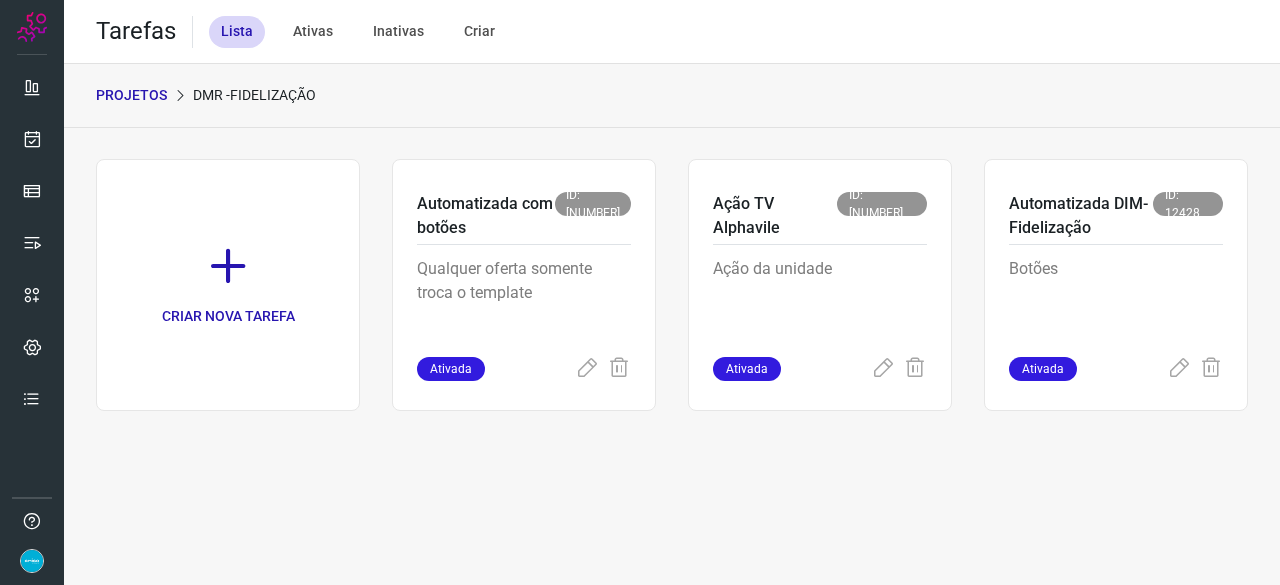 scroll, scrollTop: 0, scrollLeft: 0, axis: both 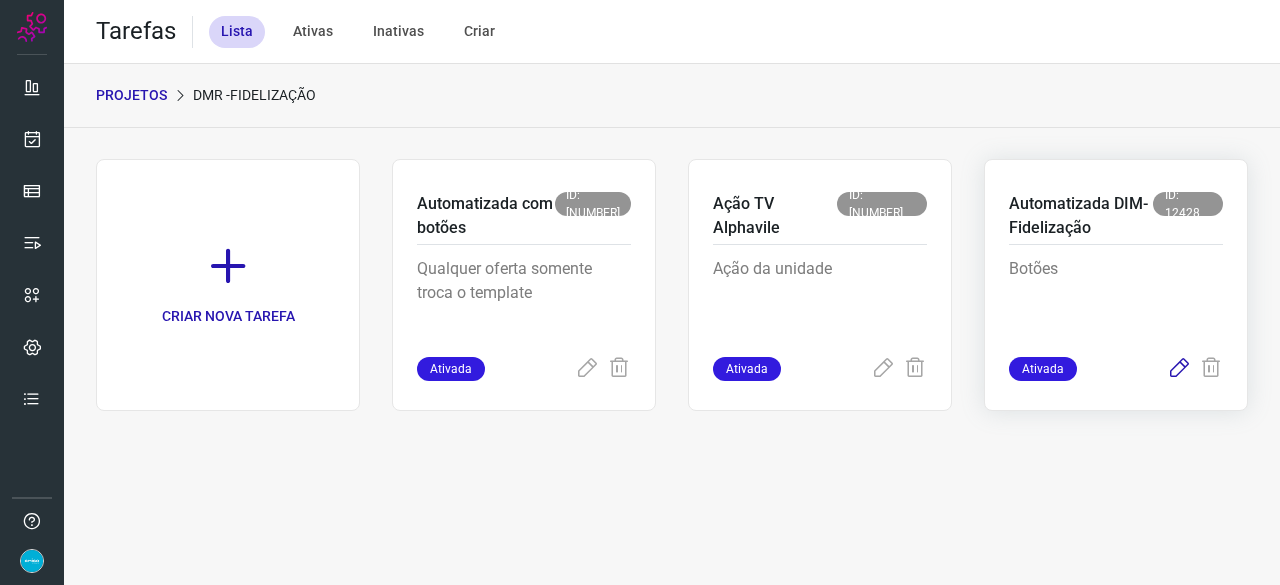 click at bounding box center [1179, 369] 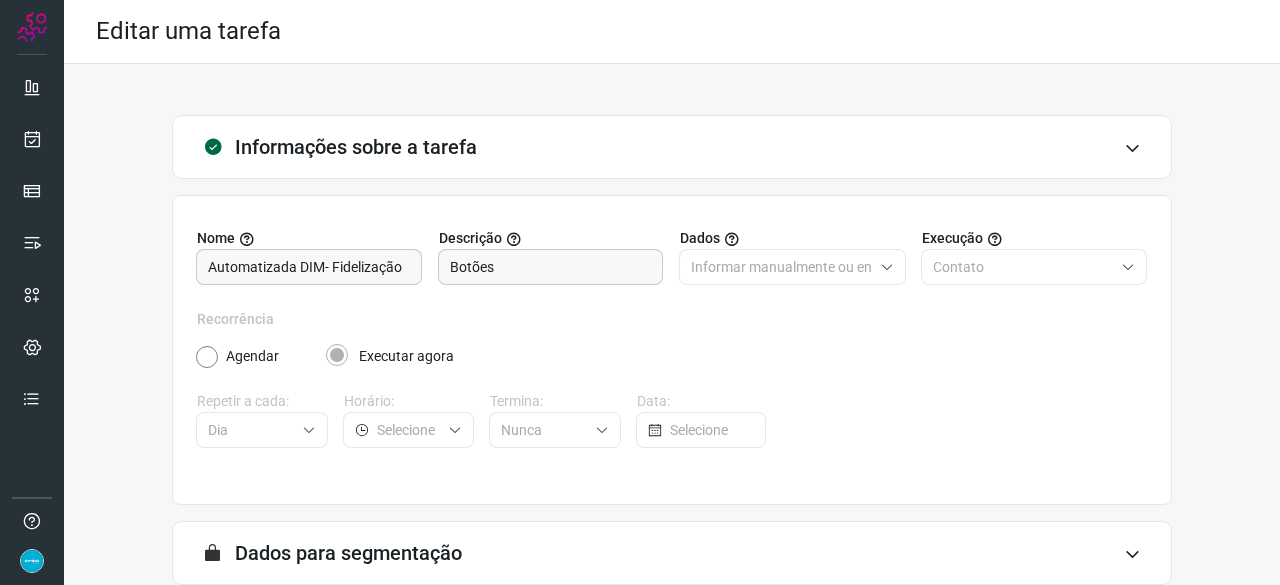 scroll, scrollTop: 195, scrollLeft: 0, axis: vertical 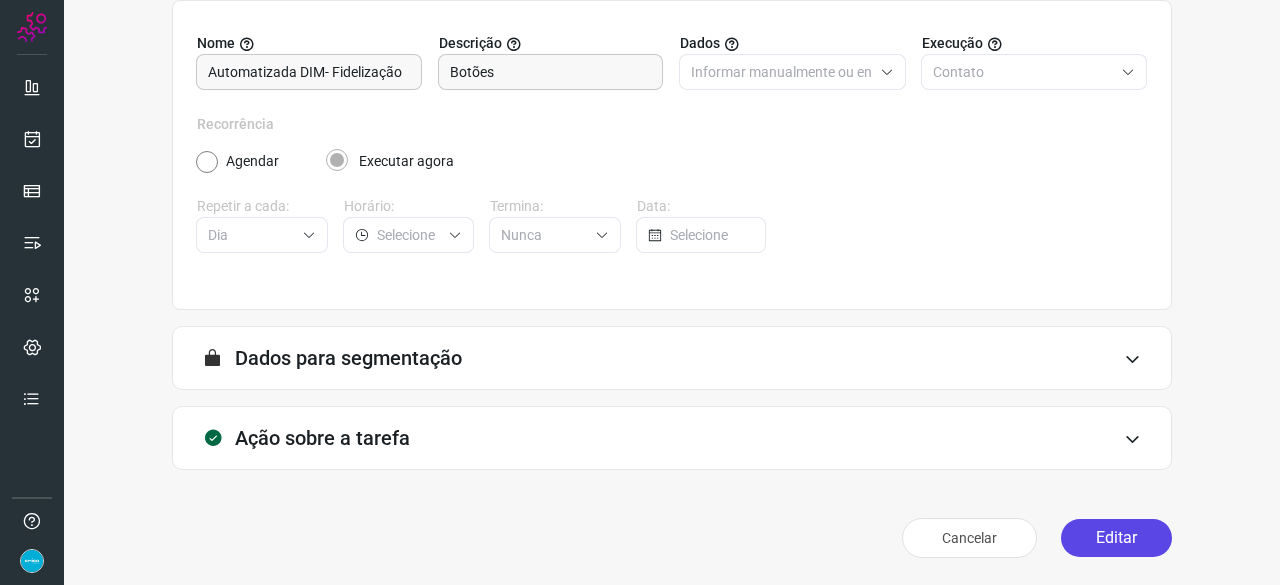 click on "Editar" at bounding box center [1116, 538] 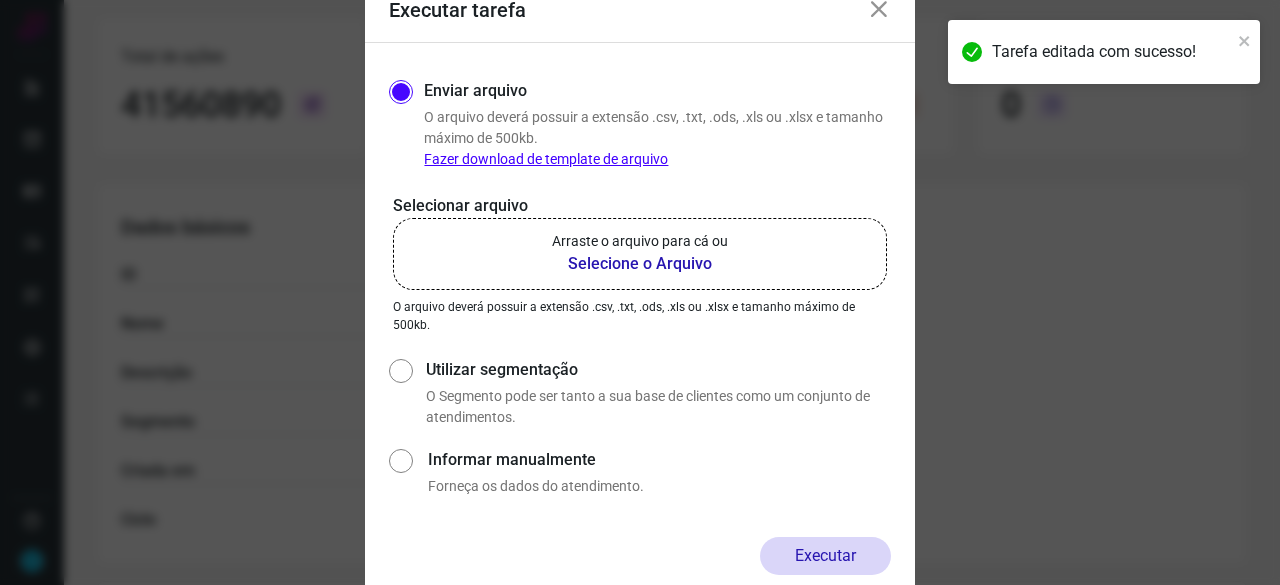 click on "Selecione o Arquivo" at bounding box center (640, 264) 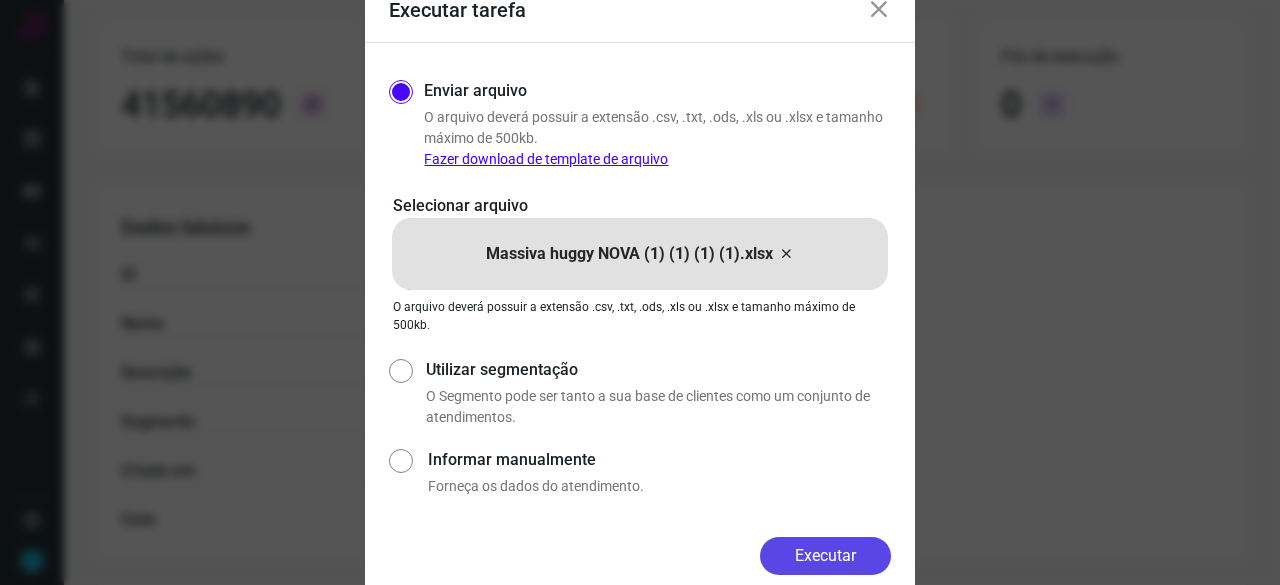 click on "Executar" at bounding box center [825, 556] 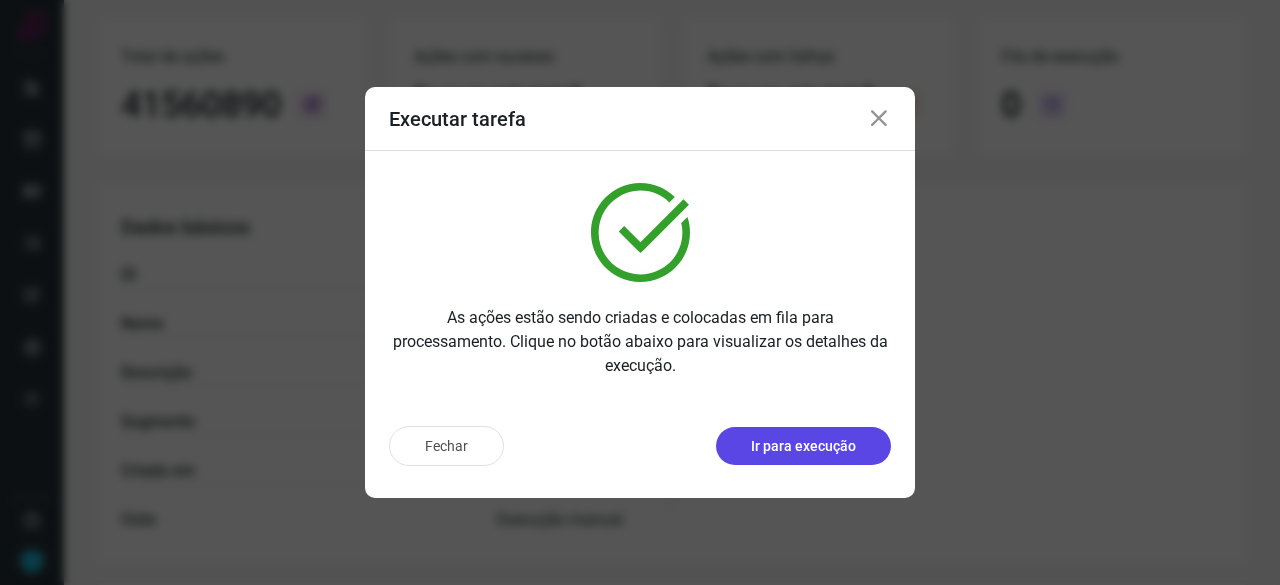 click on "Ir para execução" at bounding box center (803, 446) 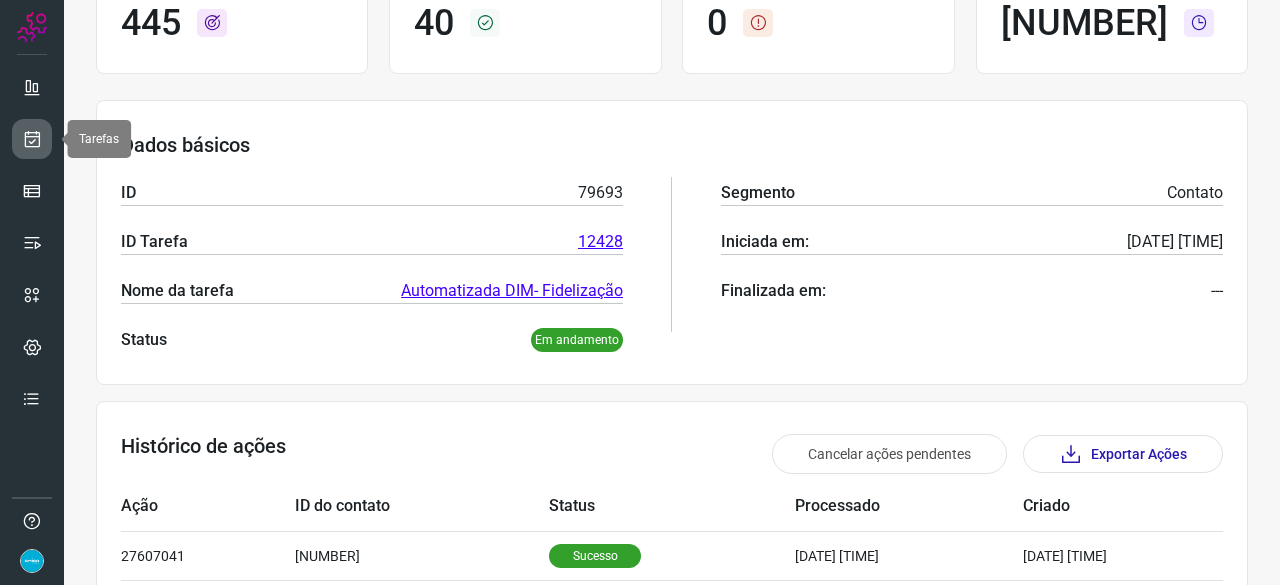 click at bounding box center (32, 139) 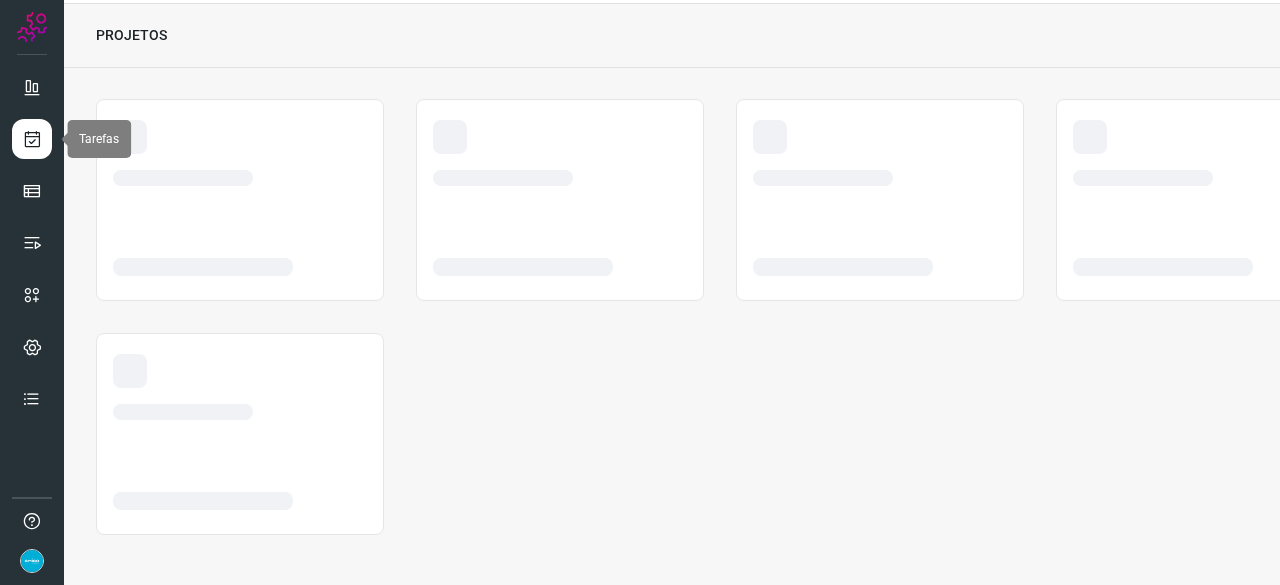 scroll, scrollTop: 60, scrollLeft: 0, axis: vertical 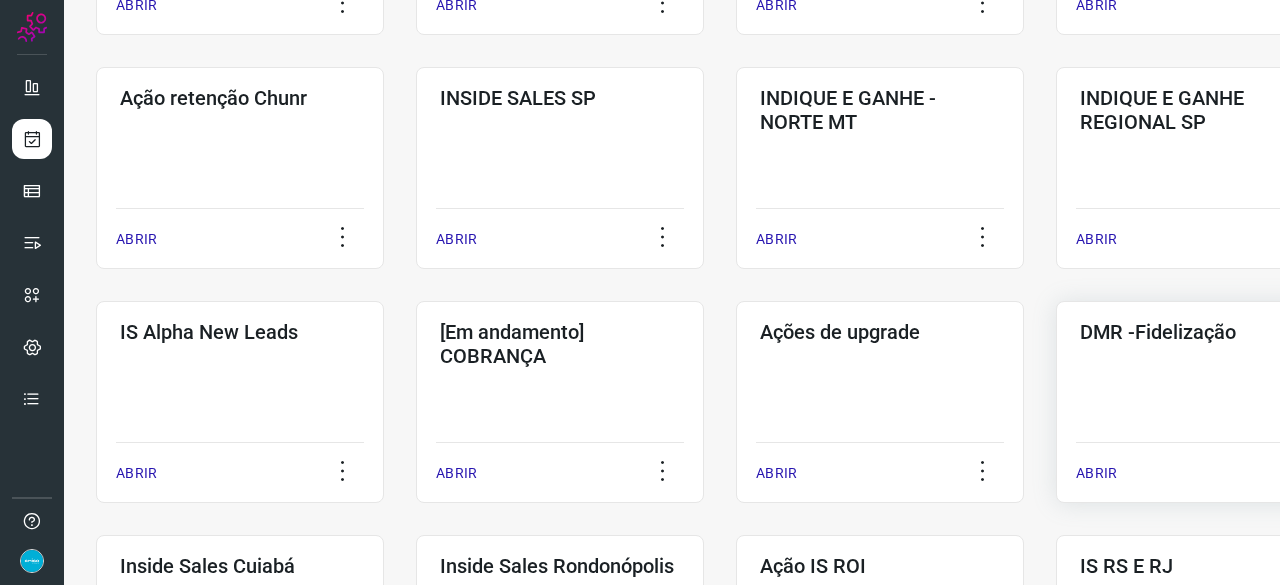 click on "ABRIR" at bounding box center (1096, 473) 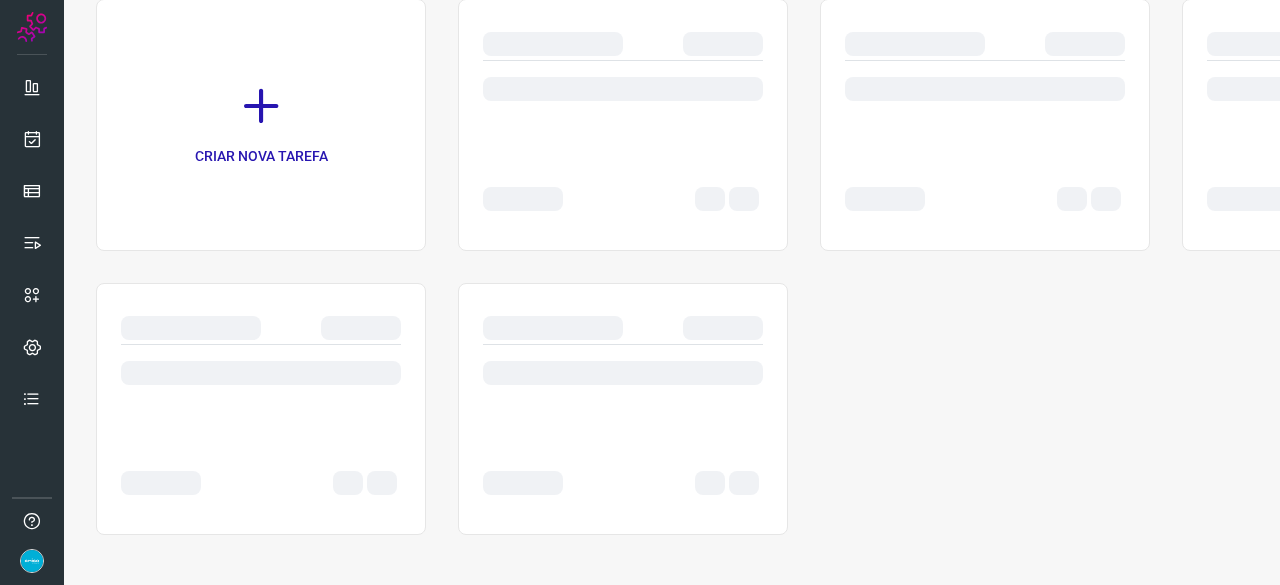 scroll, scrollTop: 0, scrollLeft: 0, axis: both 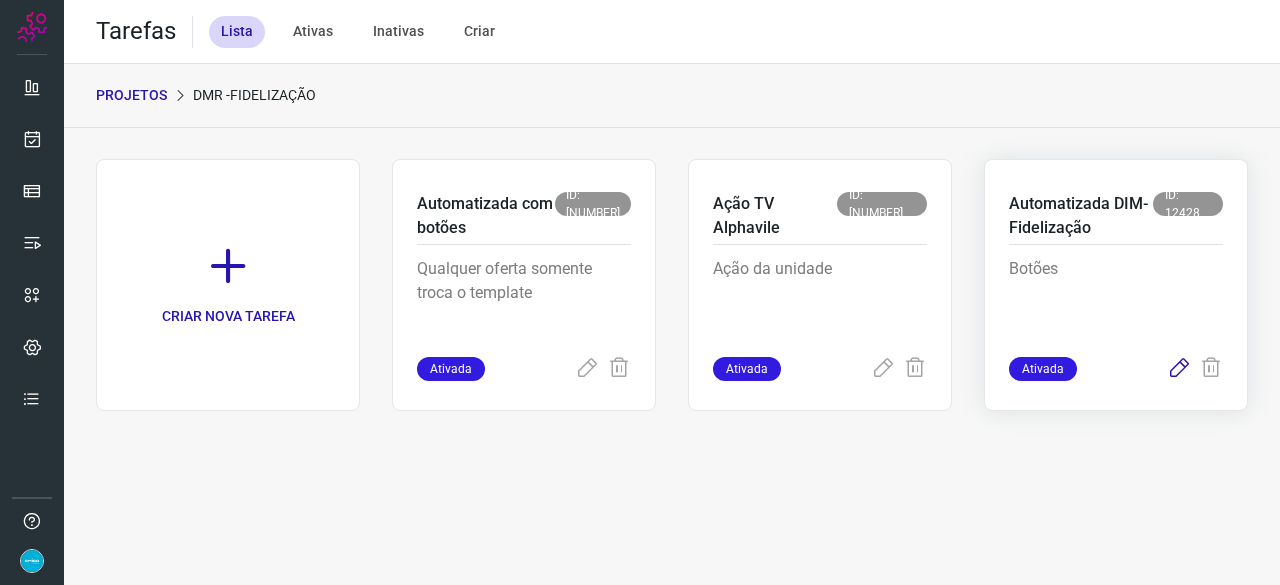 click at bounding box center (1179, 369) 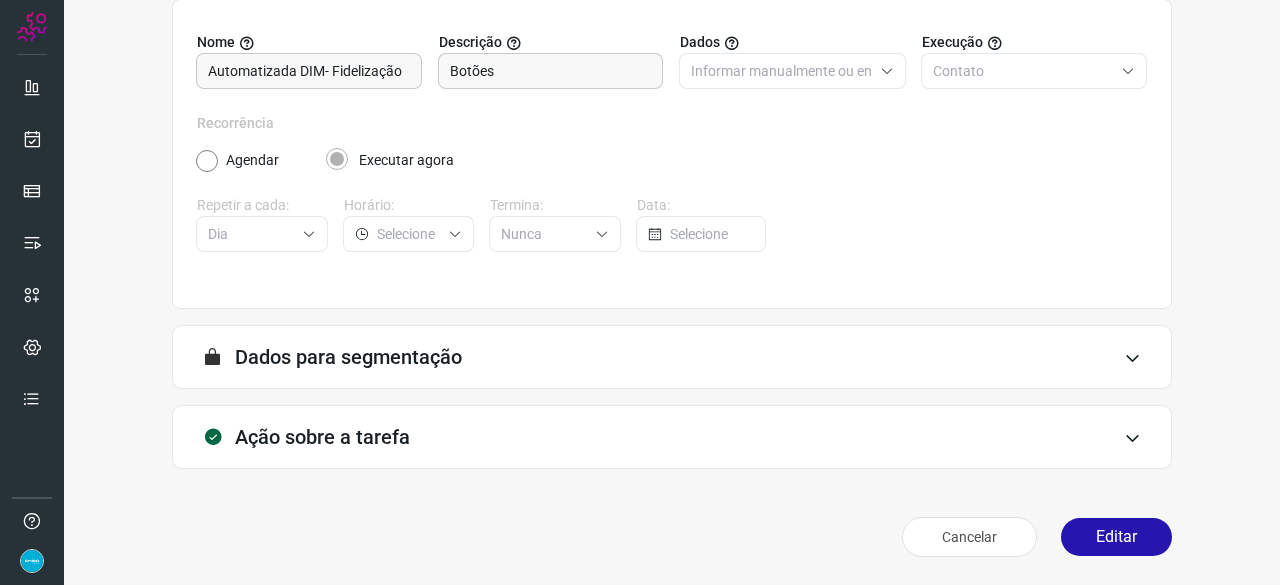 scroll, scrollTop: 195, scrollLeft: 0, axis: vertical 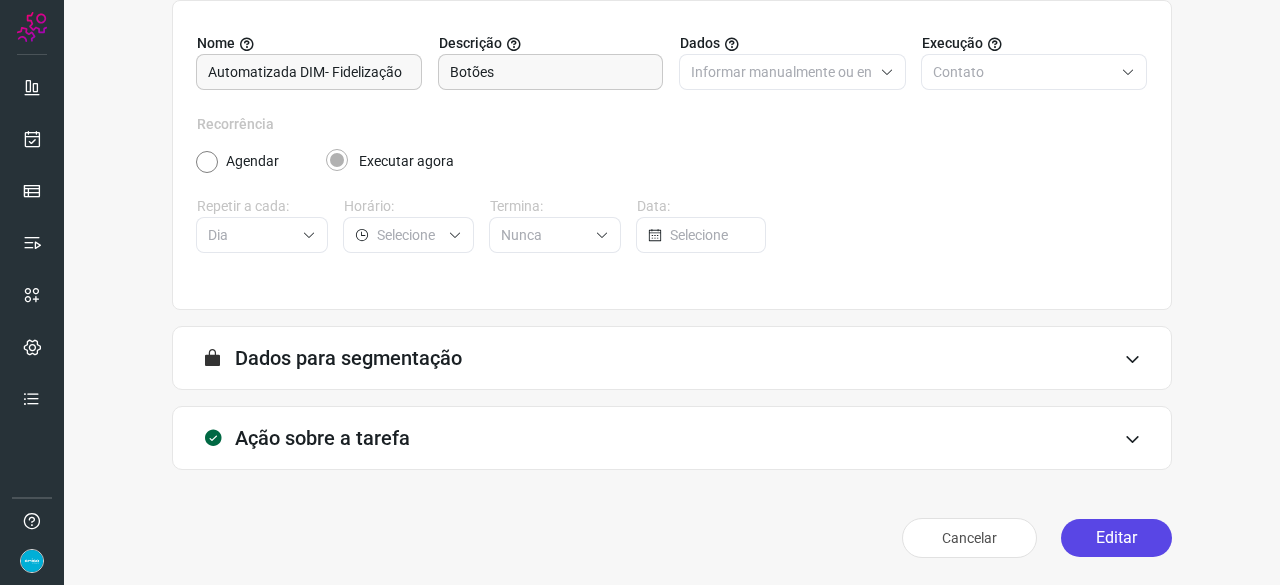 click on "Editar" at bounding box center (1116, 538) 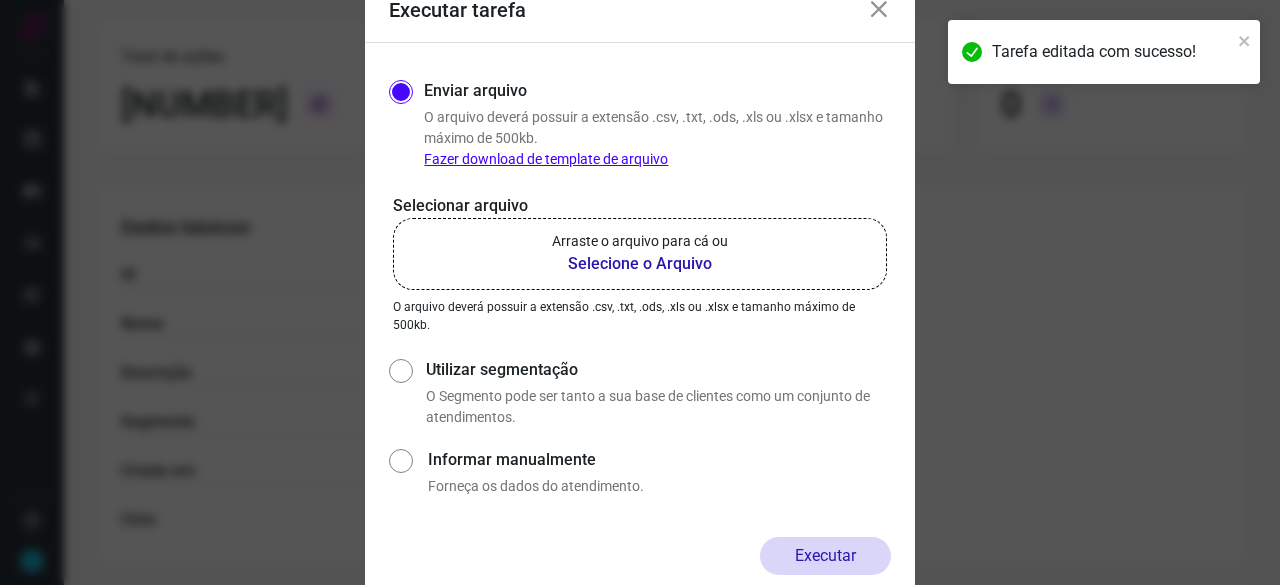 click on "Selecione o Arquivo" at bounding box center (640, 264) 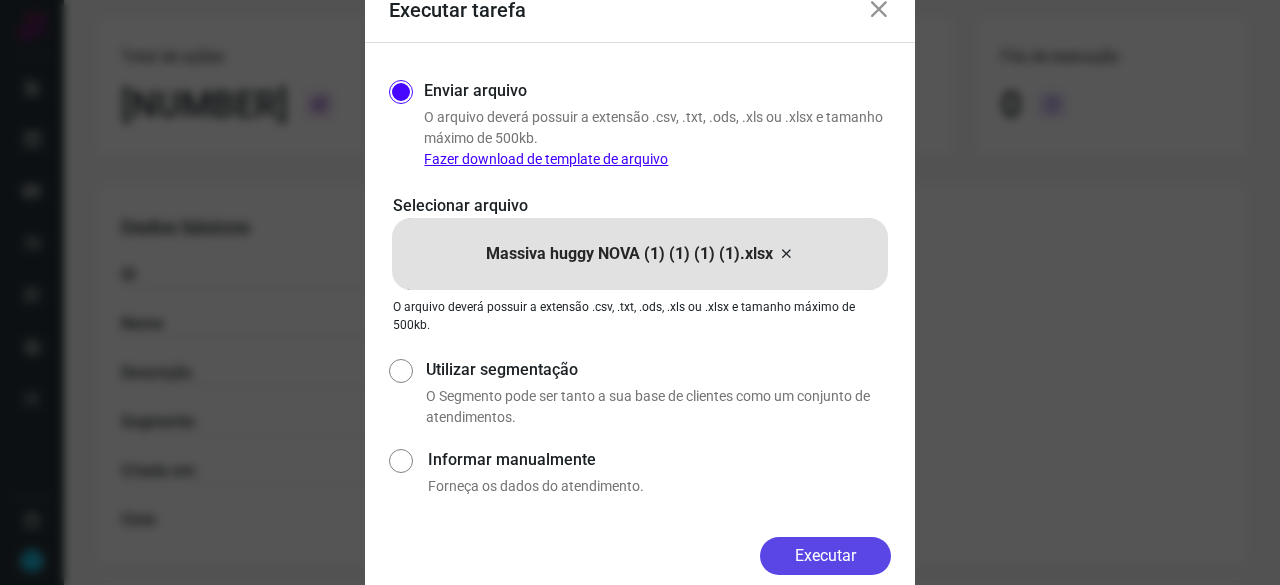 click on "Executar" at bounding box center [825, 556] 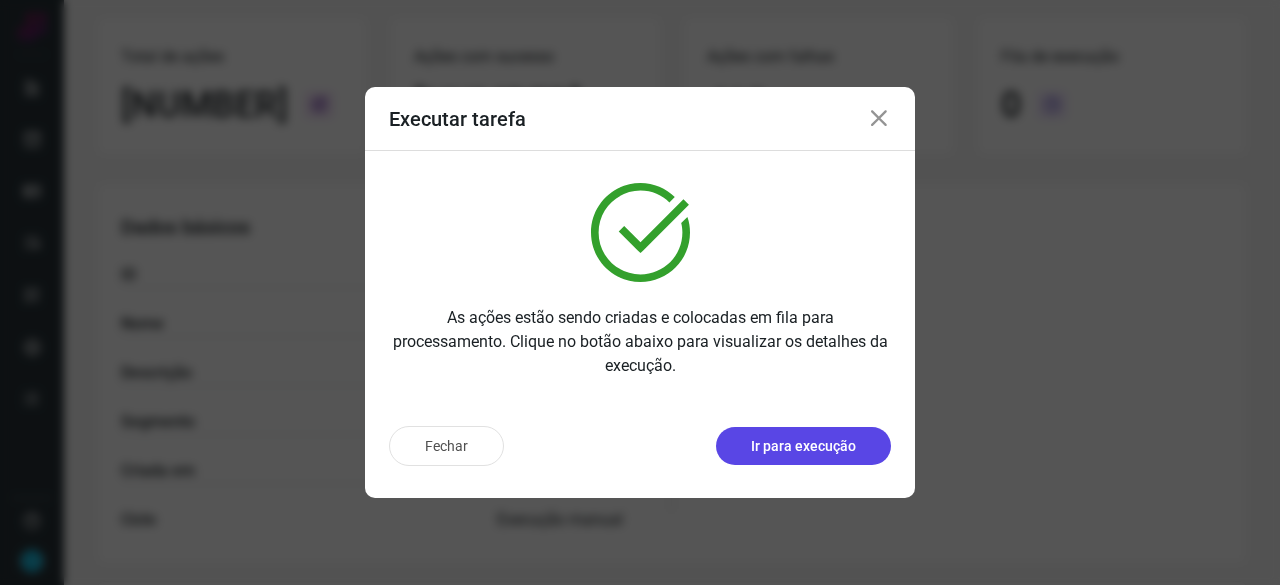 click on "Ir para execução" at bounding box center [803, 446] 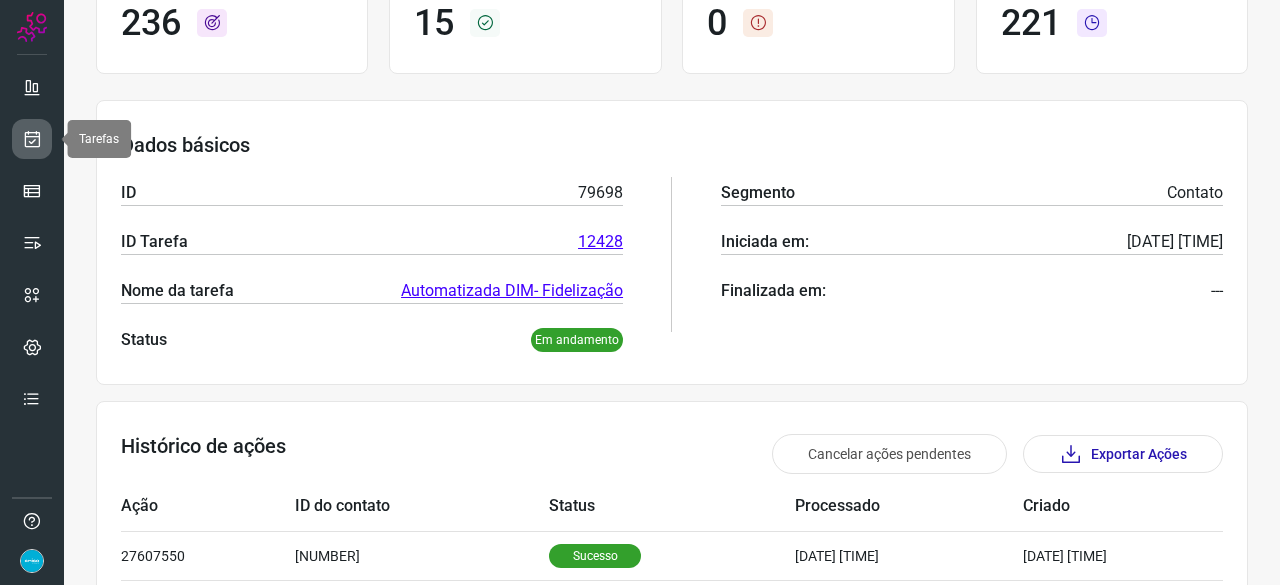 click at bounding box center (32, 139) 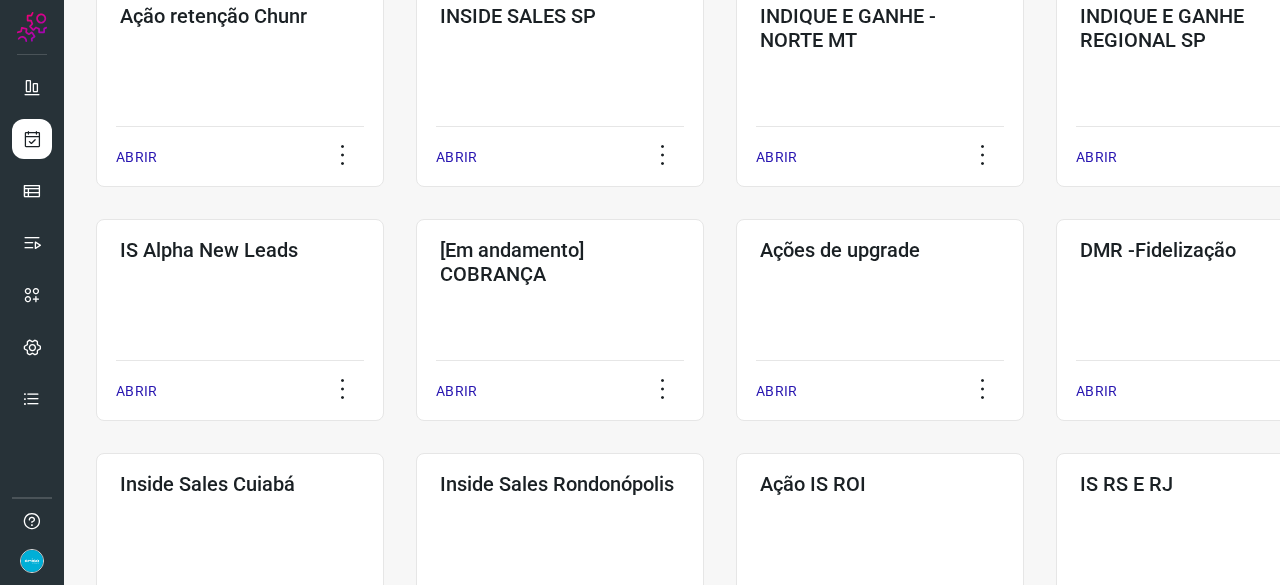 scroll, scrollTop: 660, scrollLeft: 0, axis: vertical 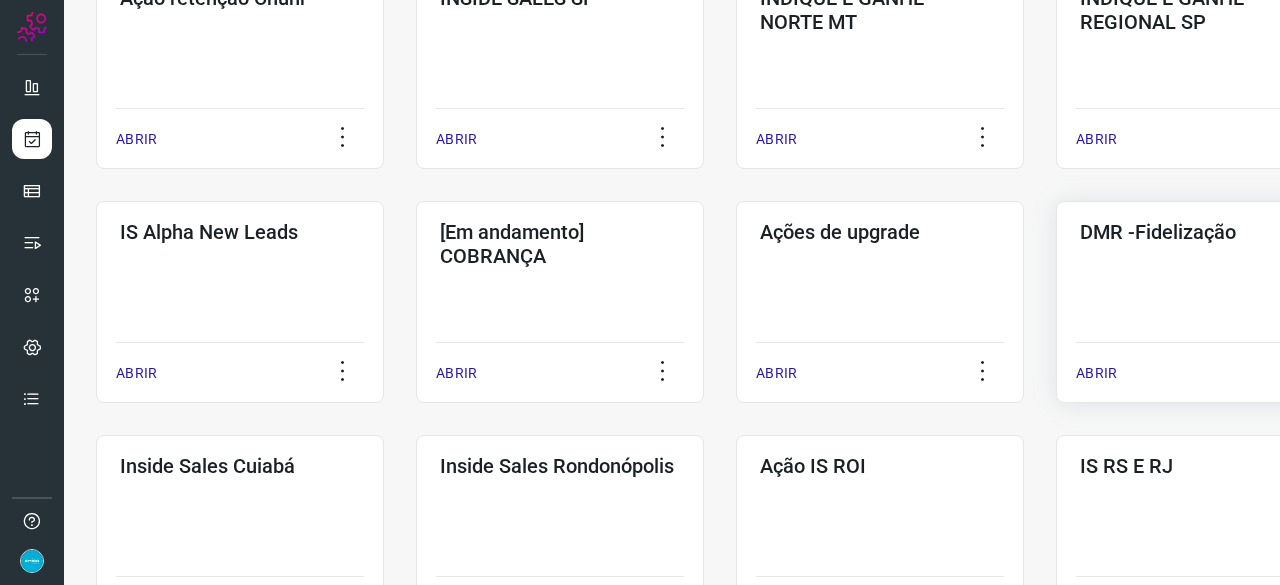 click on "ABRIR" at bounding box center [1096, 373] 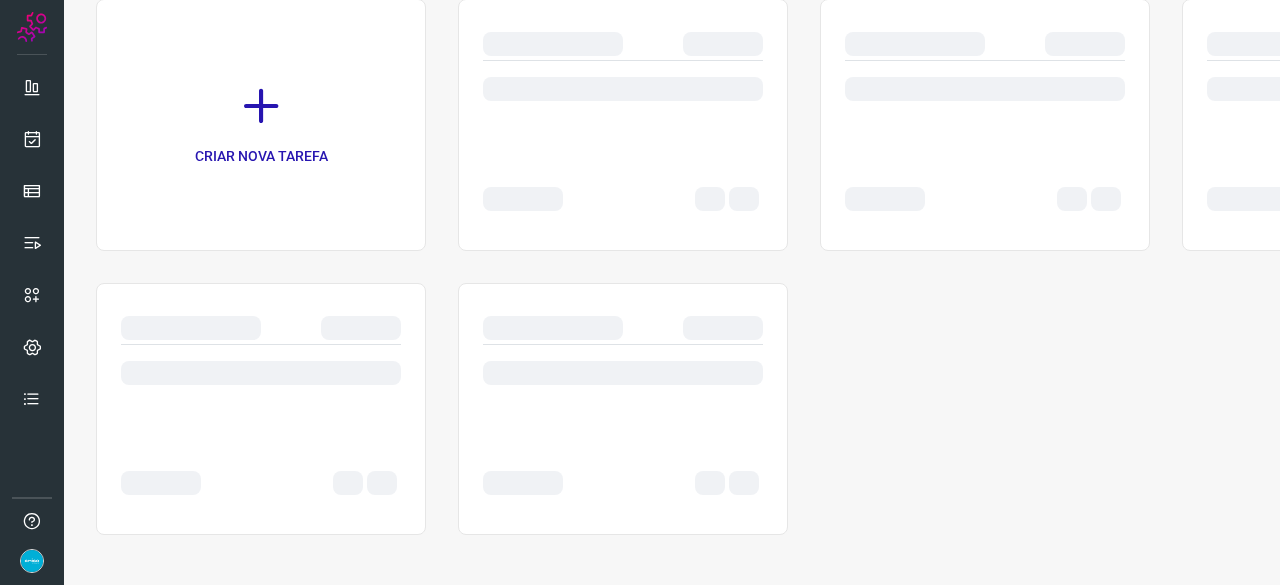 scroll, scrollTop: 0, scrollLeft: 0, axis: both 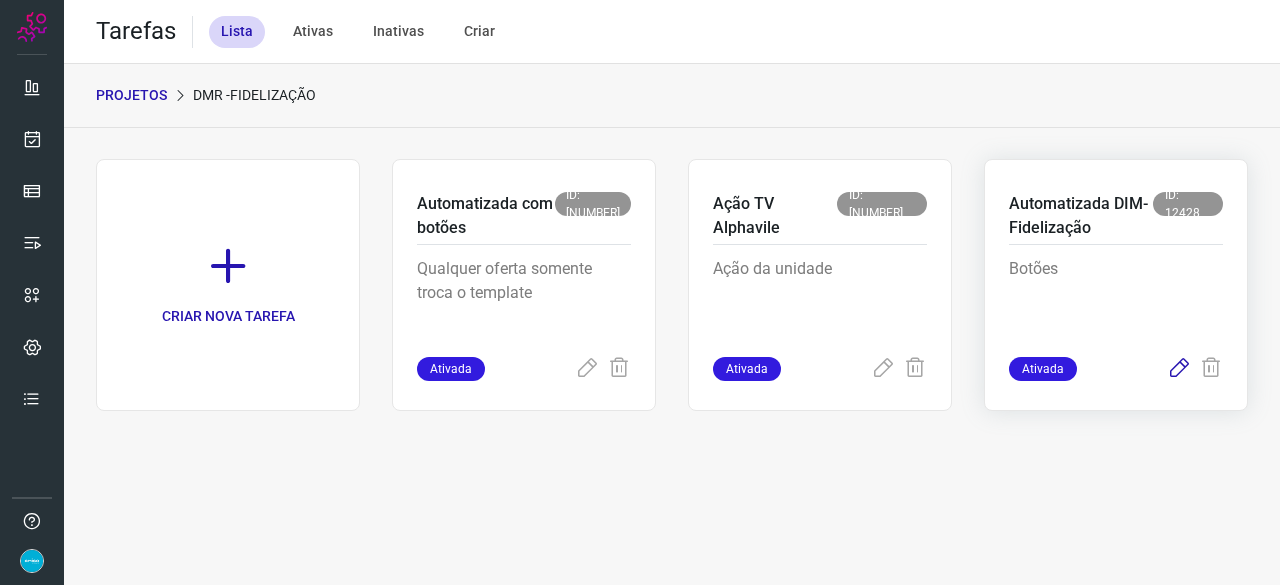 click at bounding box center [1179, 369] 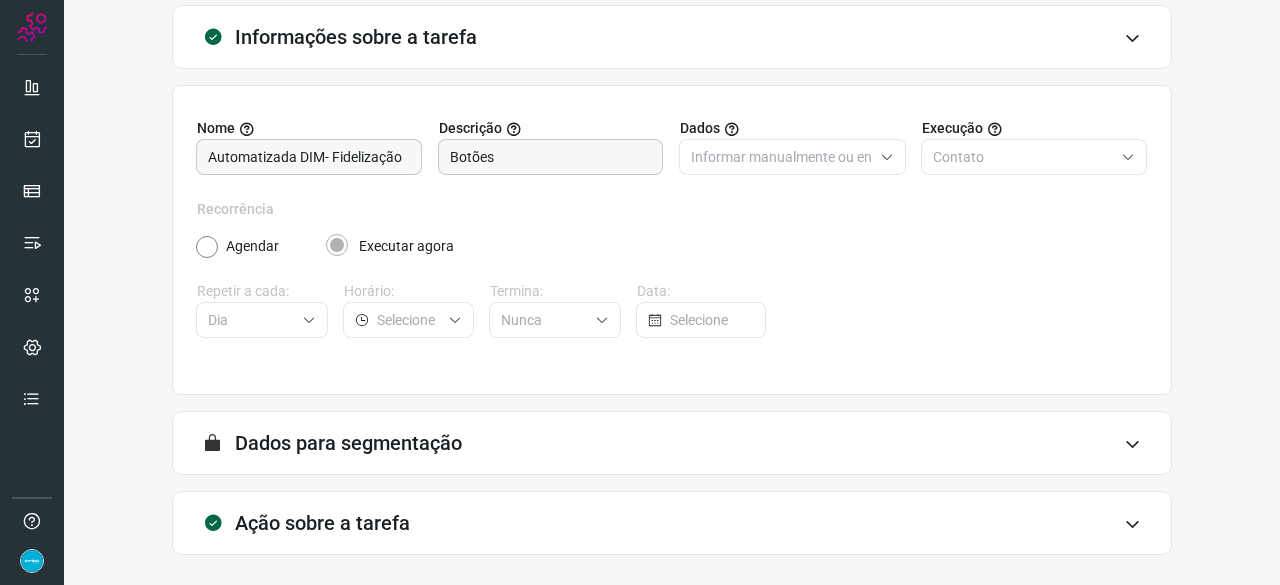scroll, scrollTop: 195, scrollLeft: 0, axis: vertical 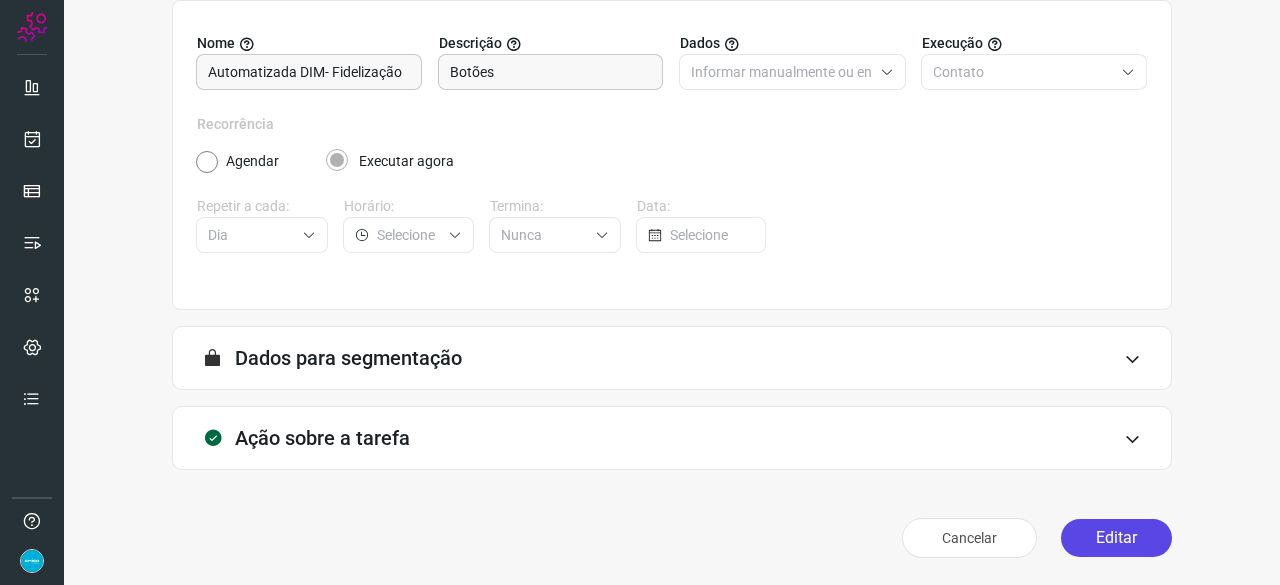 click on "Editar" at bounding box center (1116, 538) 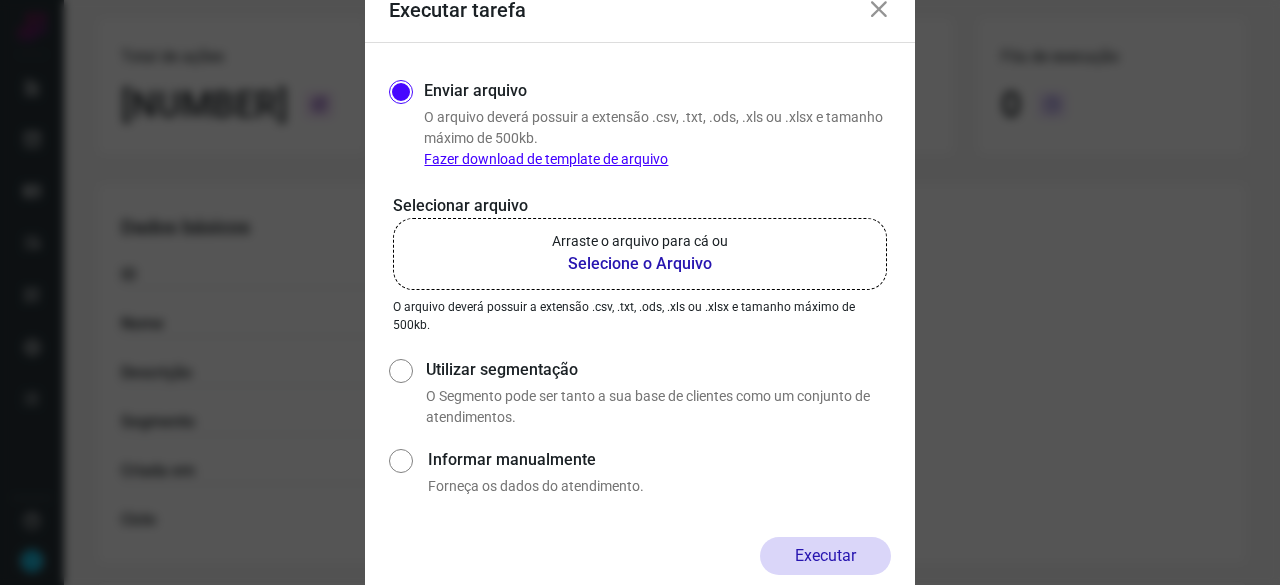 click on "Selecione o Arquivo" at bounding box center [640, 264] 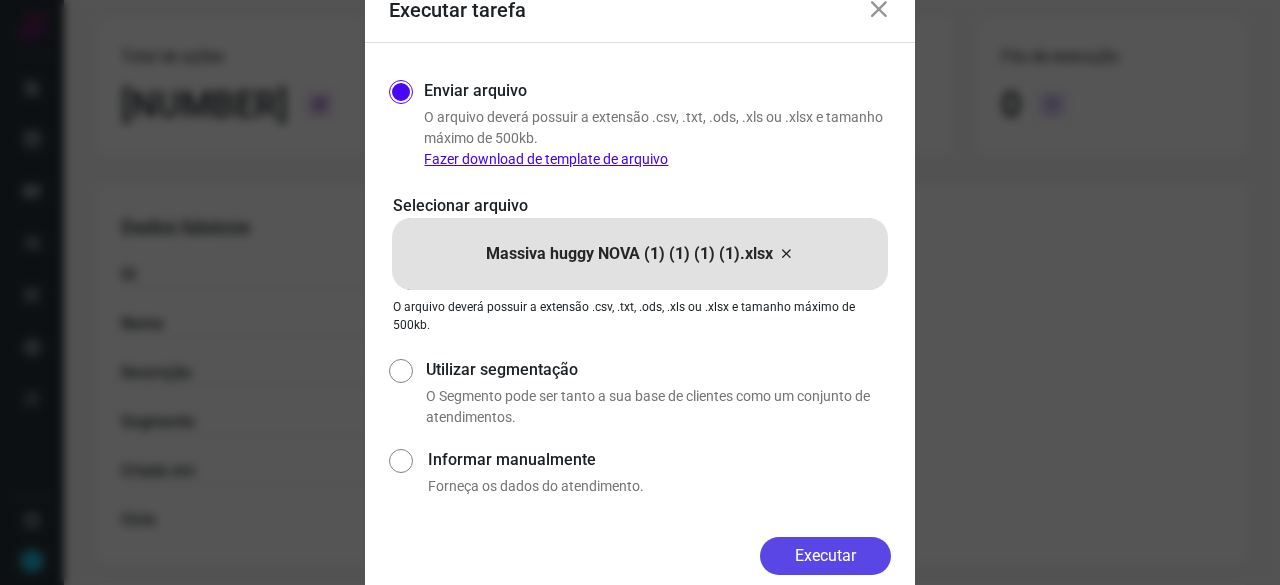 click on "Executar" at bounding box center [825, 556] 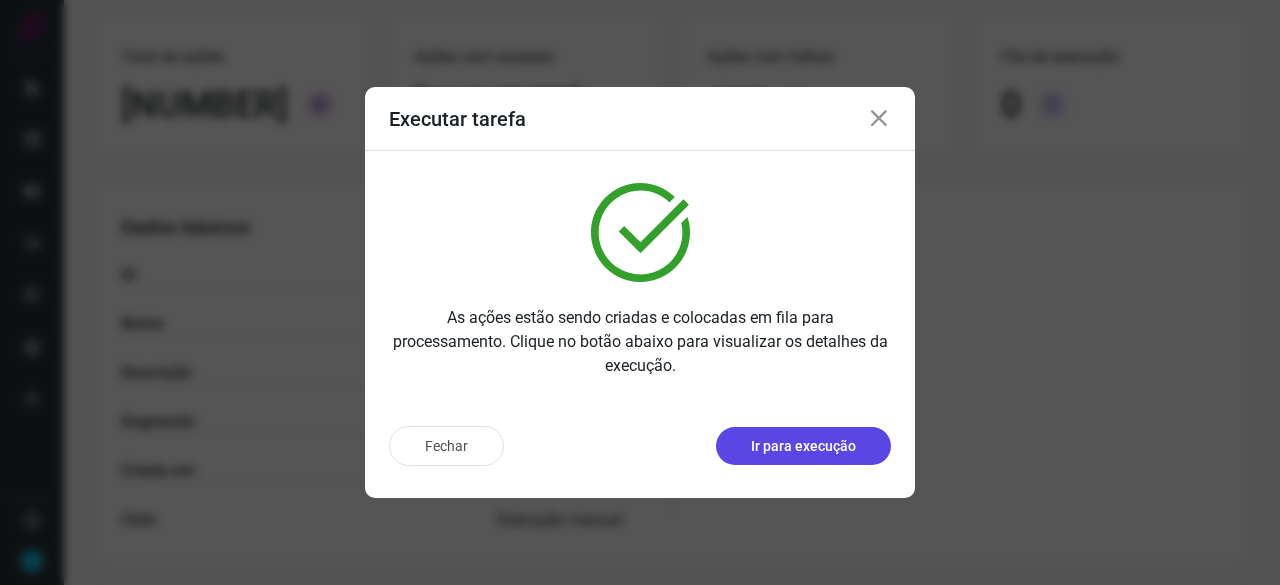 click on "Ir para execução" at bounding box center (803, 446) 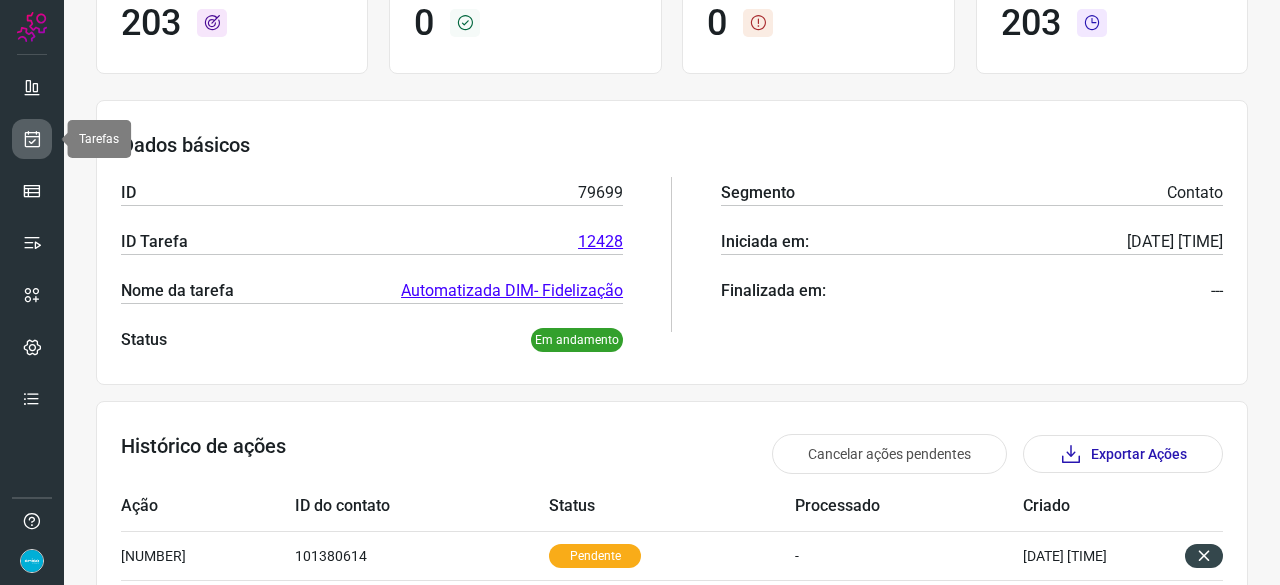 click at bounding box center (32, 139) 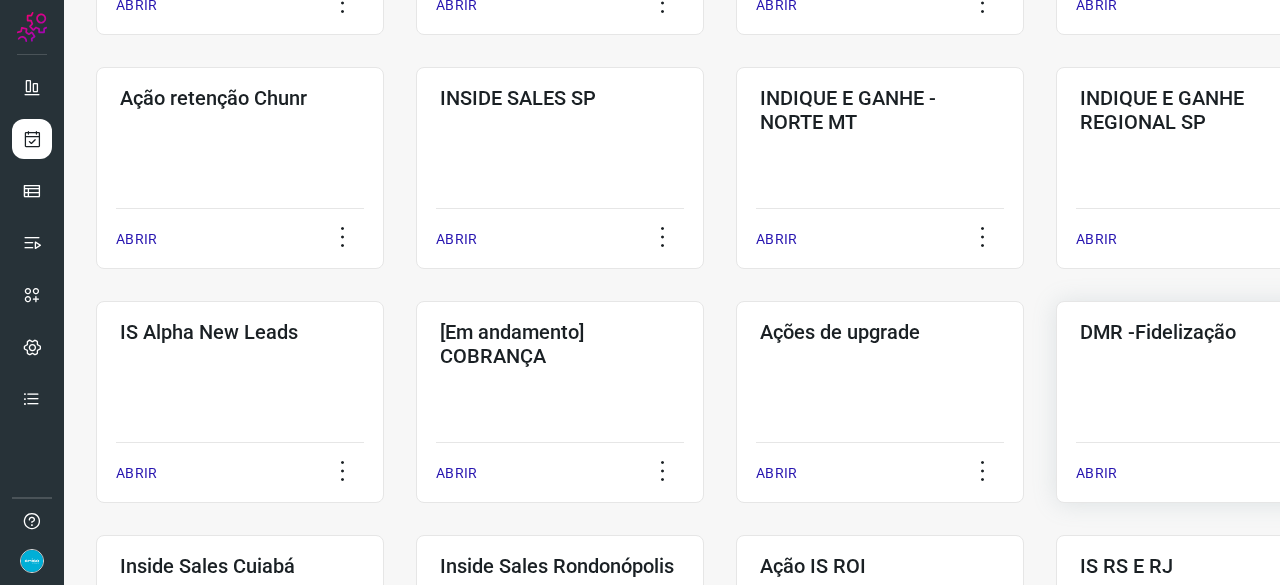 click on "ABRIR" at bounding box center (1096, 473) 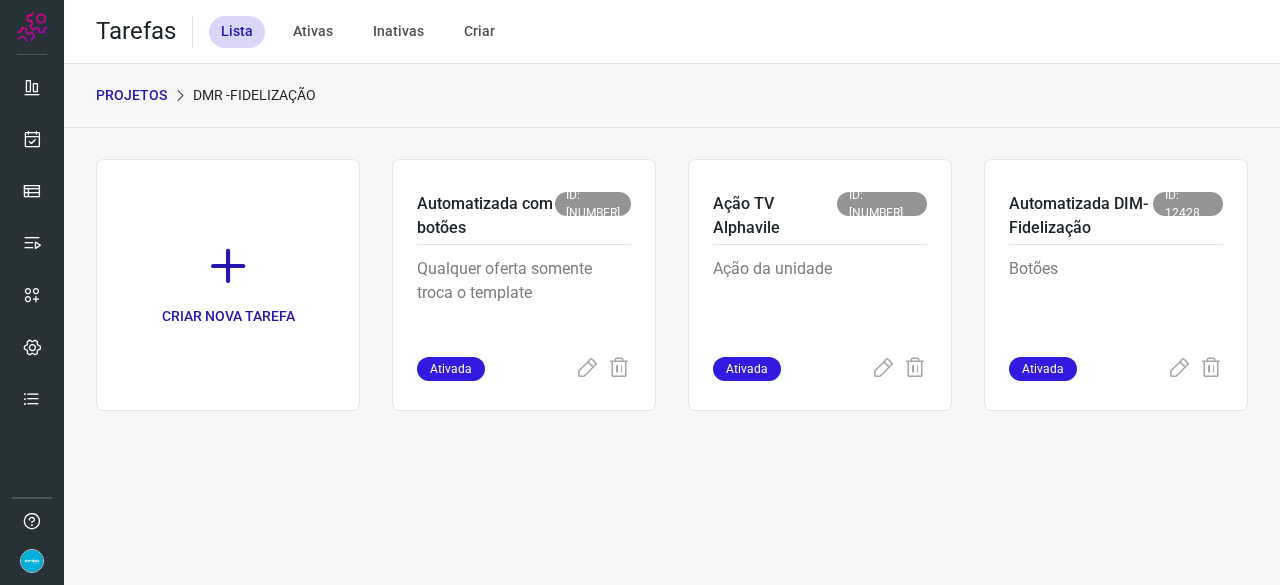 scroll, scrollTop: 0, scrollLeft: 0, axis: both 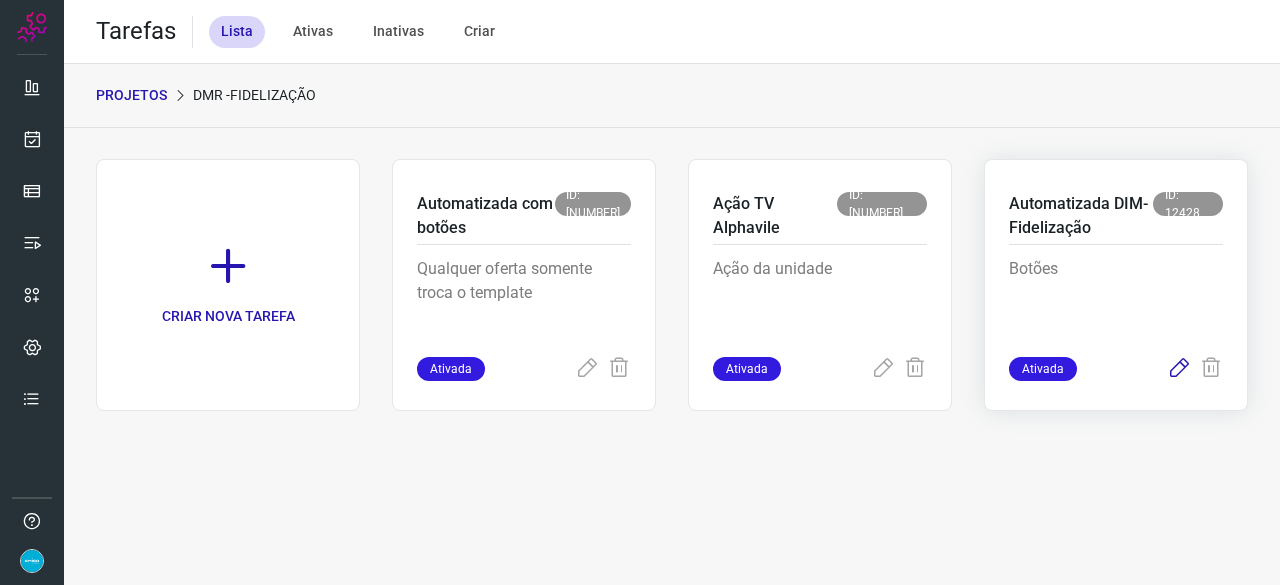 click at bounding box center (1179, 369) 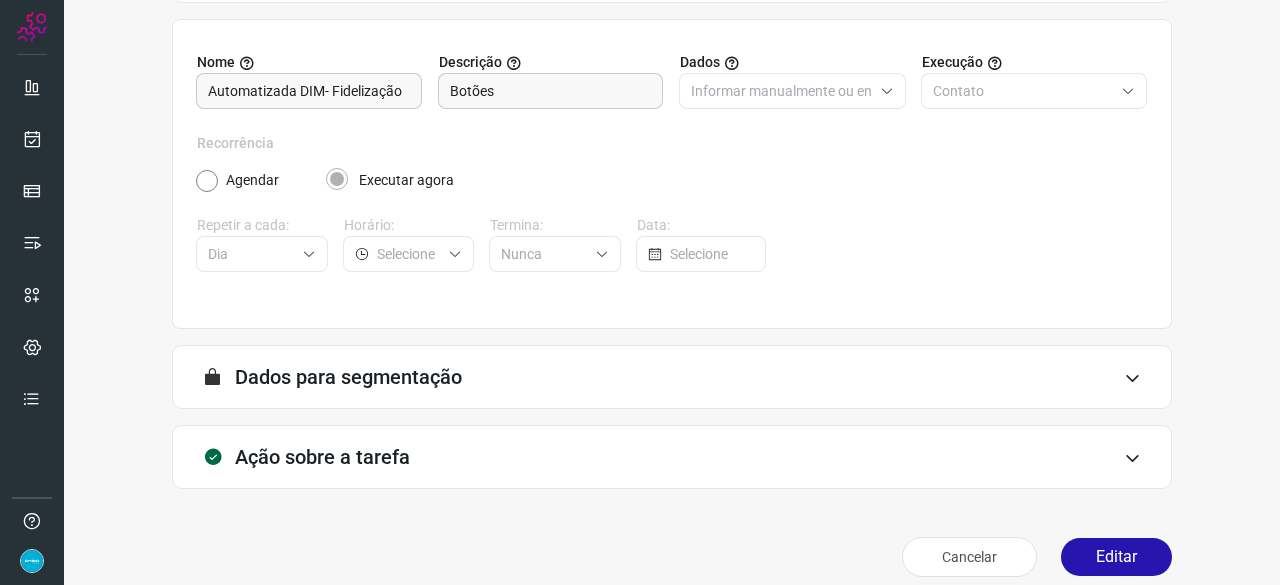scroll, scrollTop: 195, scrollLeft: 0, axis: vertical 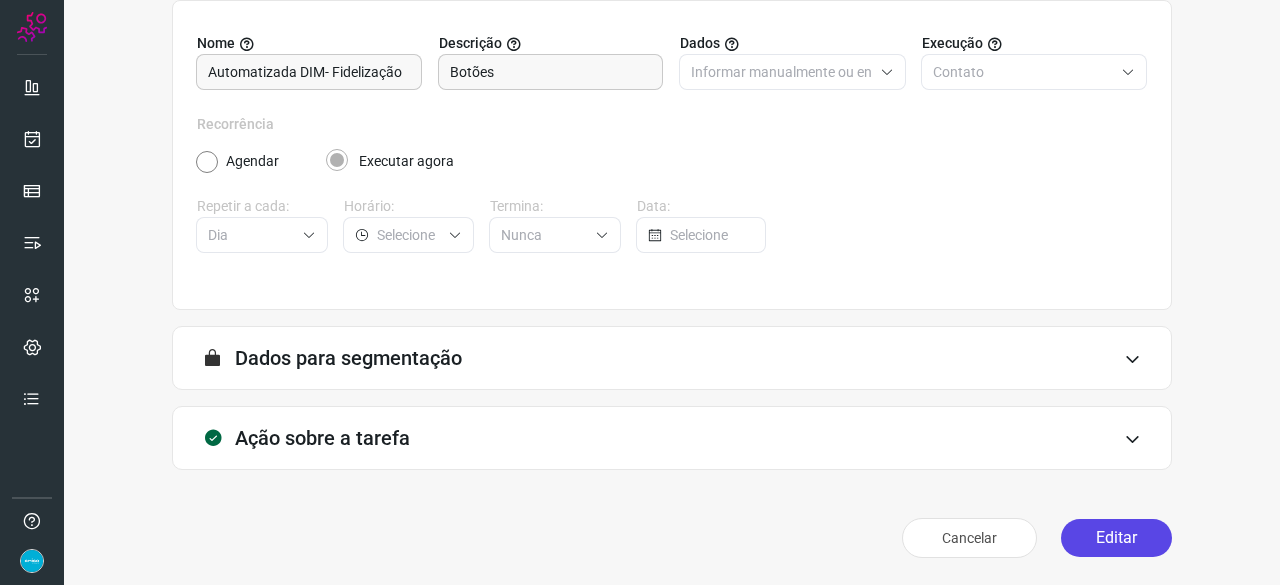 click on "Editar" at bounding box center (1116, 538) 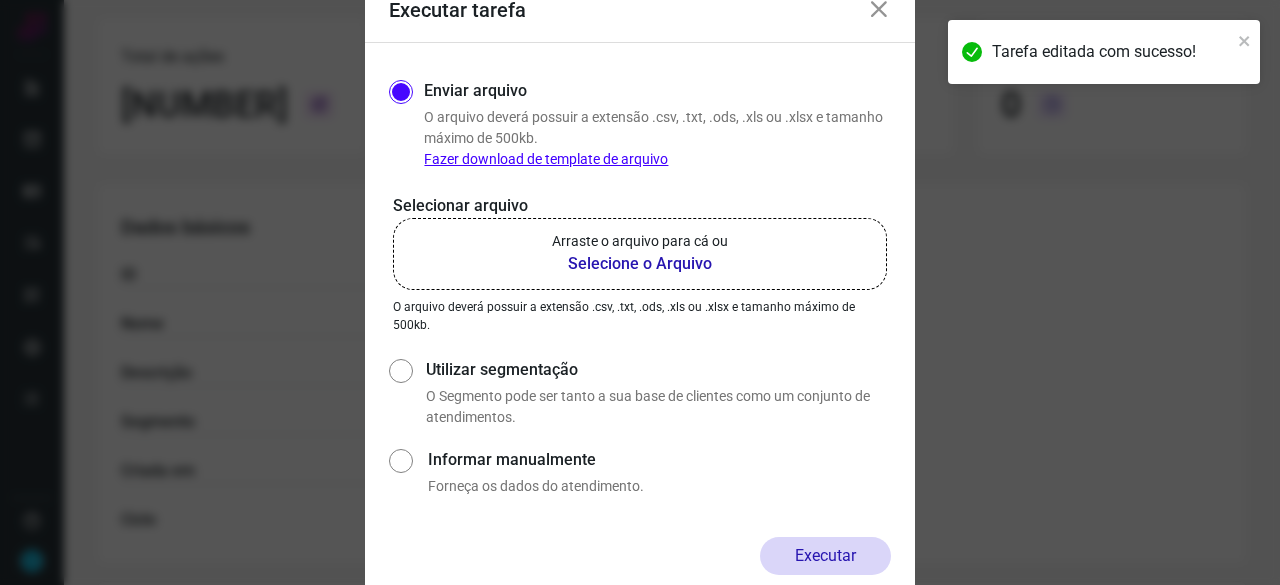 click on "Selecione o Arquivo" at bounding box center [640, 264] 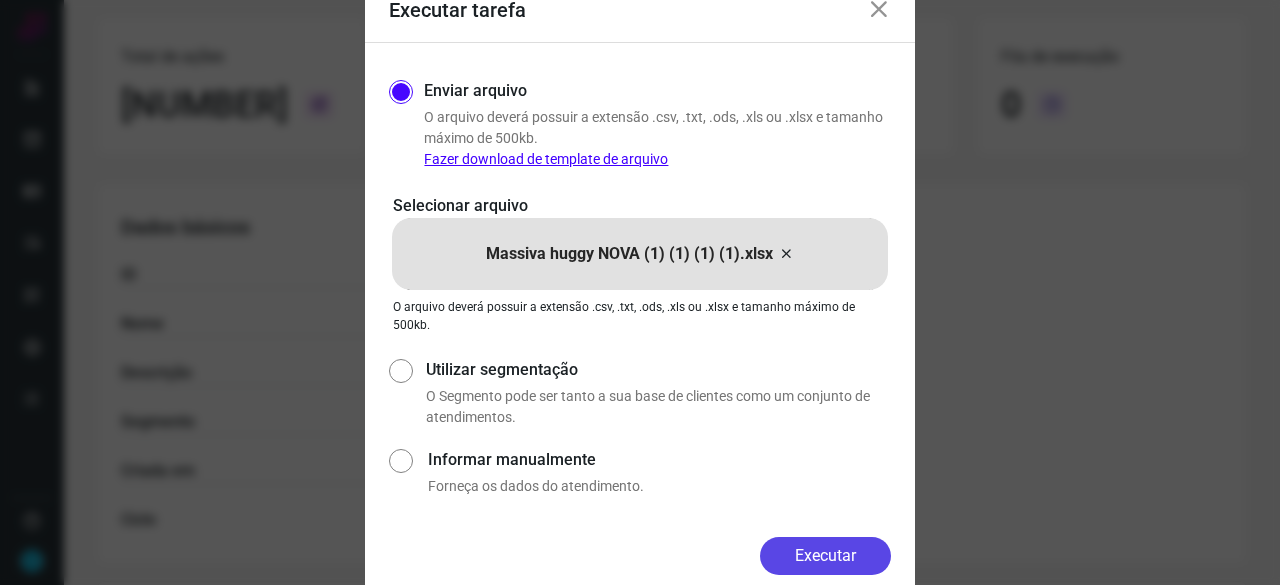 click on "Executar" at bounding box center (825, 556) 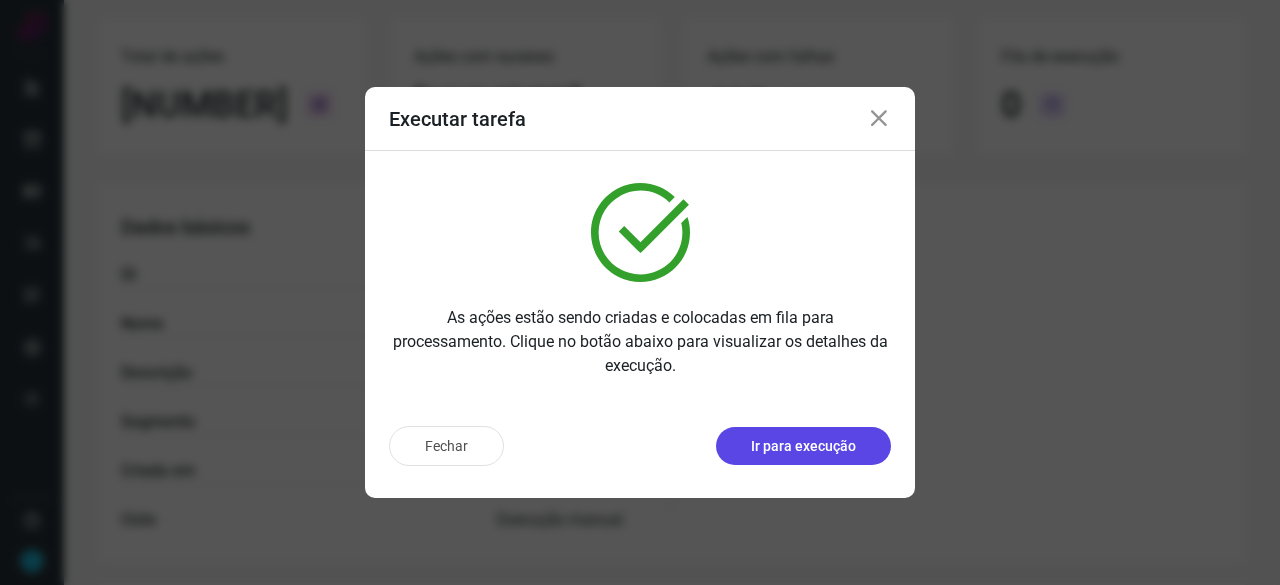 click on "Ir para execução" at bounding box center [803, 446] 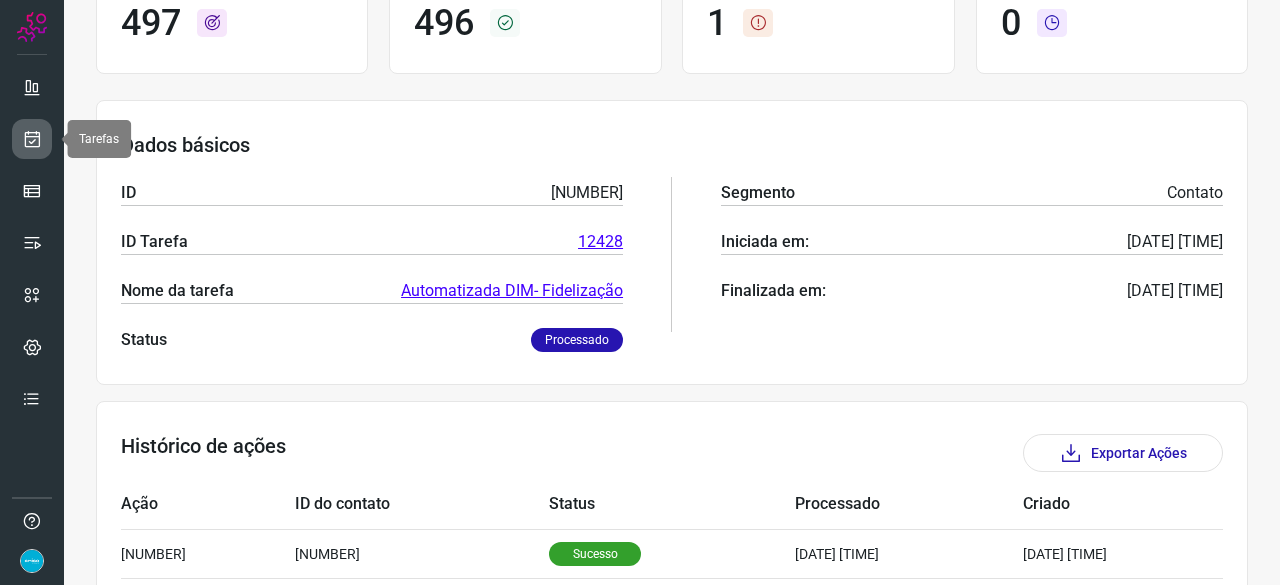 click at bounding box center (32, 139) 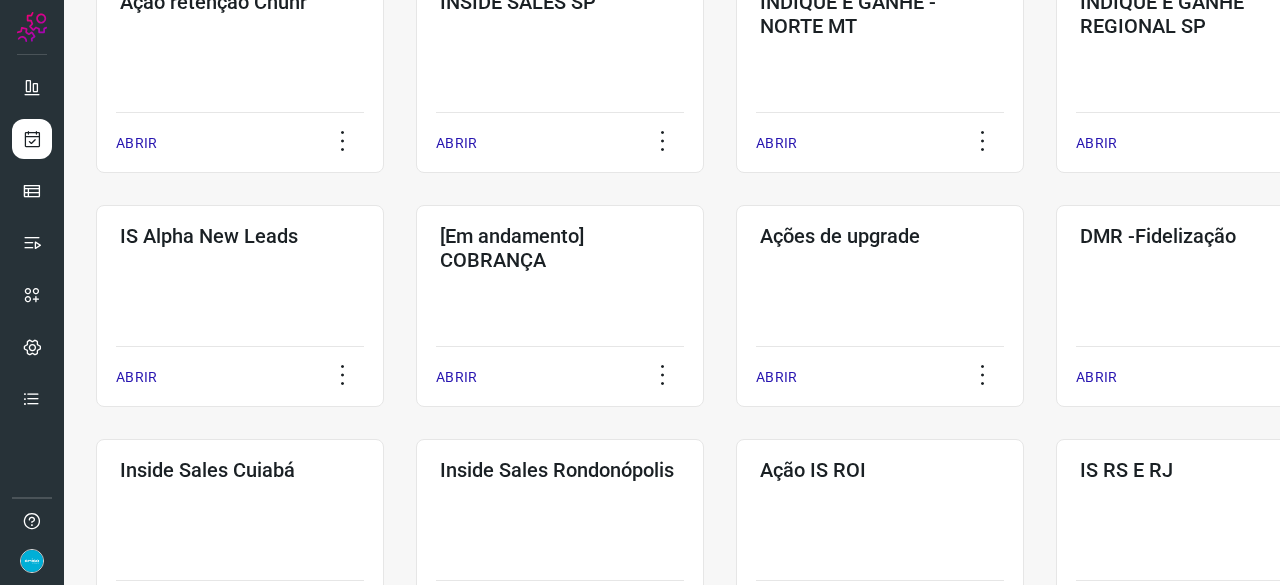 scroll, scrollTop: 660, scrollLeft: 0, axis: vertical 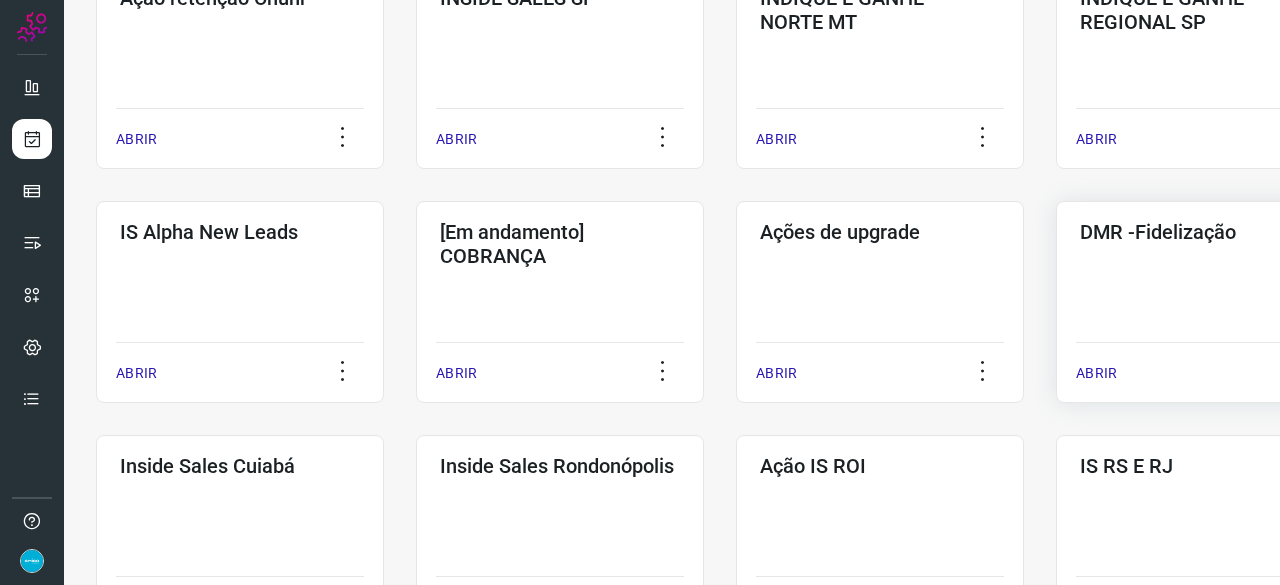 click on "ABRIR" at bounding box center [1096, 373] 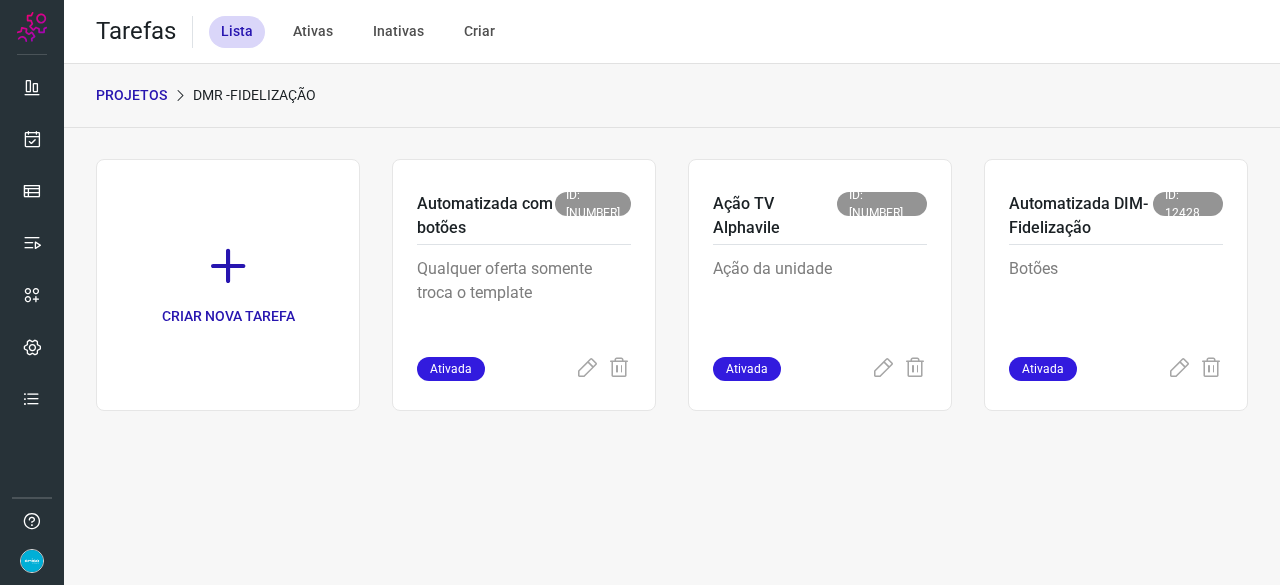 scroll, scrollTop: 0, scrollLeft: 0, axis: both 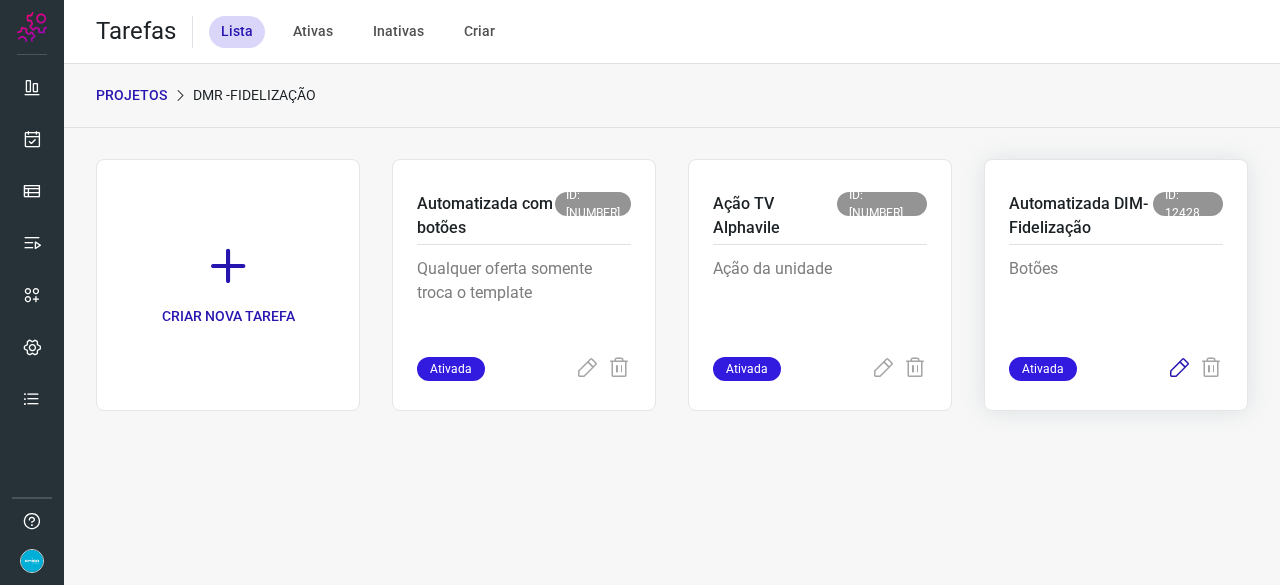 click at bounding box center (1179, 369) 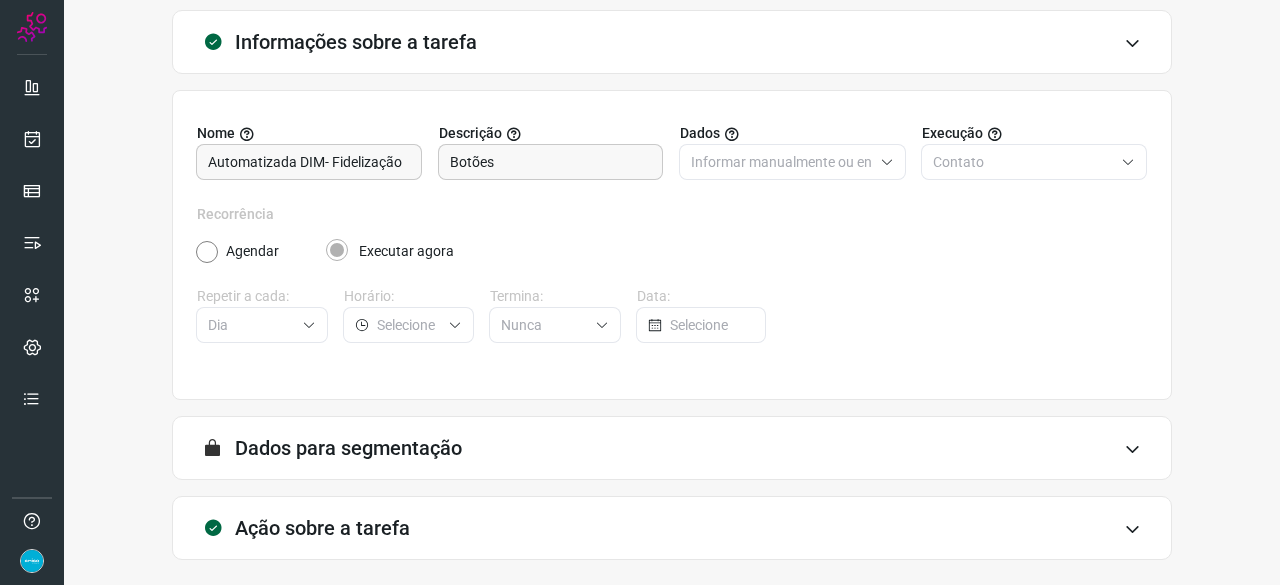 scroll, scrollTop: 195, scrollLeft: 0, axis: vertical 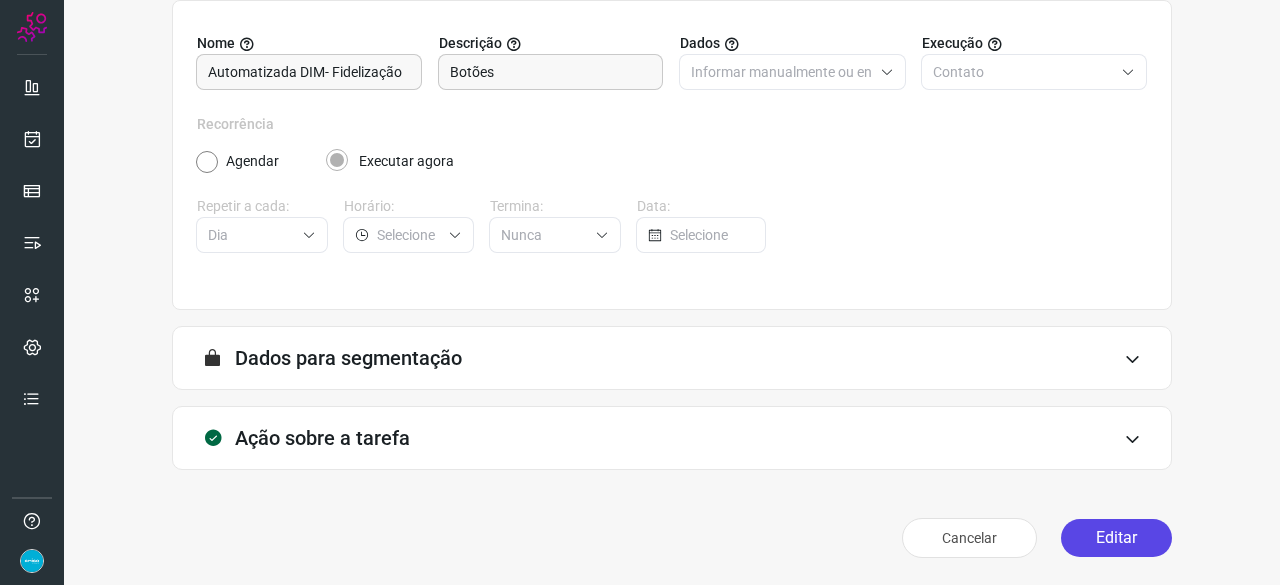 click on "Editar" at bounding box center [1116, 538] 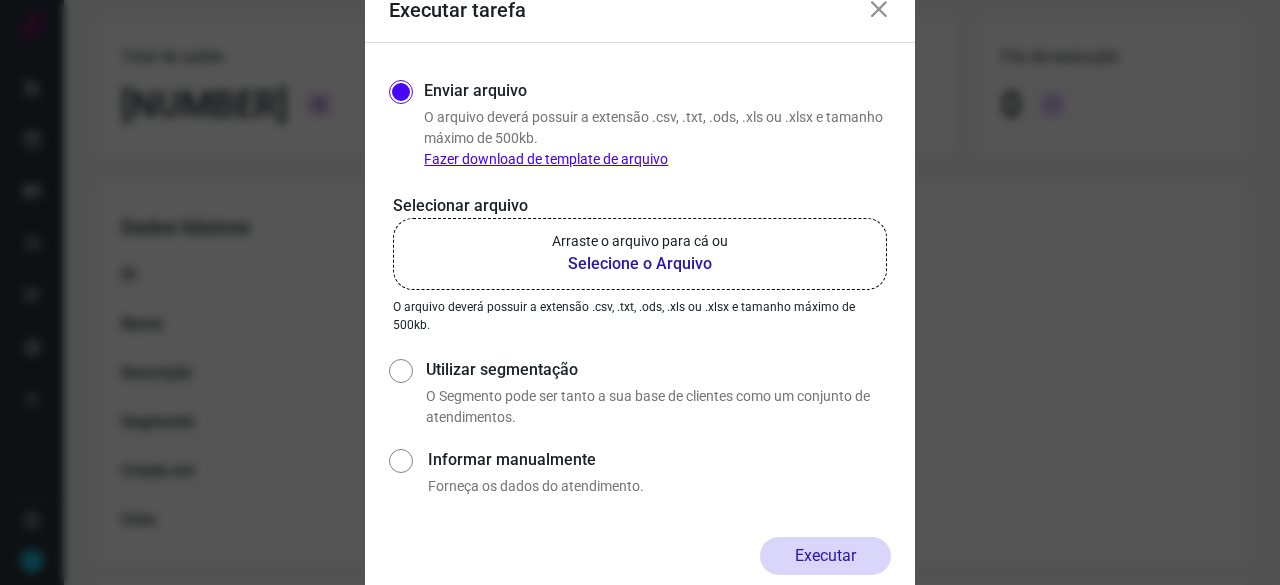 click on "Selecione o Arquivo" at bounding box center (640, 264) 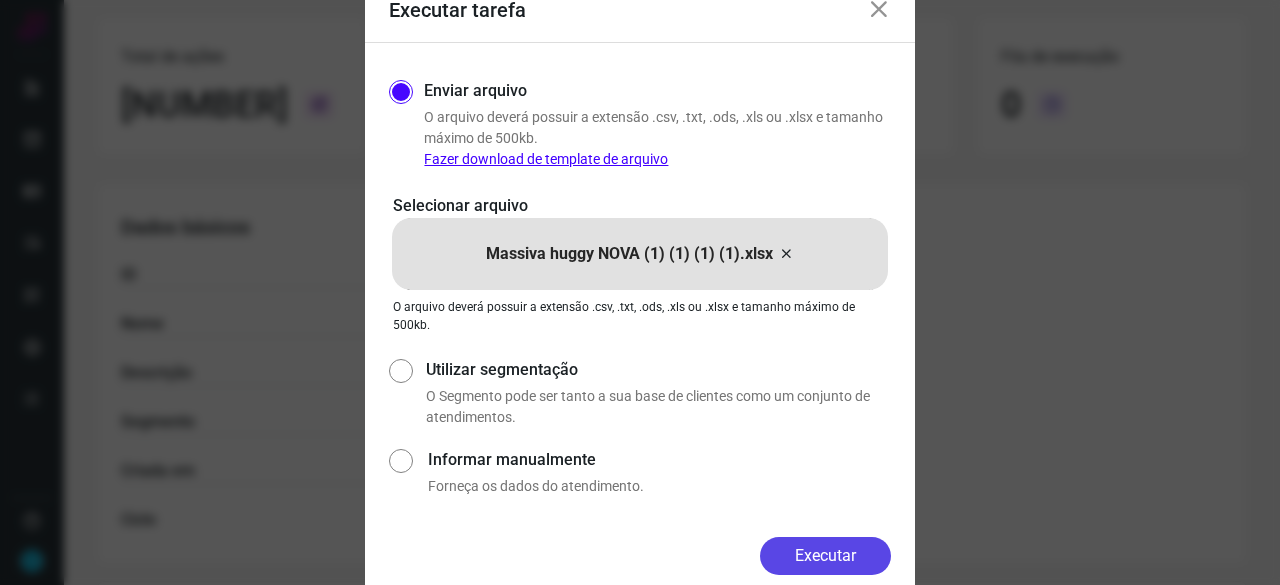click on "Executar" at bounding box center (825, 556) 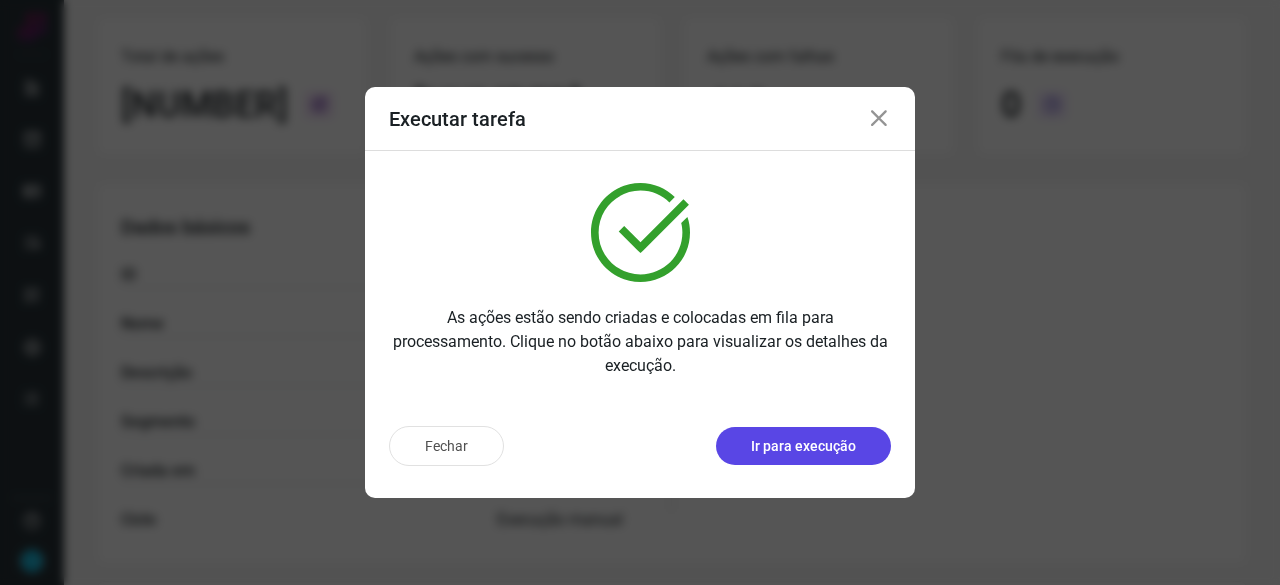 click on "Ir para execução" at bounding box center [803, 446] 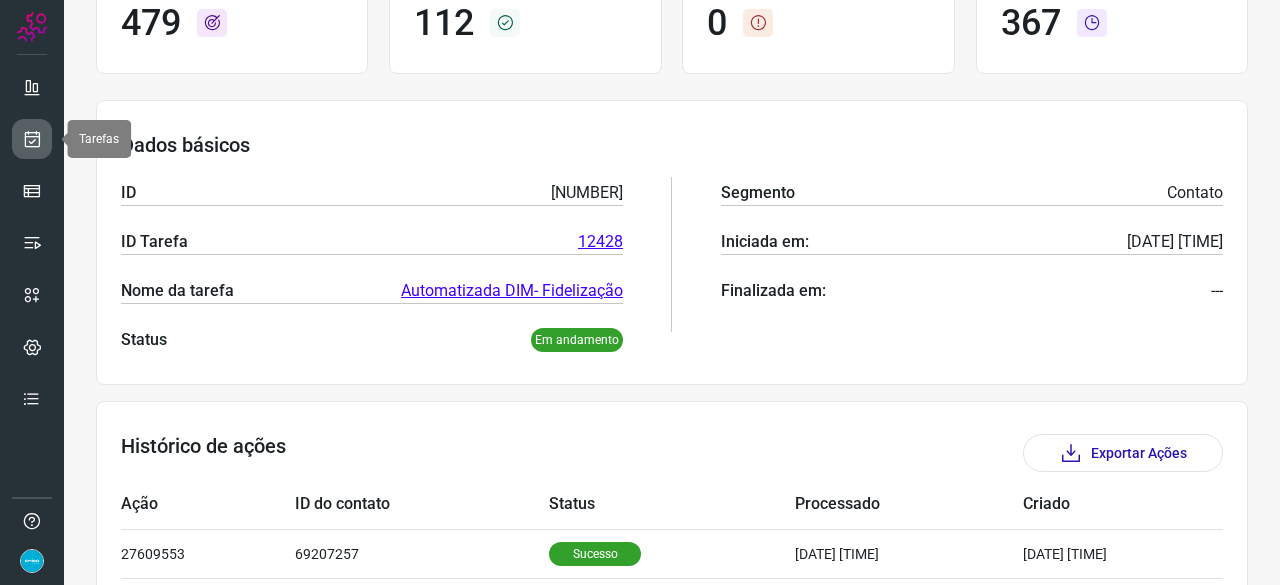 click at bounding box center [32, 139] 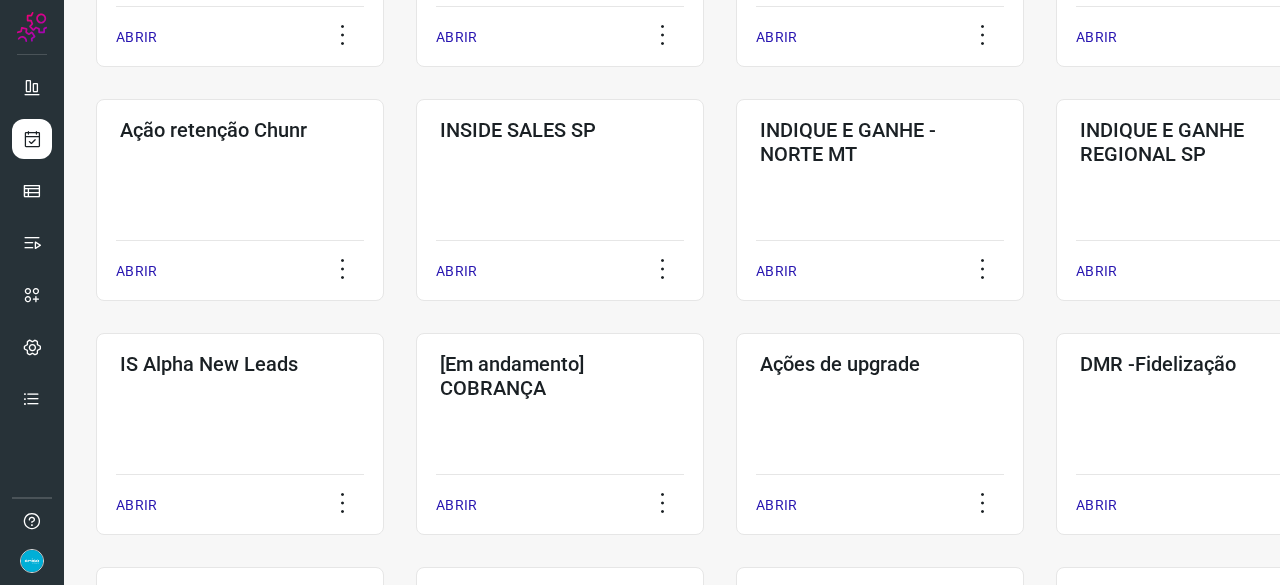 scroll, scrollTop: 560, scrollLeft: 0, axis: vertical 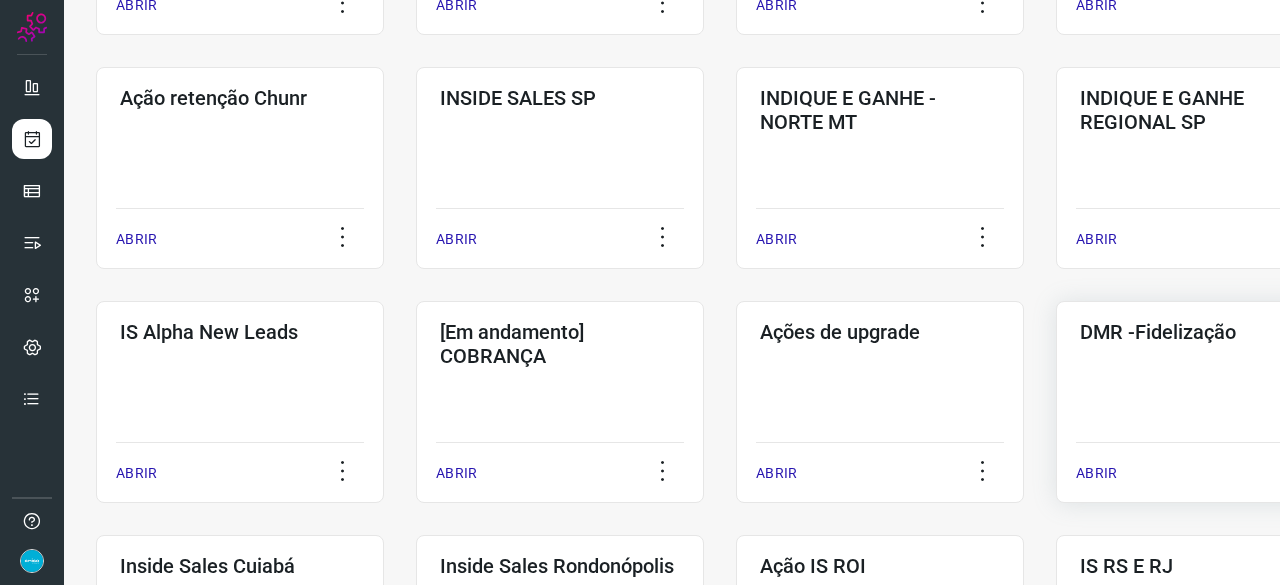 click on "ABRIR" at bounding box center (1096, 473) 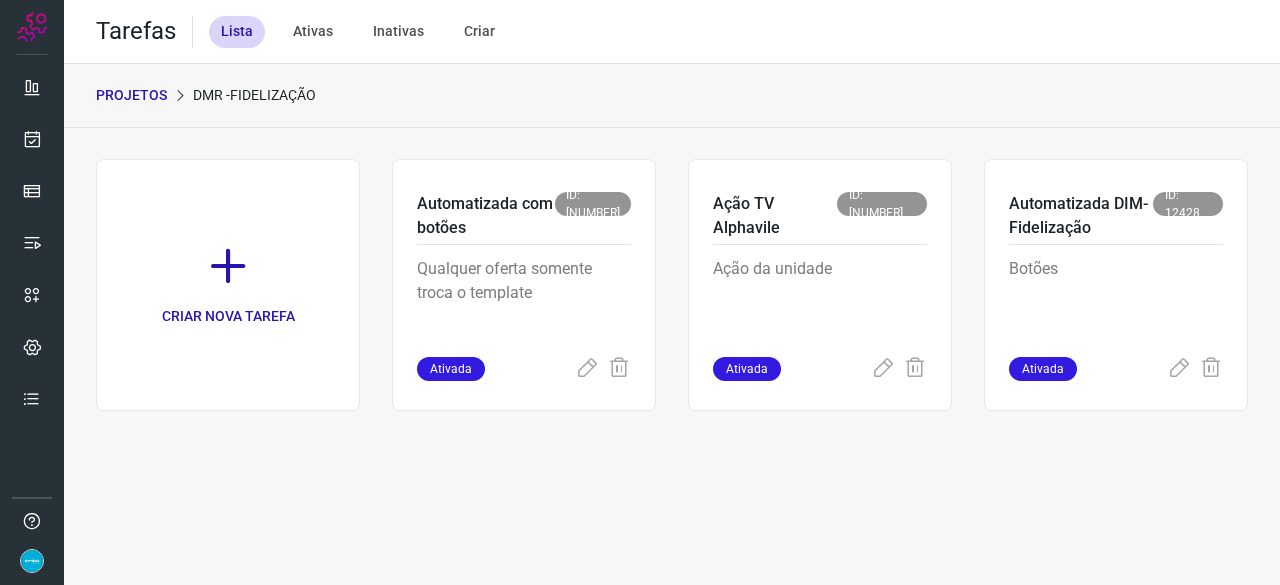 scroll, scrollTop: 0, scrollLeft: 0, axis: both 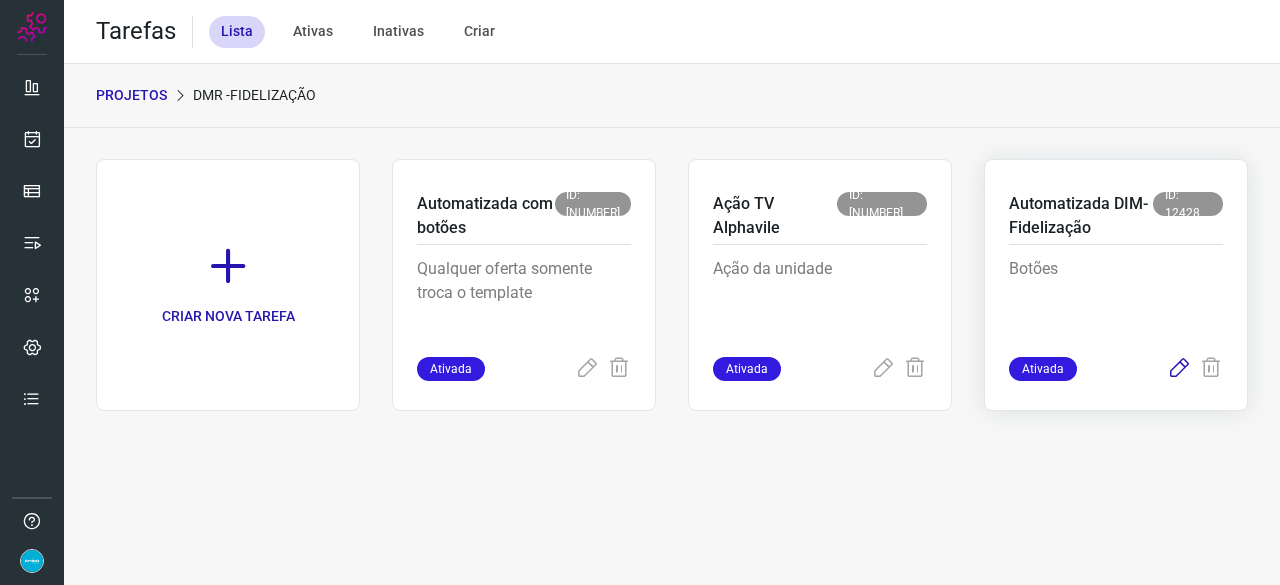 click at bounding box center [1179, 369] 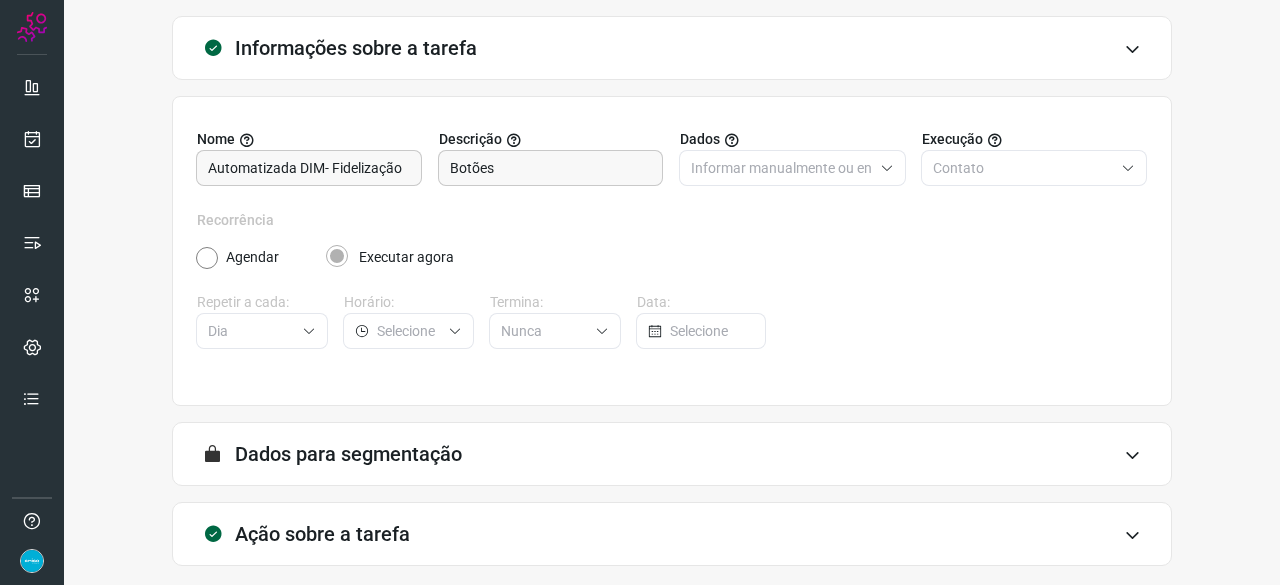 scroll, scrollTop: 195, scrollLeft: 0, axis: vertical 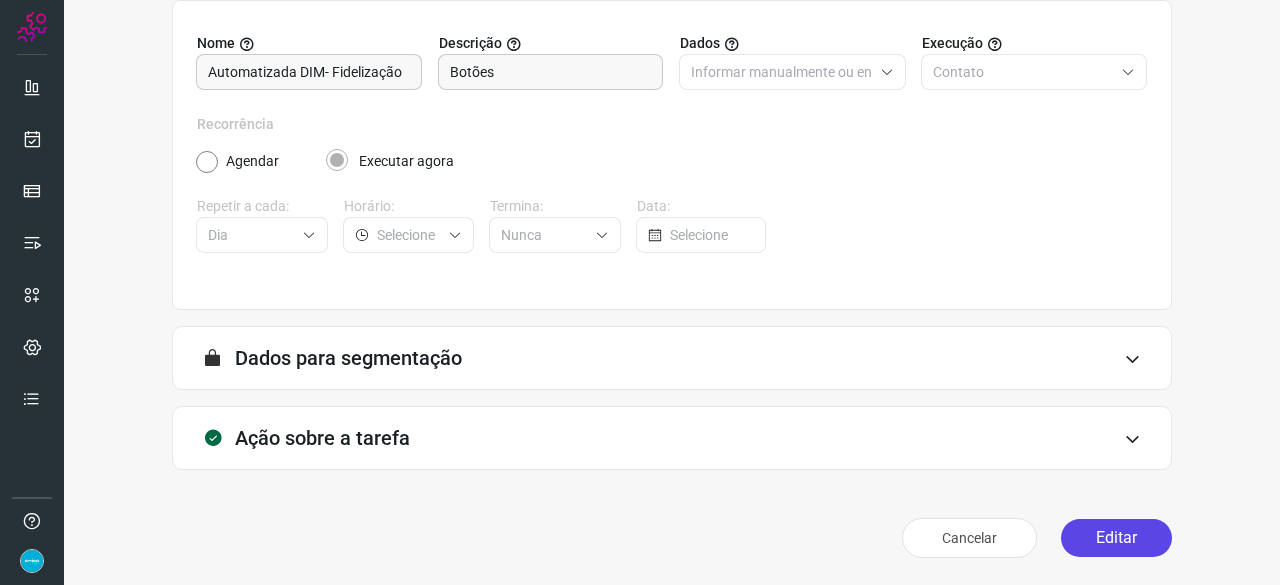 click on "Editar" at bounding box center [1116, 538] 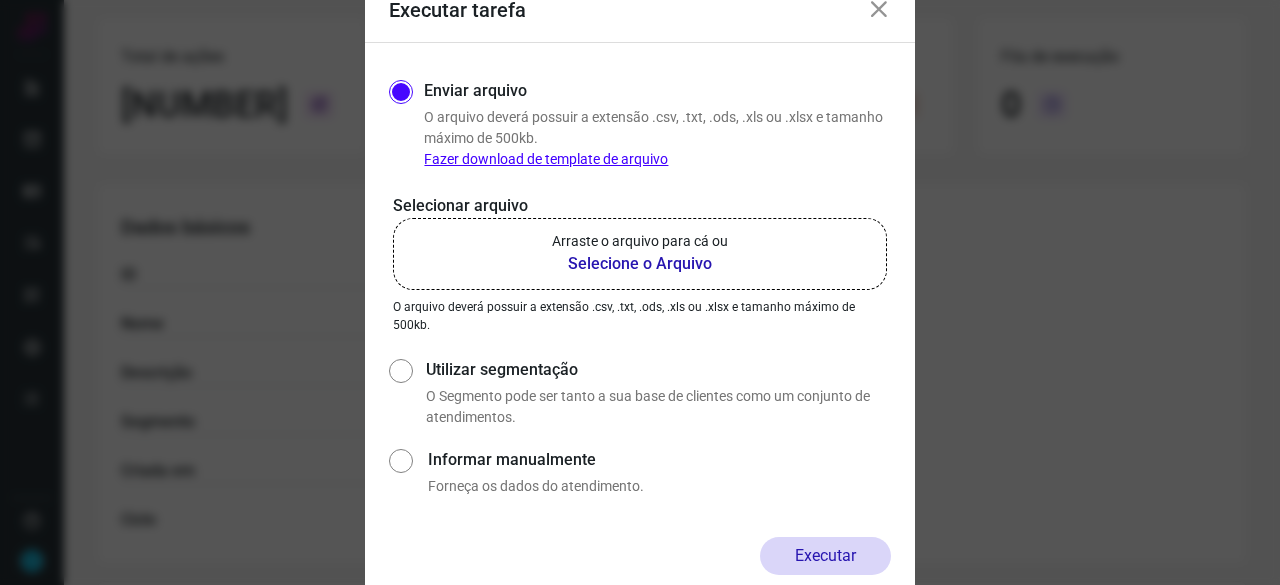 click on "Selecione o Arquivo" at bounding box center [640, 264] 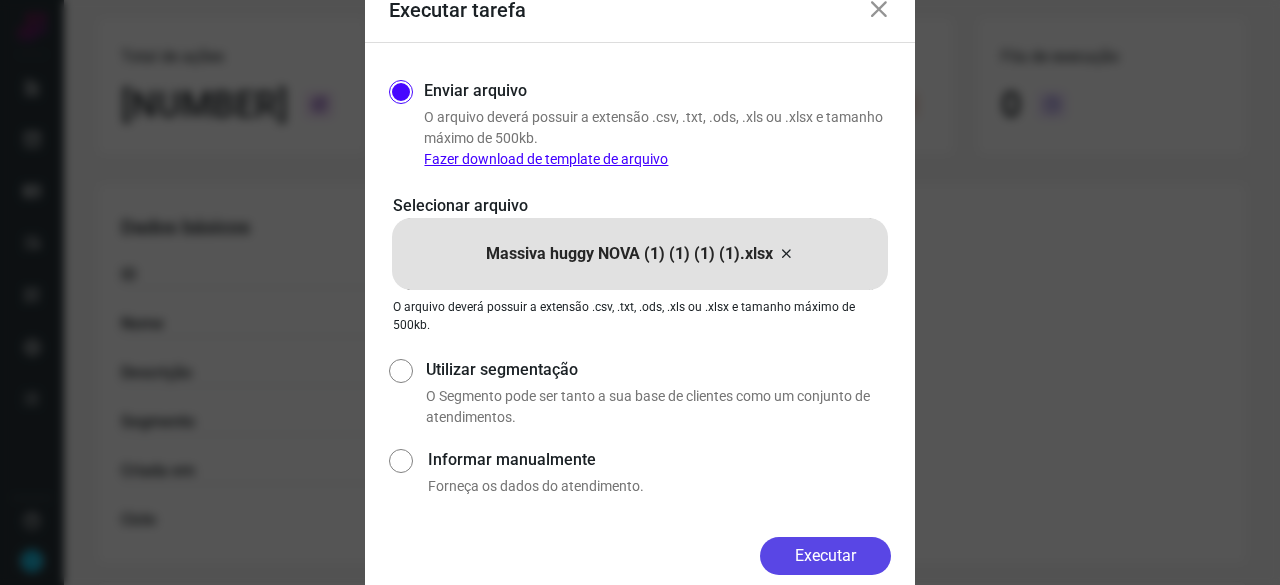 click on "Executar" at bounding box center (825, 556) 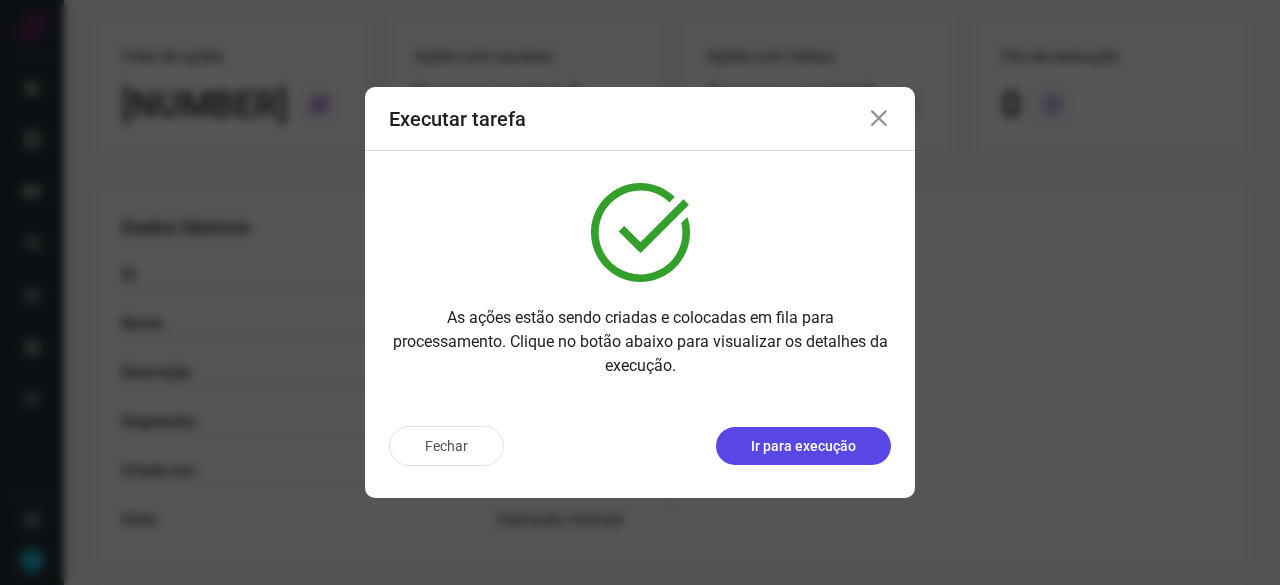 click on "Ir para execução" at bounding box center (803, 446) 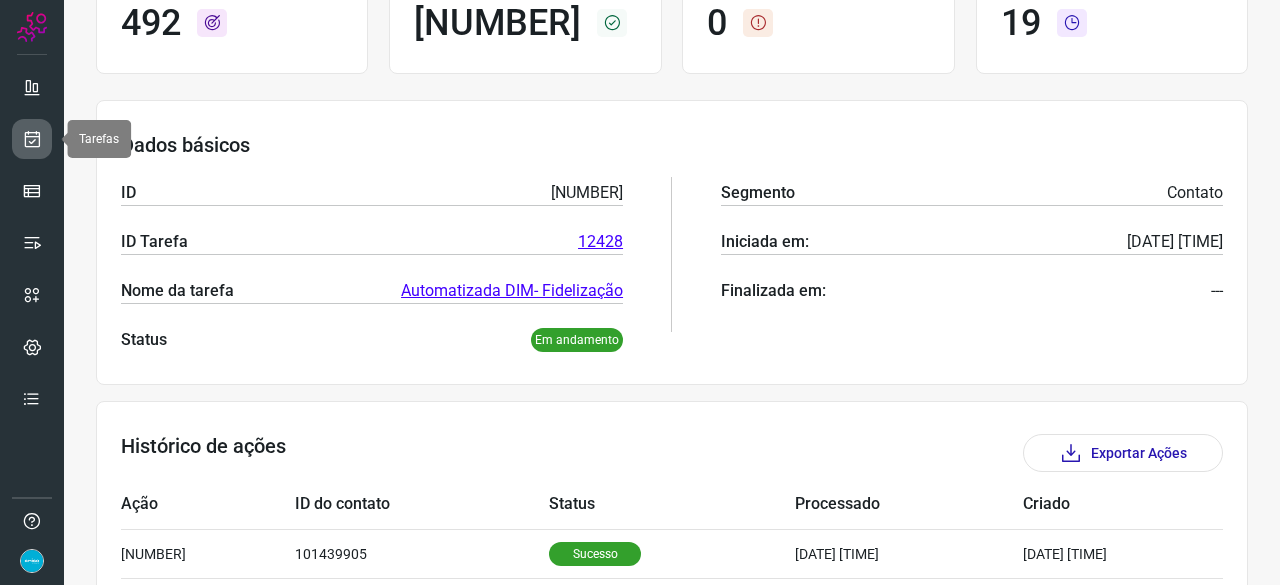 click at bounding box center [32, 139] 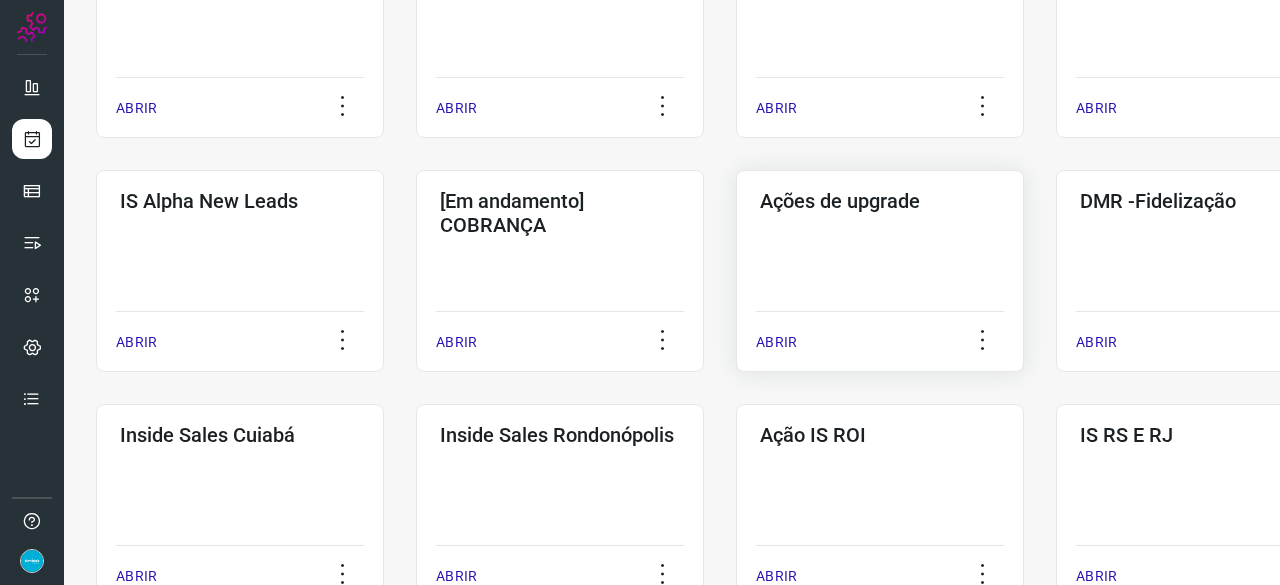 scroll, scrollTop: 660, scrollLeft: 0, axis: vertical 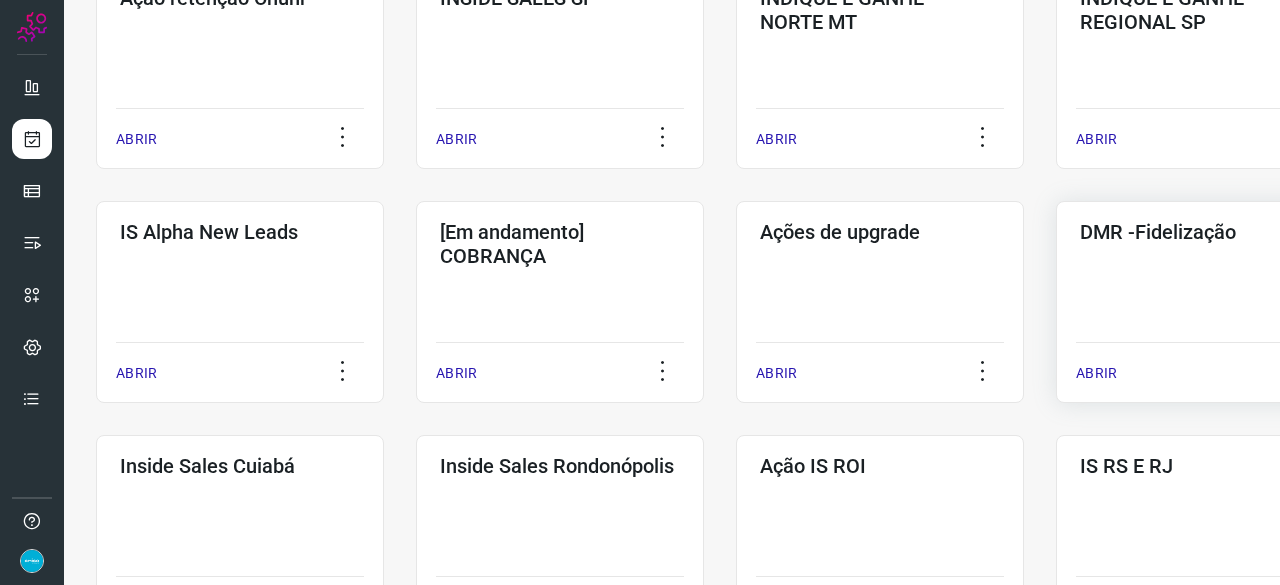 click on "ABRIR" at bounding box center [1096, 373] 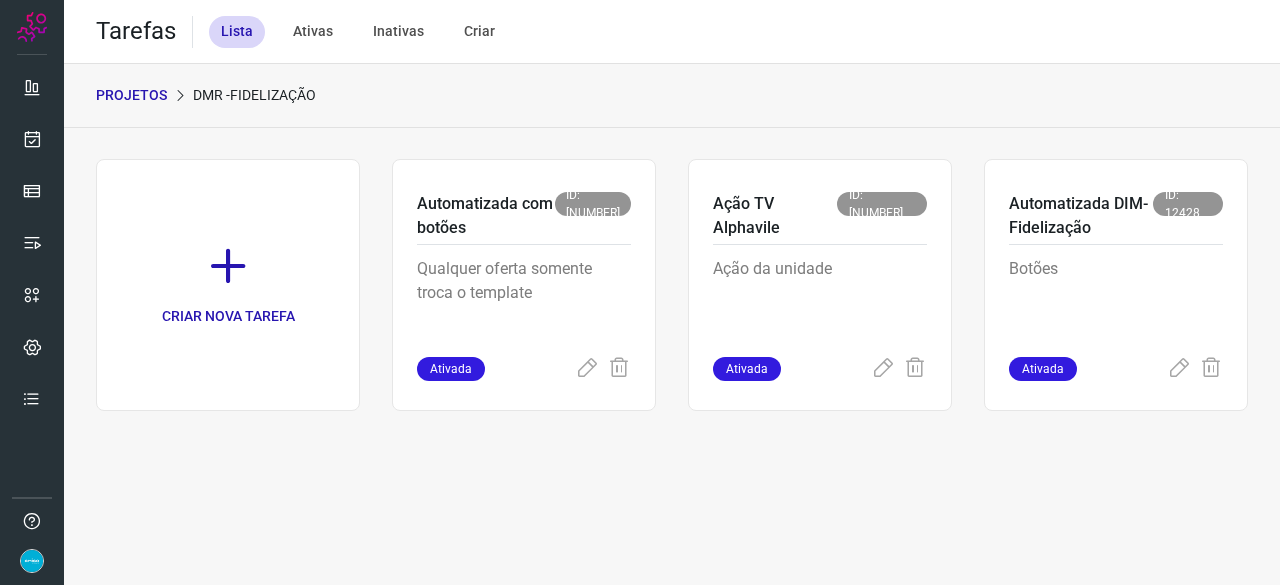 scroll, scrollTop: 0, scrollLeft: 0, axis: both 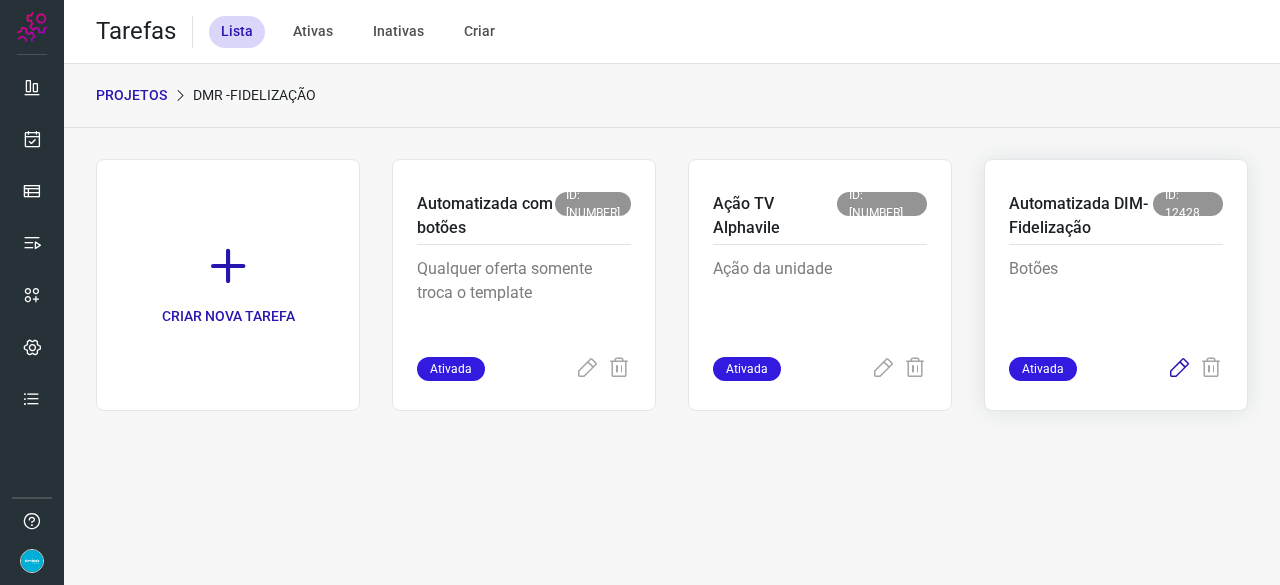click at bounding box center [1179, 369] 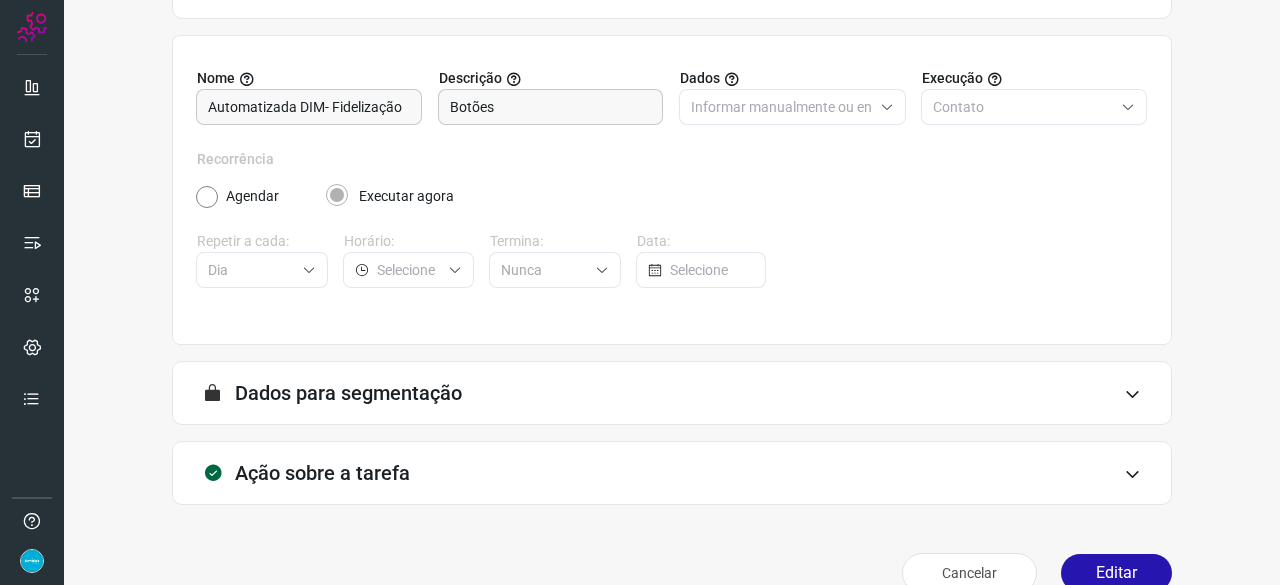 scroll, scrollTop: 195, scrollLeft: 0, axis: vertical 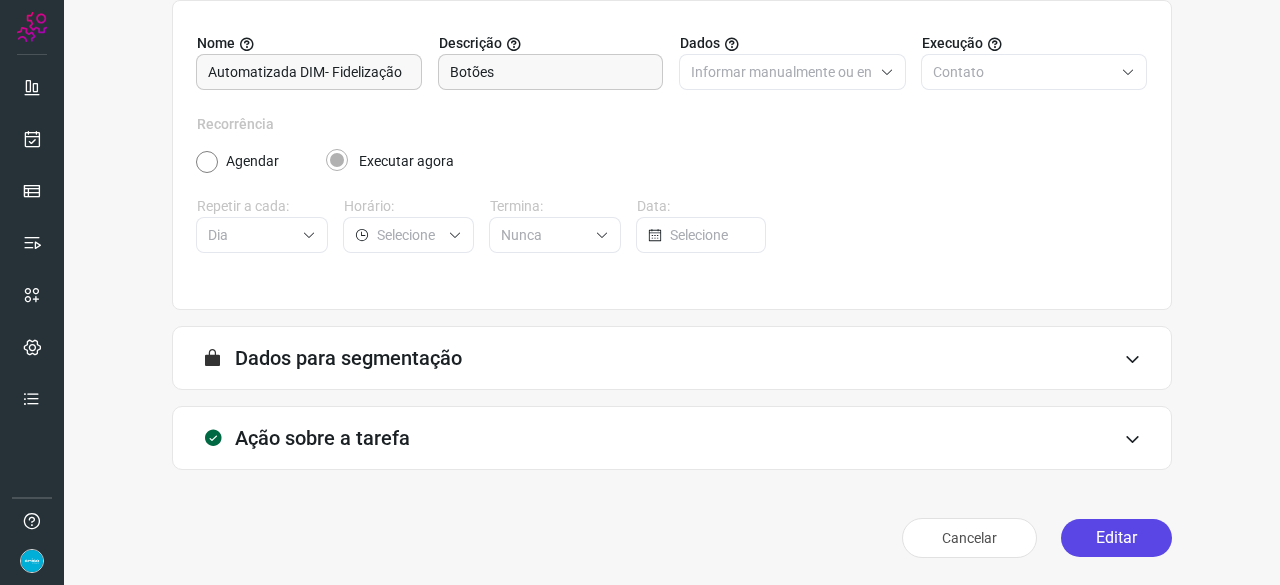 click on "Editar" at bounding box center [1116, 538] 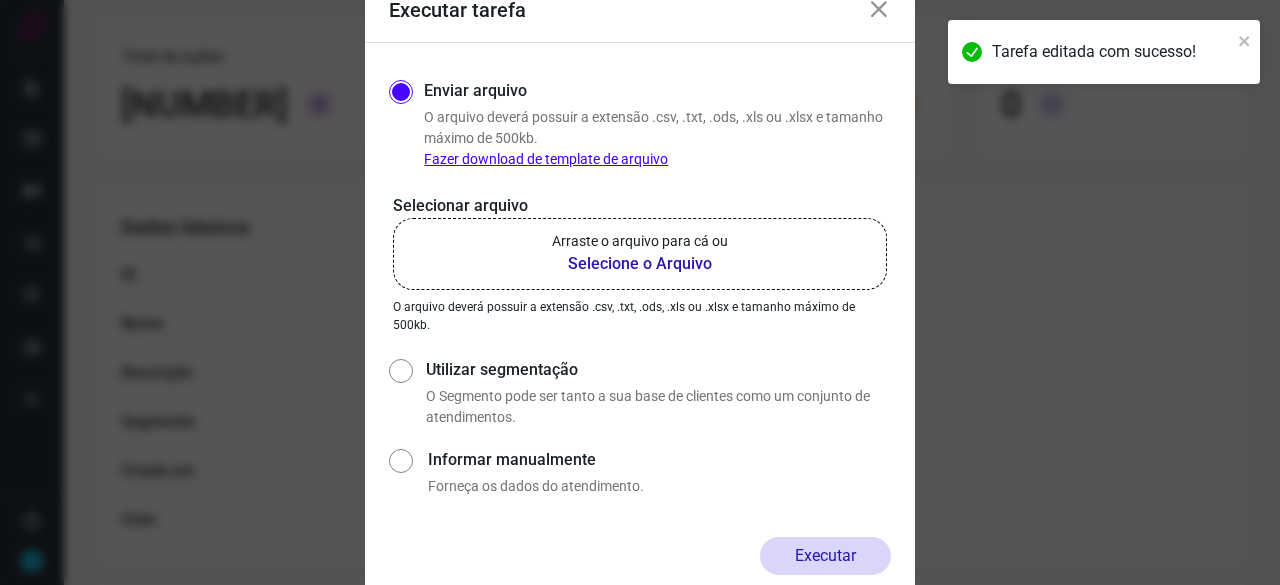 click on "Selecione o Arquivo" at bounding box center (640, 264) 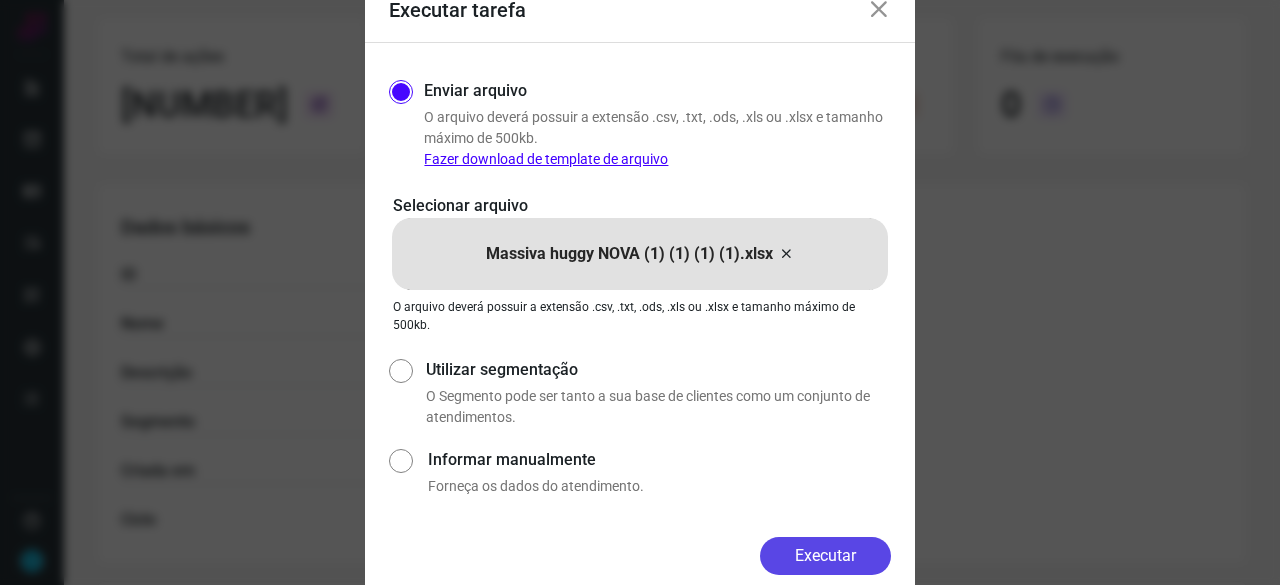 click on "Executar" at bounding box center (825, 556) 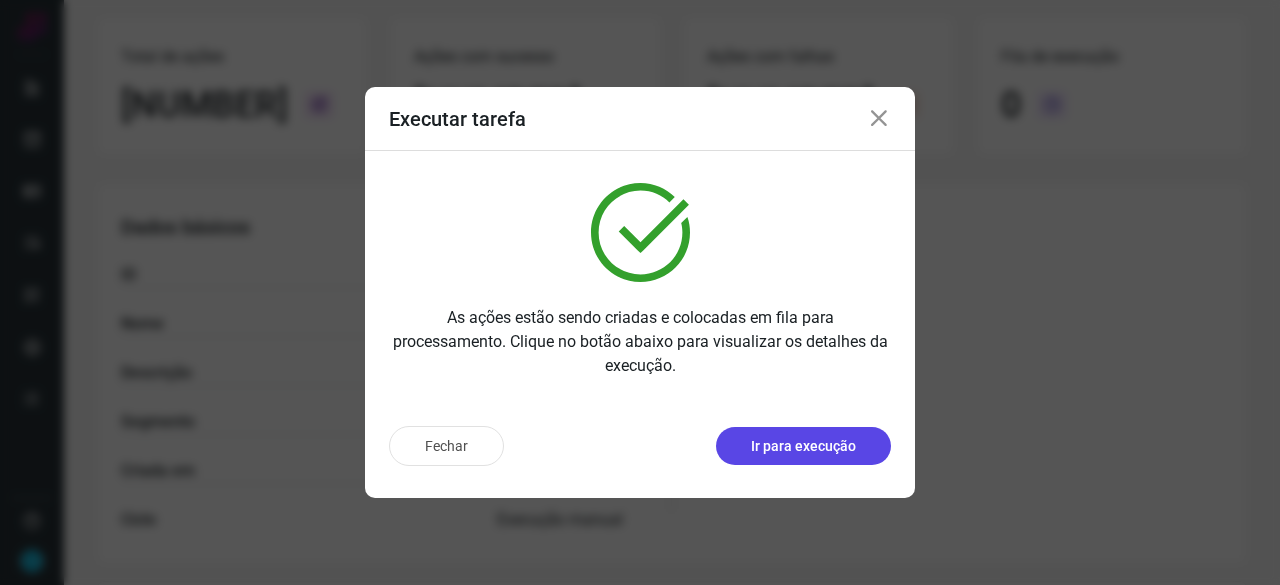 click on "Ir para execução" at bounding box center [803, 446] 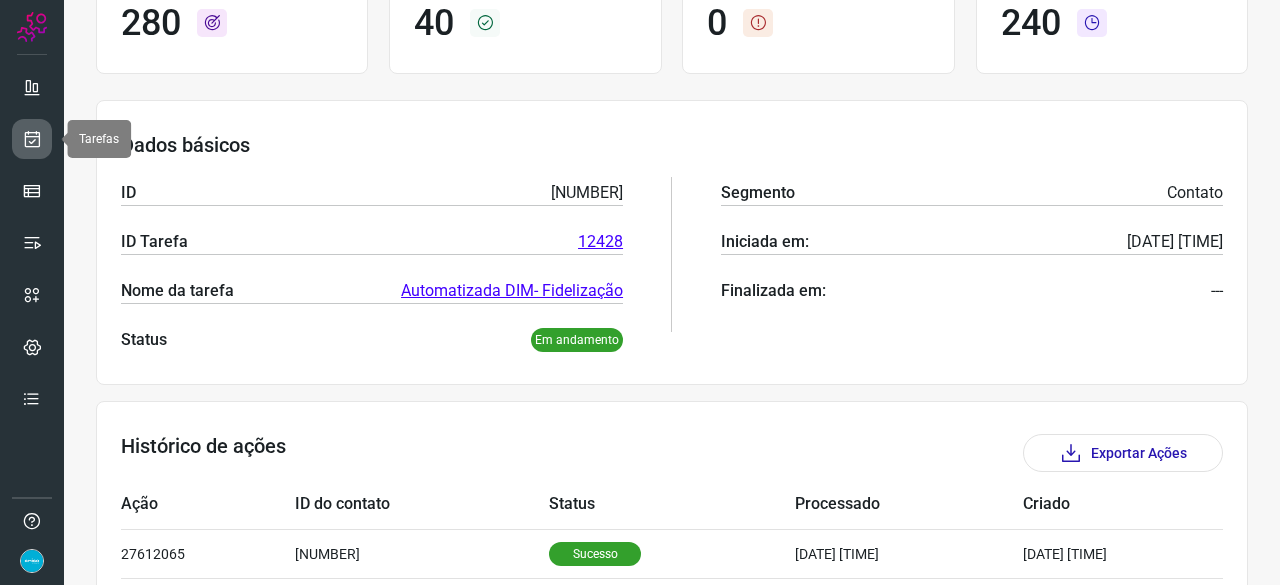 click at bounding box center (32, 139) 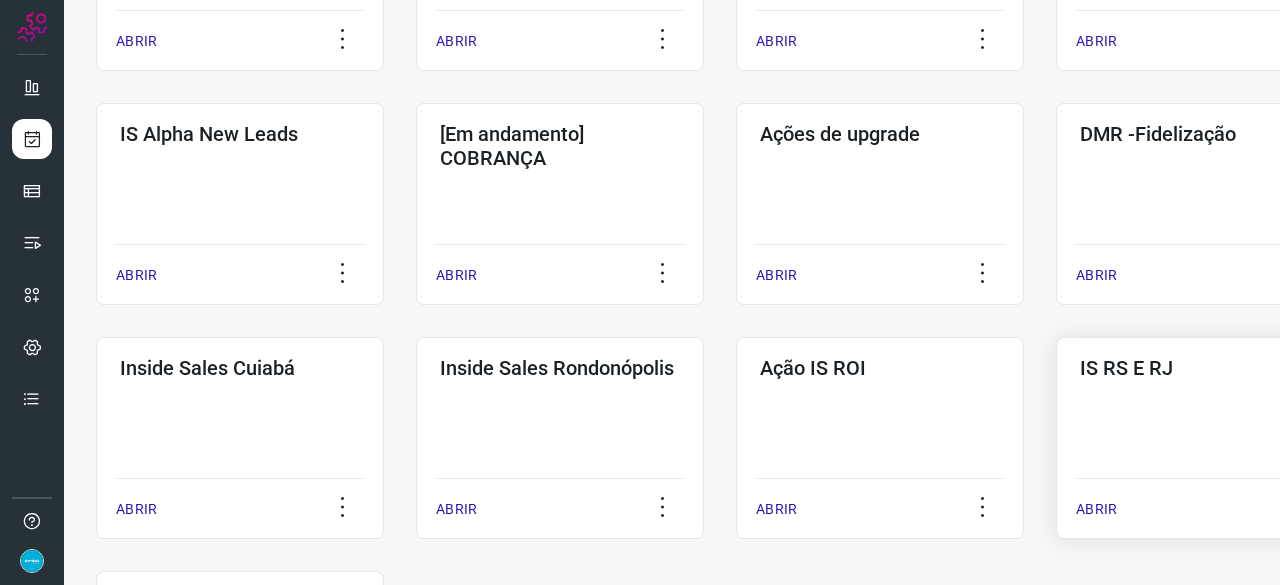 scroll, scrollTop: 760, scrollLeft: 0, axis: vertical 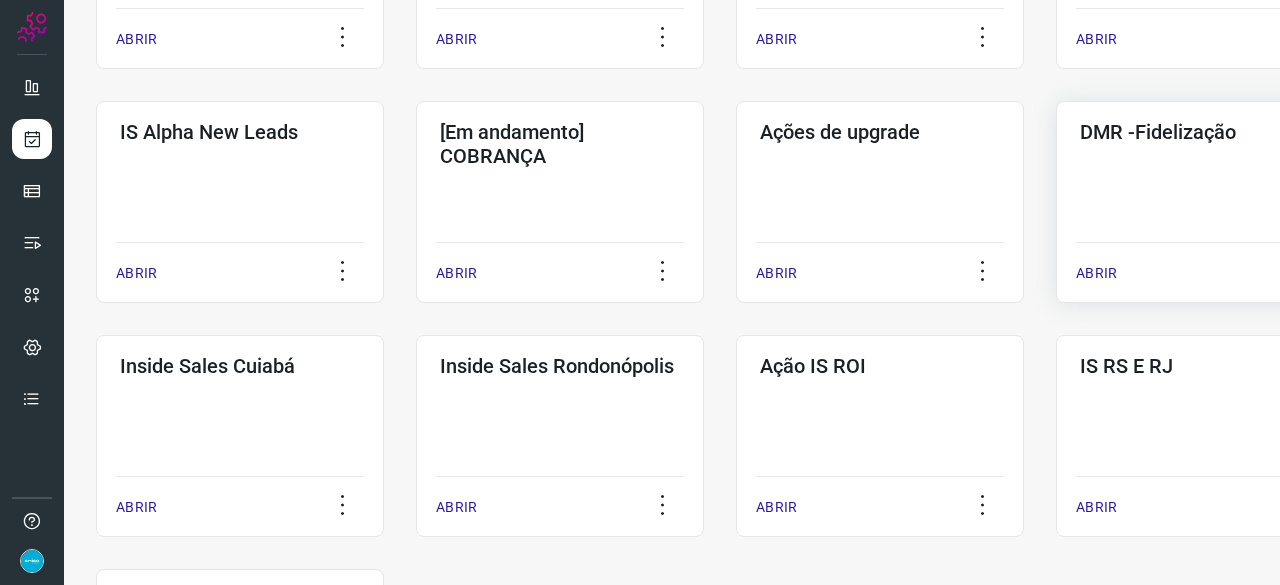 click on "ABRIR" at bounding box center [1096, 273] 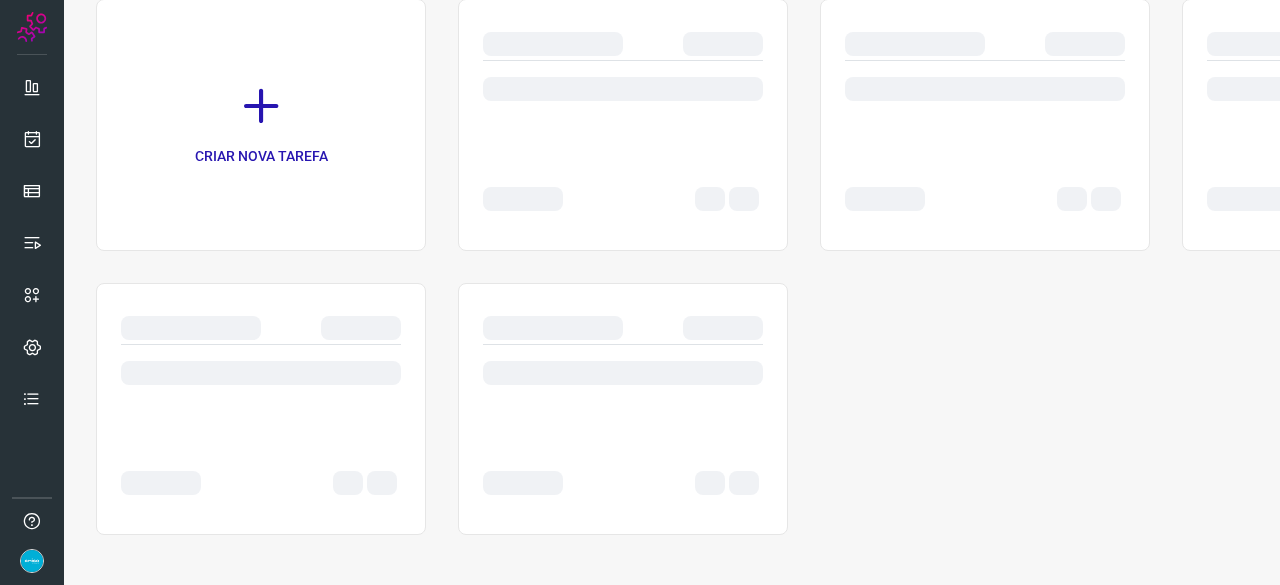 scroll, scrollTop: 0, scrollLeft: 0, axis: both 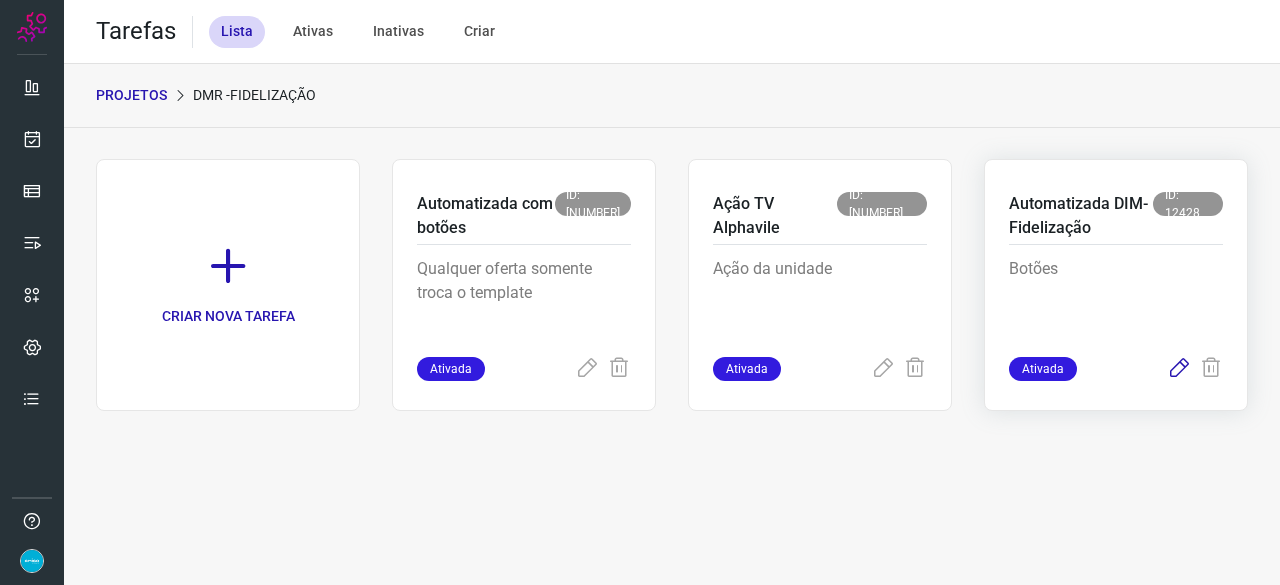 click at bounding box center (1179, 369) 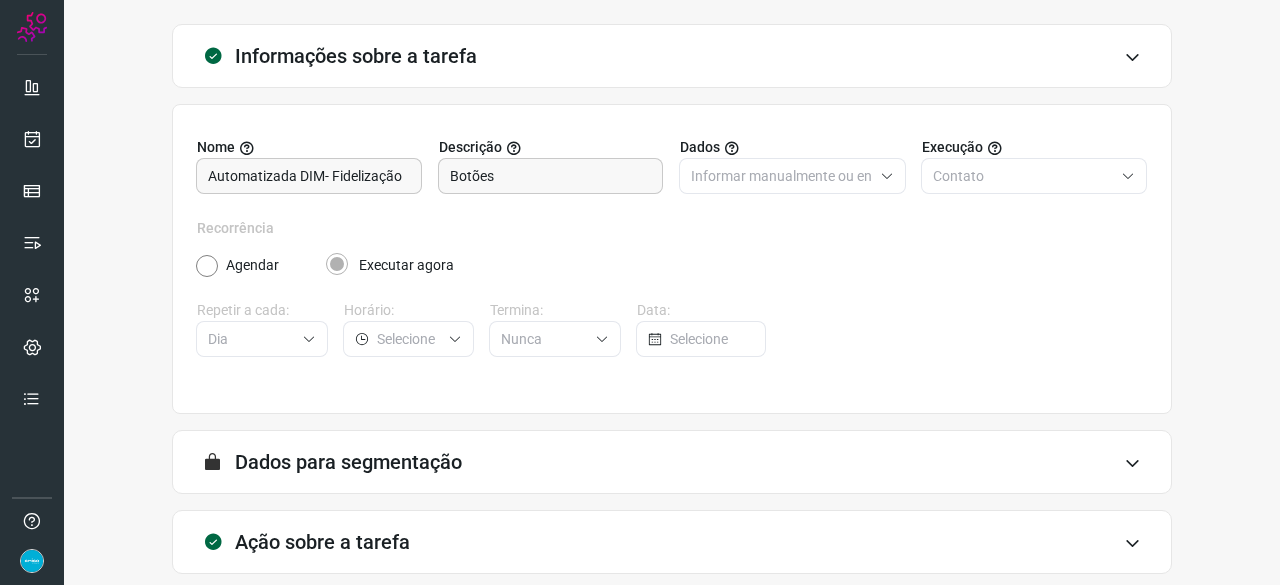 scroll, scrollTop: 195, scrollLeft: 0, axis: vertical 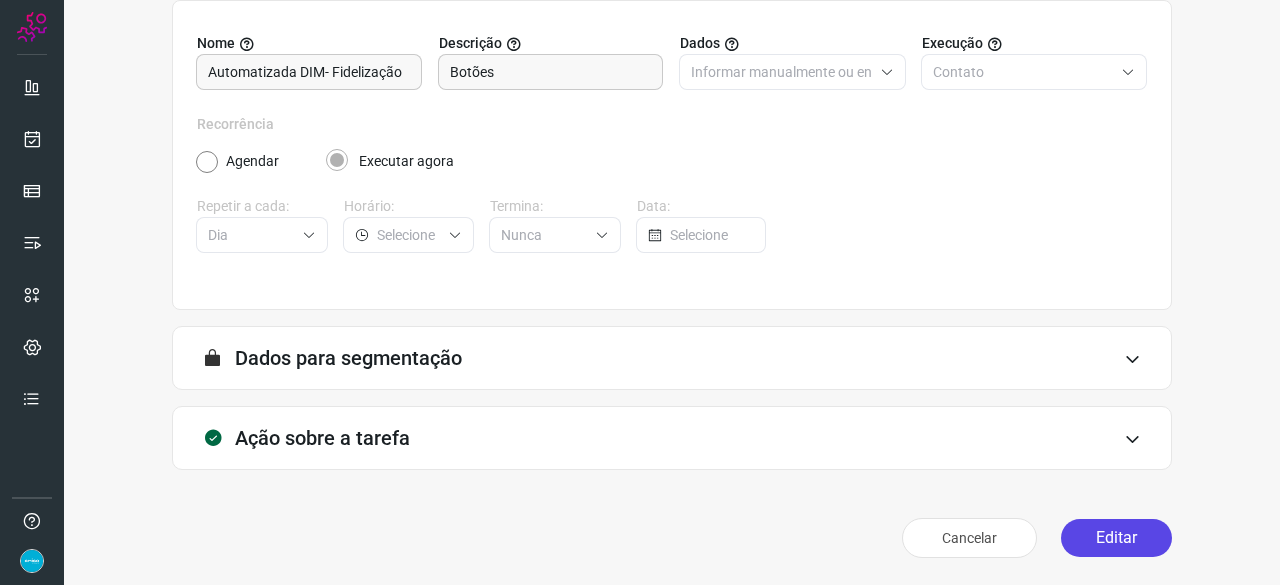click on "Editar" at bounding box center (1116, 538) 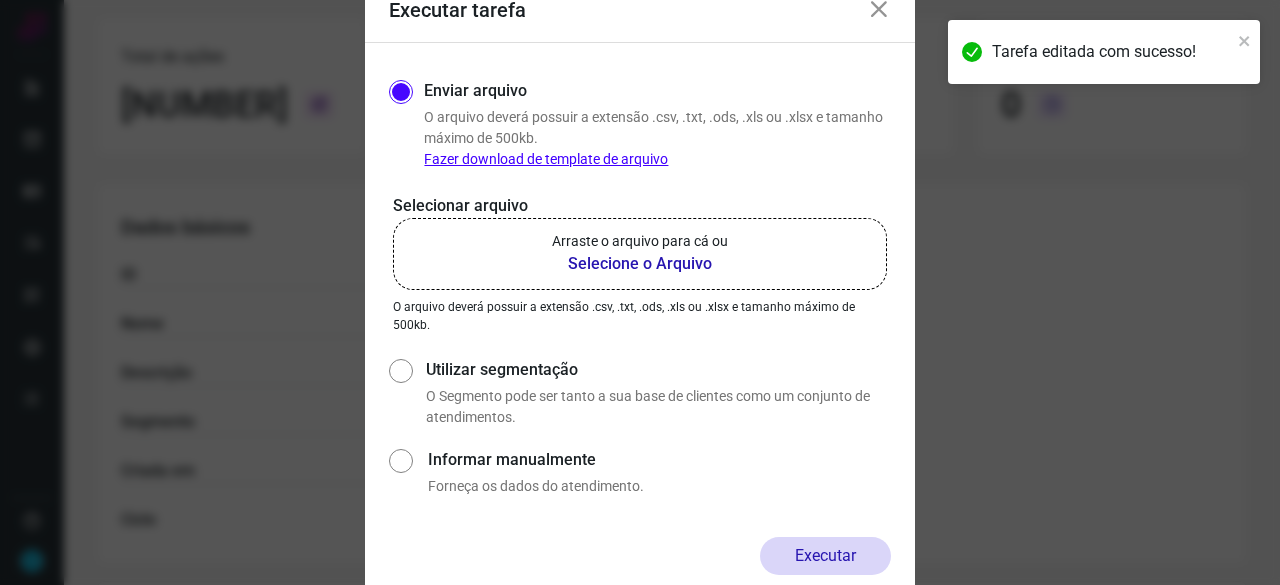 click on "Selecione o Arquivo" at bounding box center [640, 264] 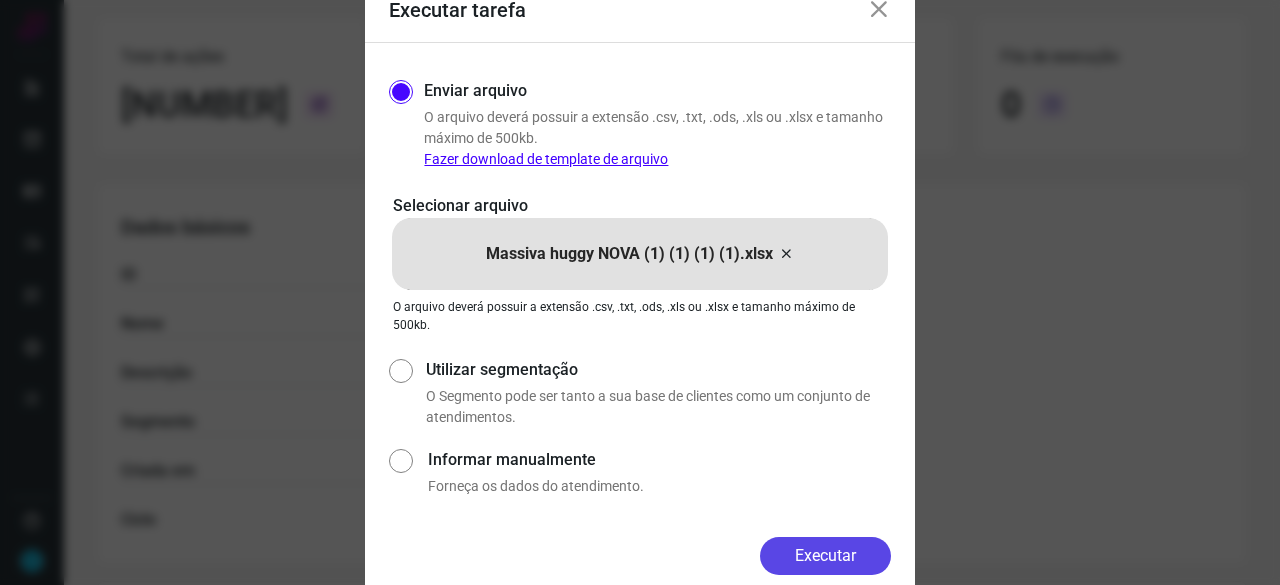 click on "Executar" at bounding box center [825, 556] 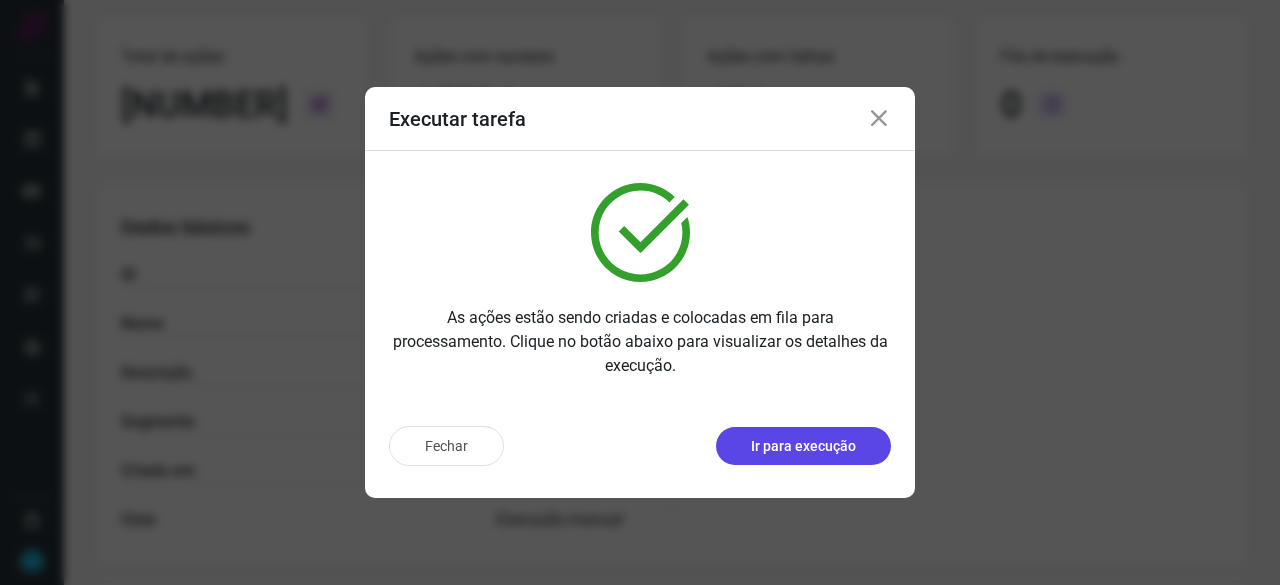click on "Ir para execução" at bounding box center [803, 446] 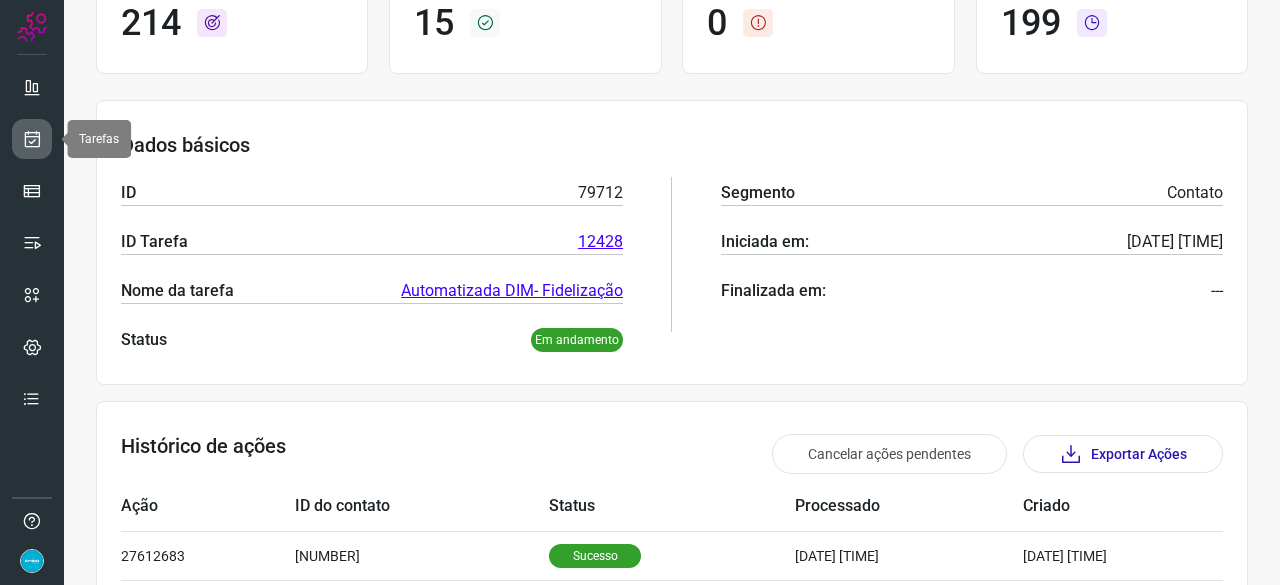 click at bounding box center [32, 139] 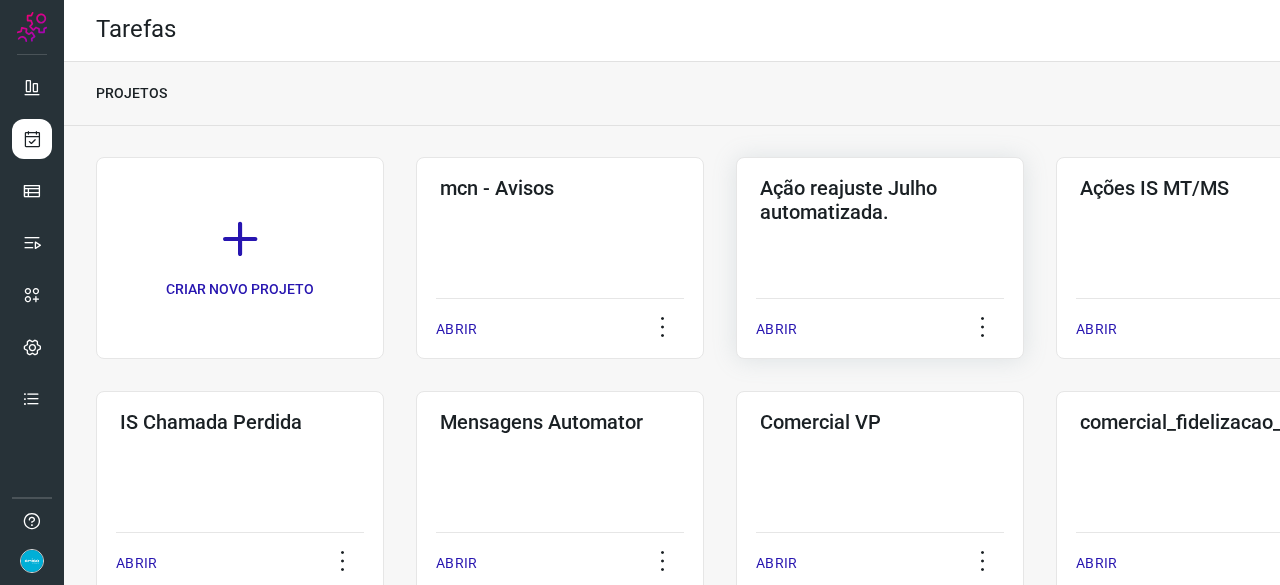 scroll, scrollTop: 0, scrollLeft: 0, axis: both 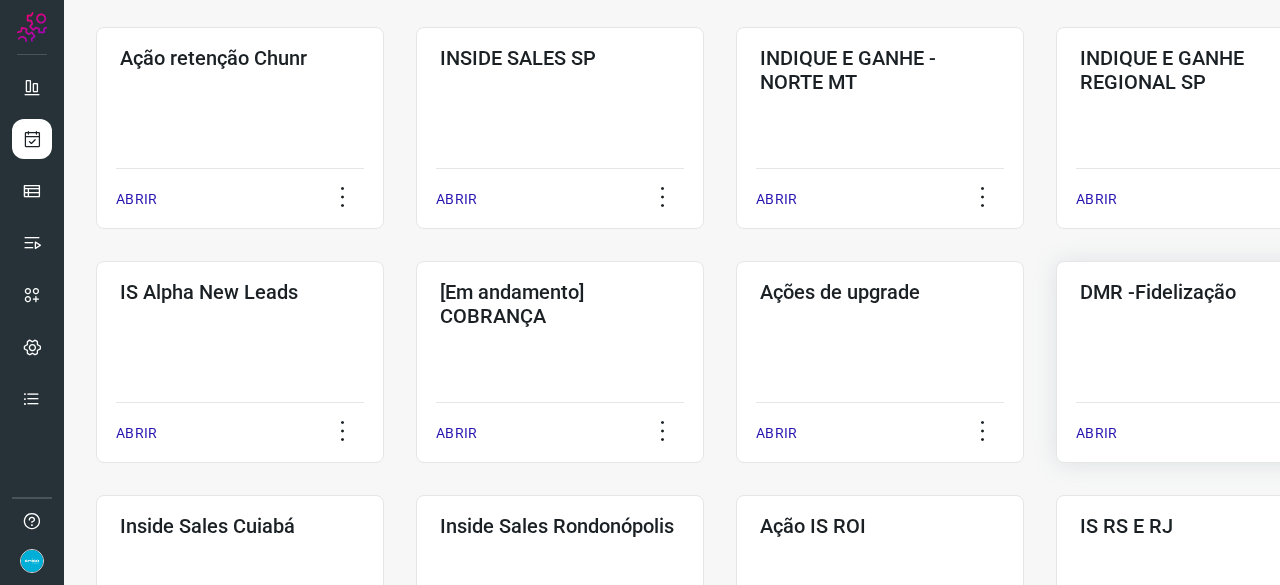 click on "ABRIR" at bounding box center (1096, 433) 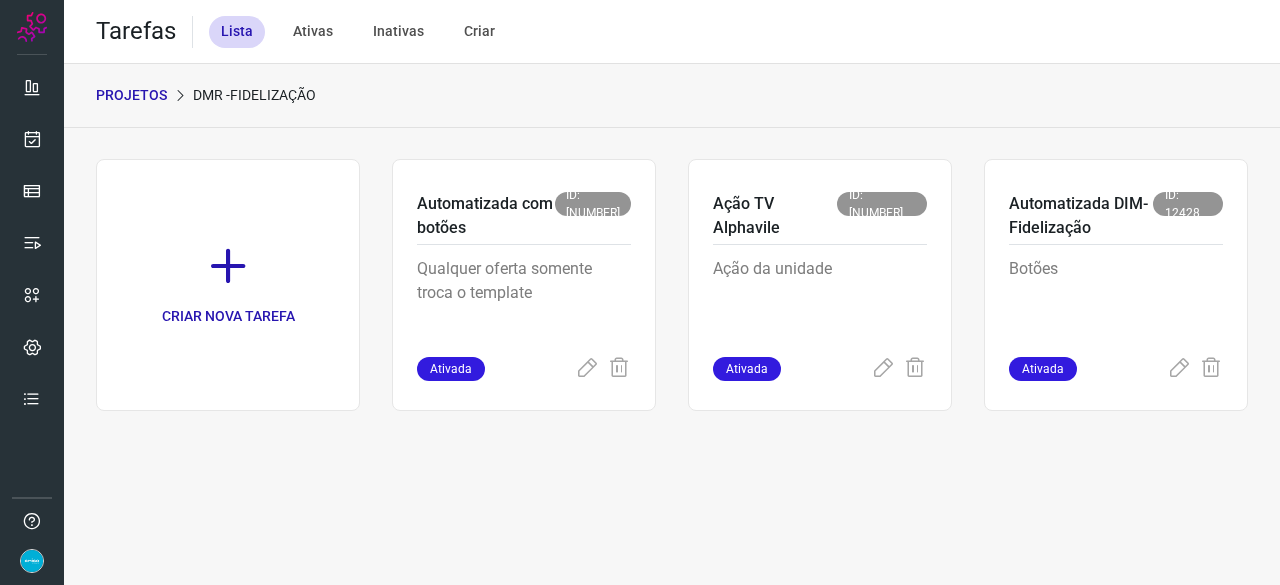 scroll, scrollTop: 0, scrollLeft: 0, axis: both 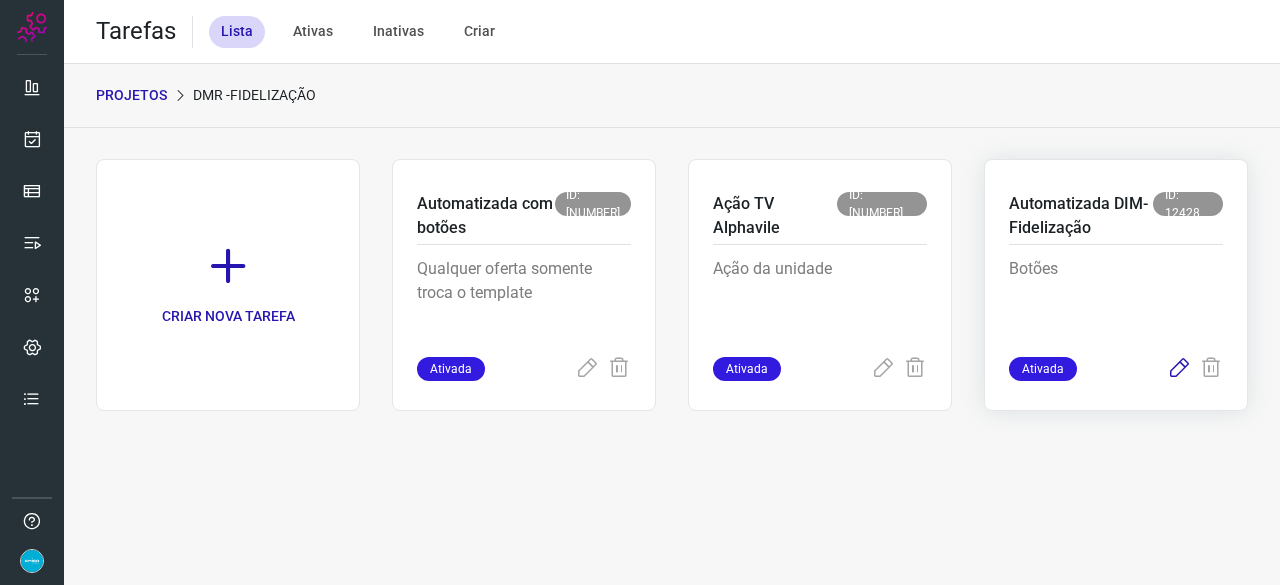 click at bounding box center [1179, 369] 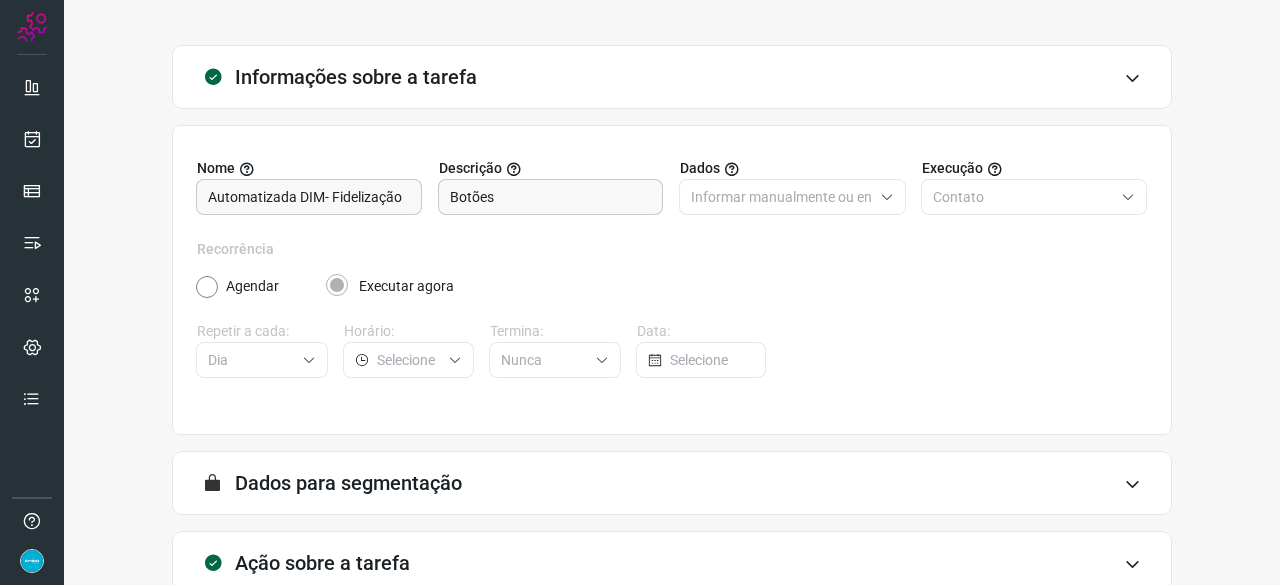 scroll, scrollTop: 195, scrollLeft: 0, axis: vertical 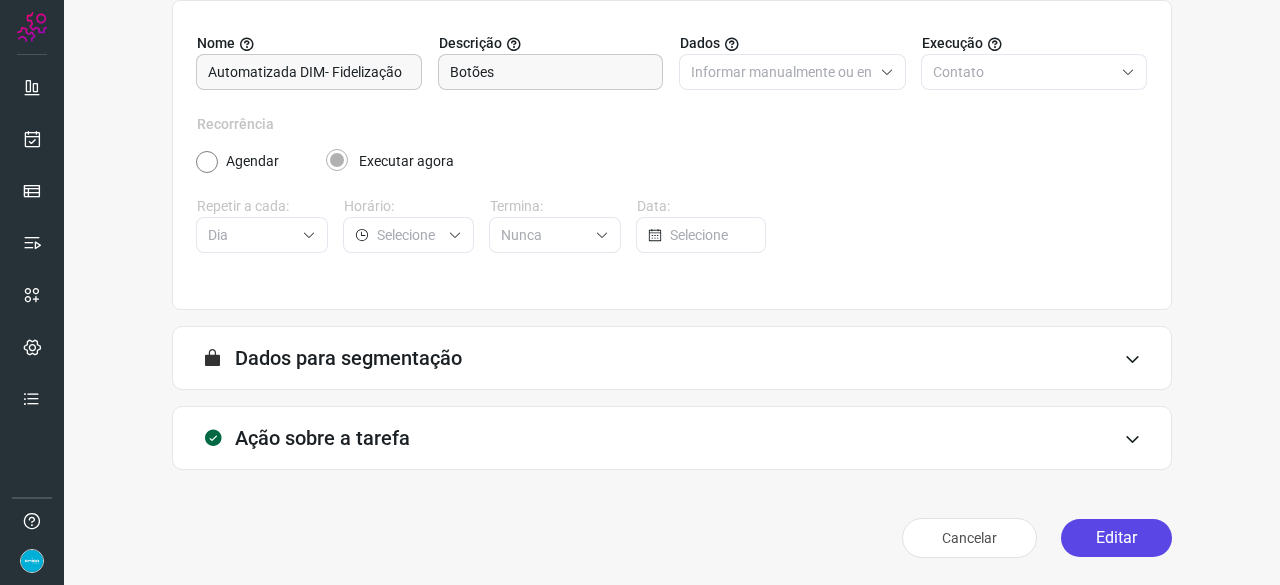 click on "Editar" at bounding box center (1116, 538) 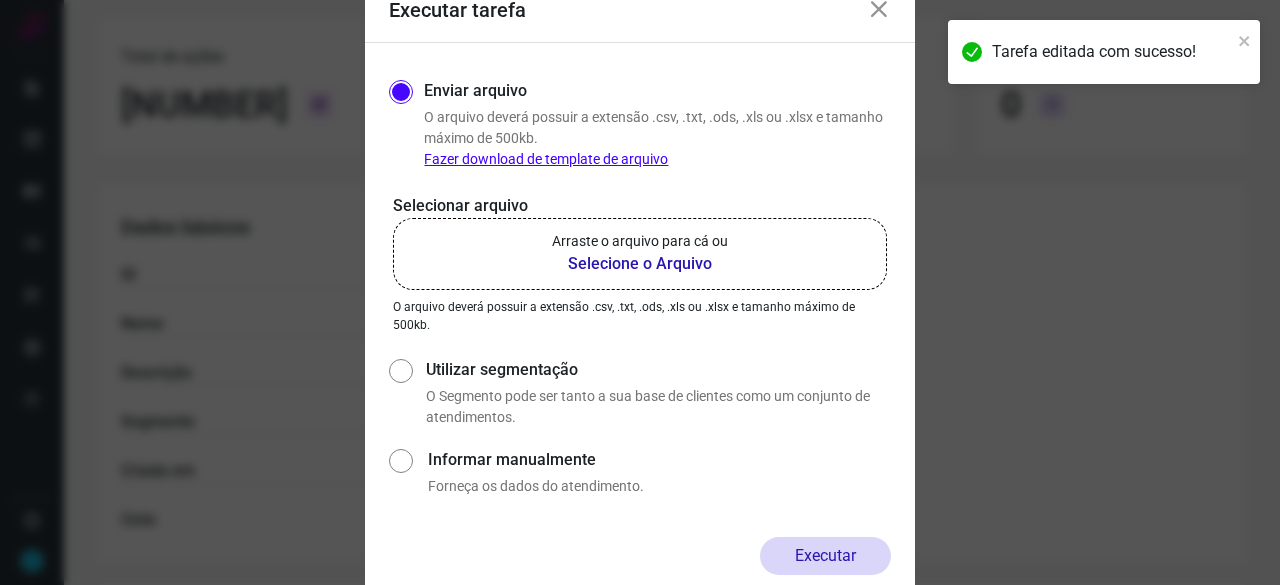 click on "Selecione o Arquivo" at bounding box center (640, 264) 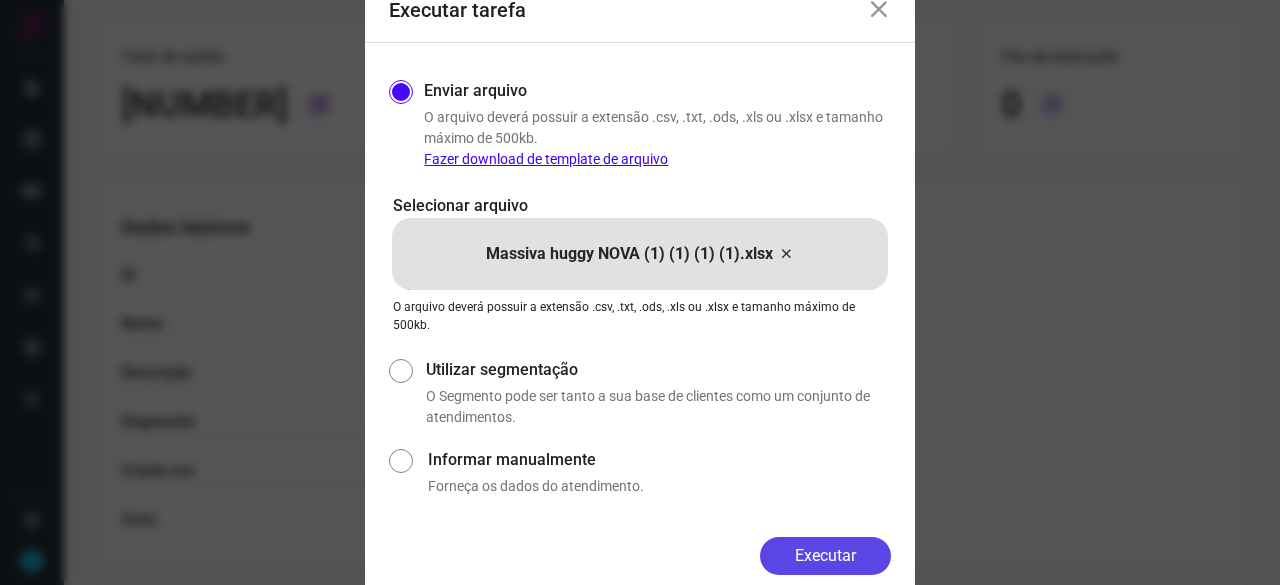 click on "Executar" at bounding box center [825, 556] 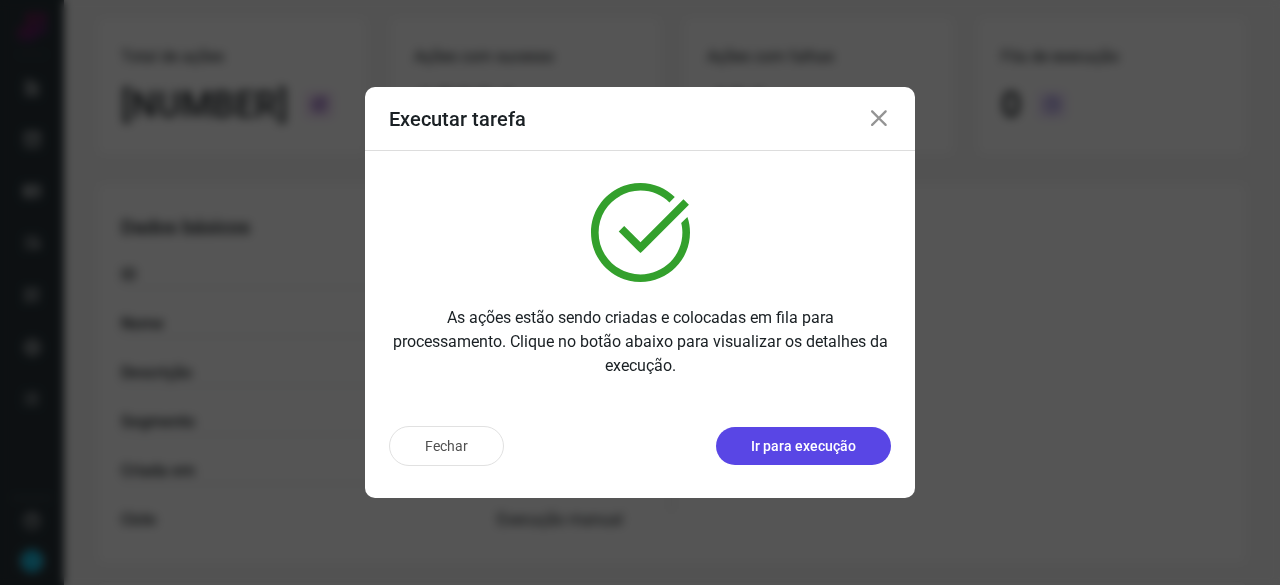 click on "Ir para execução" at bounding box center (803, 446) 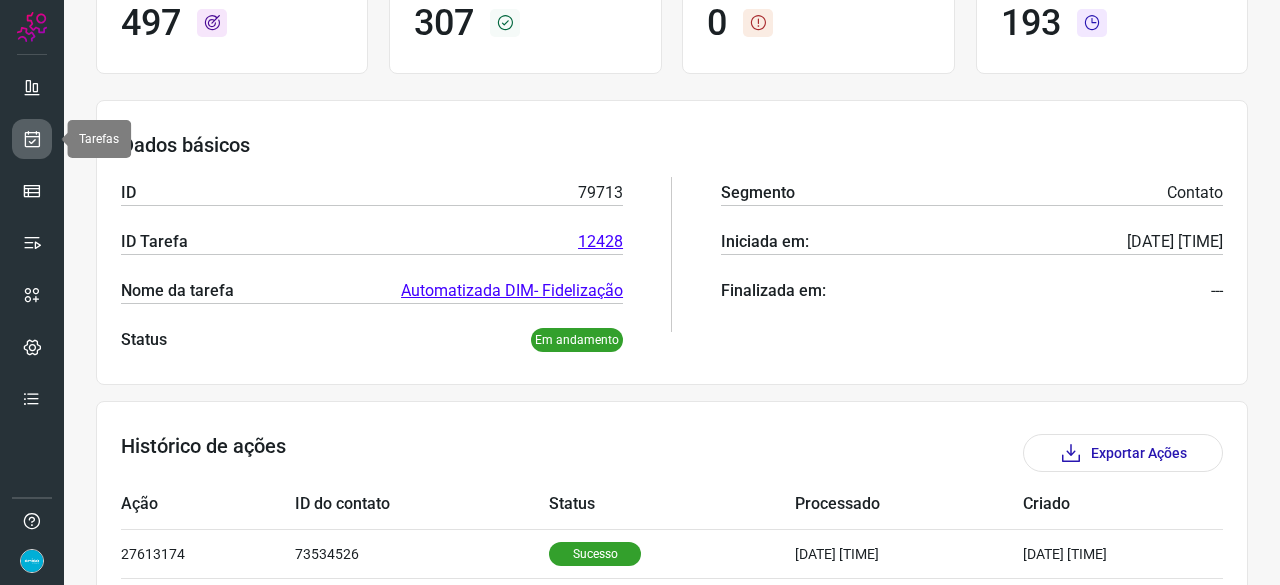 click at bounding box center [32, 139] 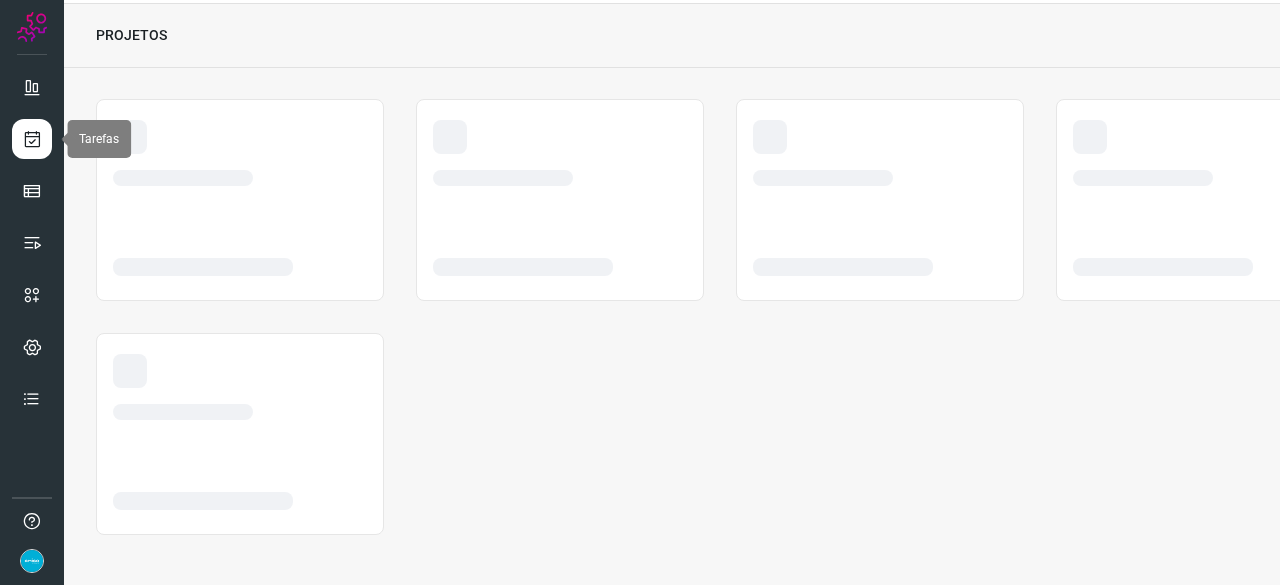 scroll, scrollTop: 60, scrollLeft: 0, axis: vertical 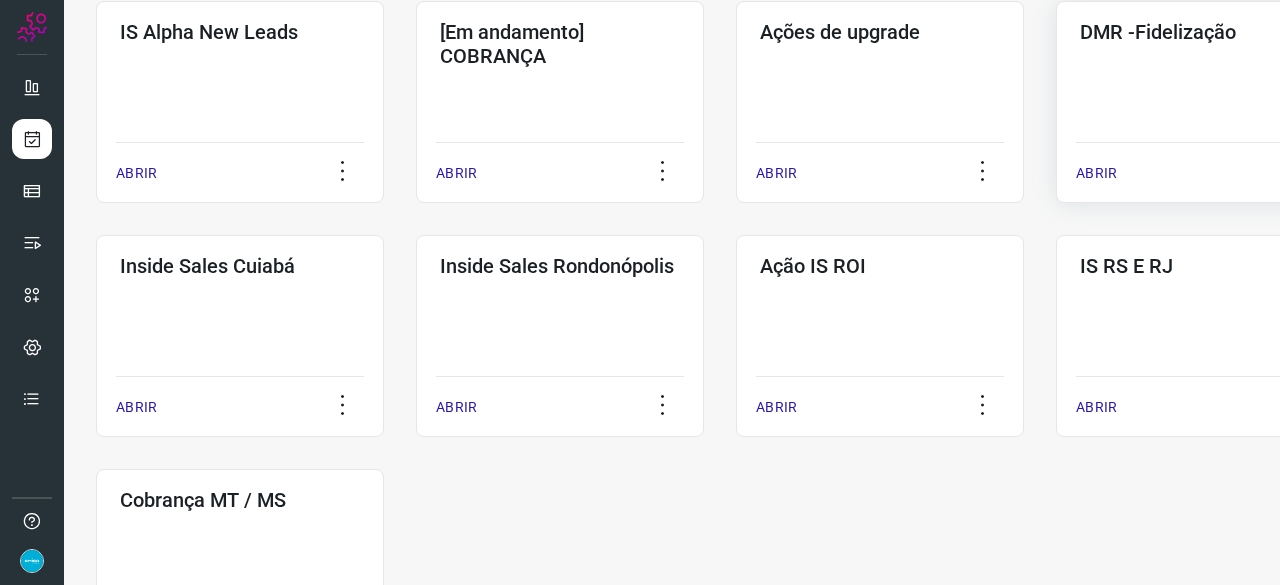 click on "ABRIR" at bounding box center [1096, 173] 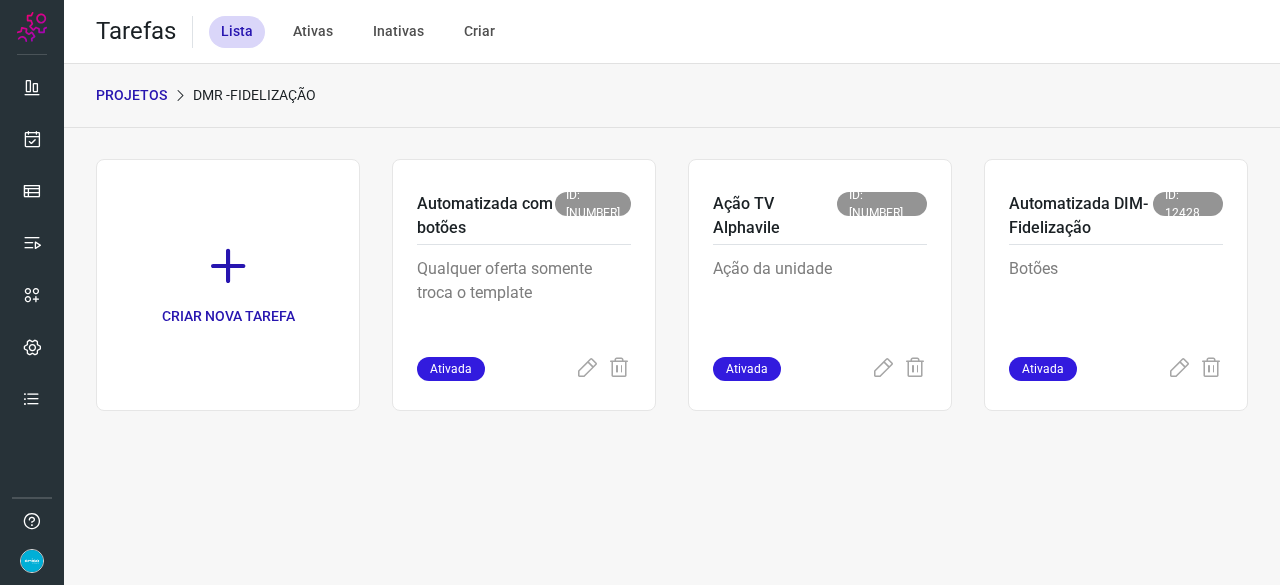scroll, scrollTop: 0, scrollLeft: 0, axis: both 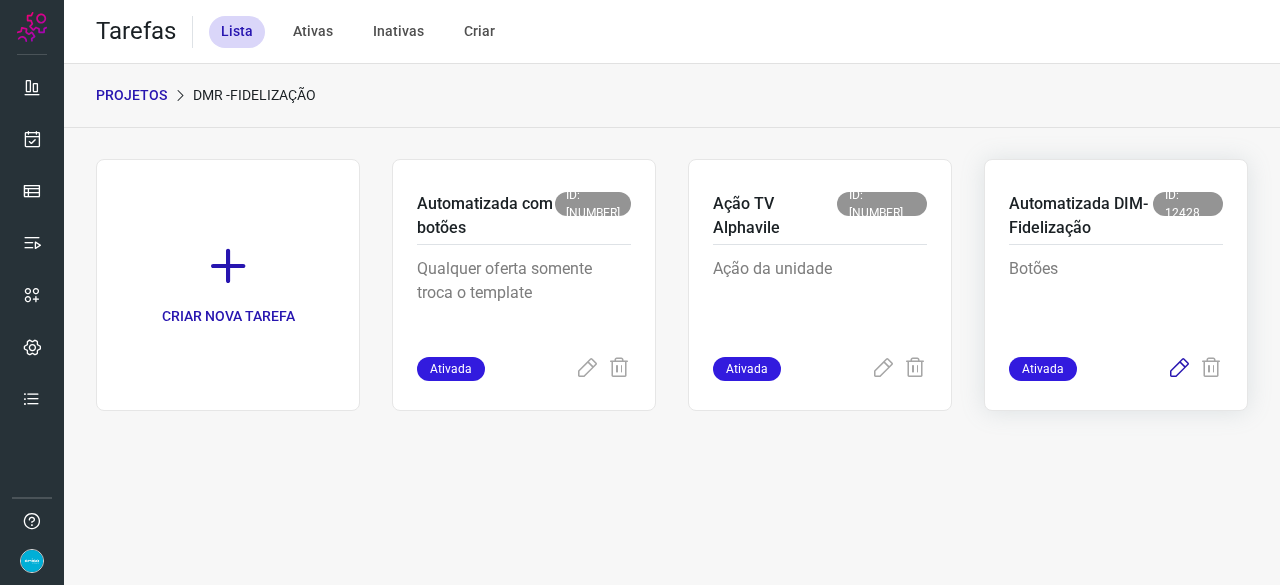 click at bounding box center [1179, 369] 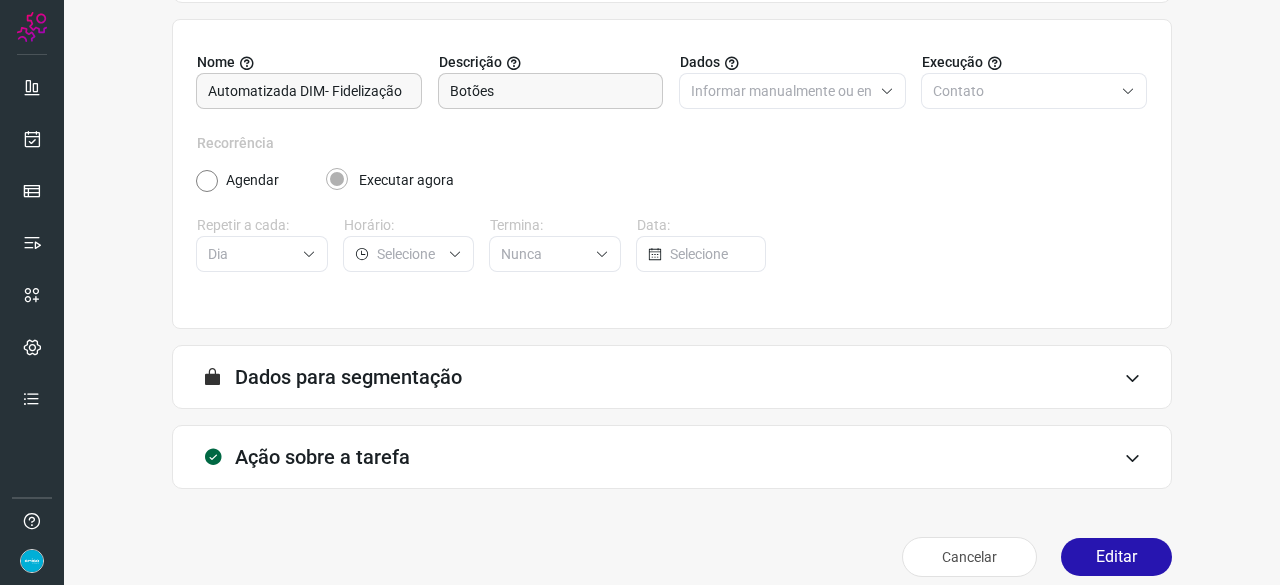 scroll, scrollTop: 195, scrollLeft: 0, axis: vertical 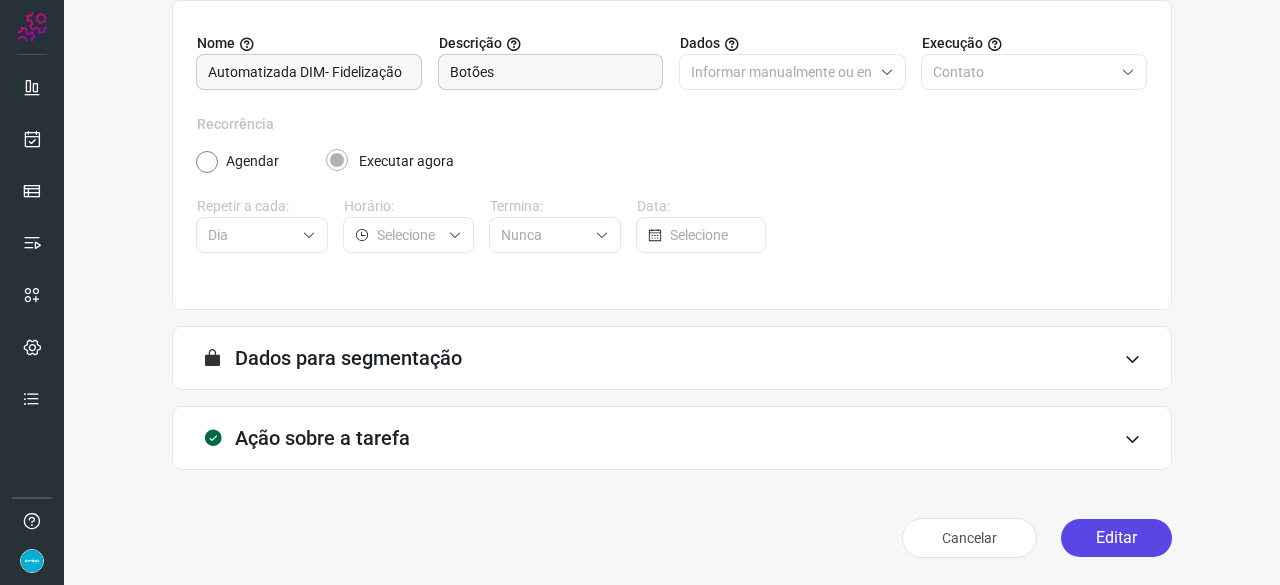 click on "Editar" at bounding box center (1116, 538) 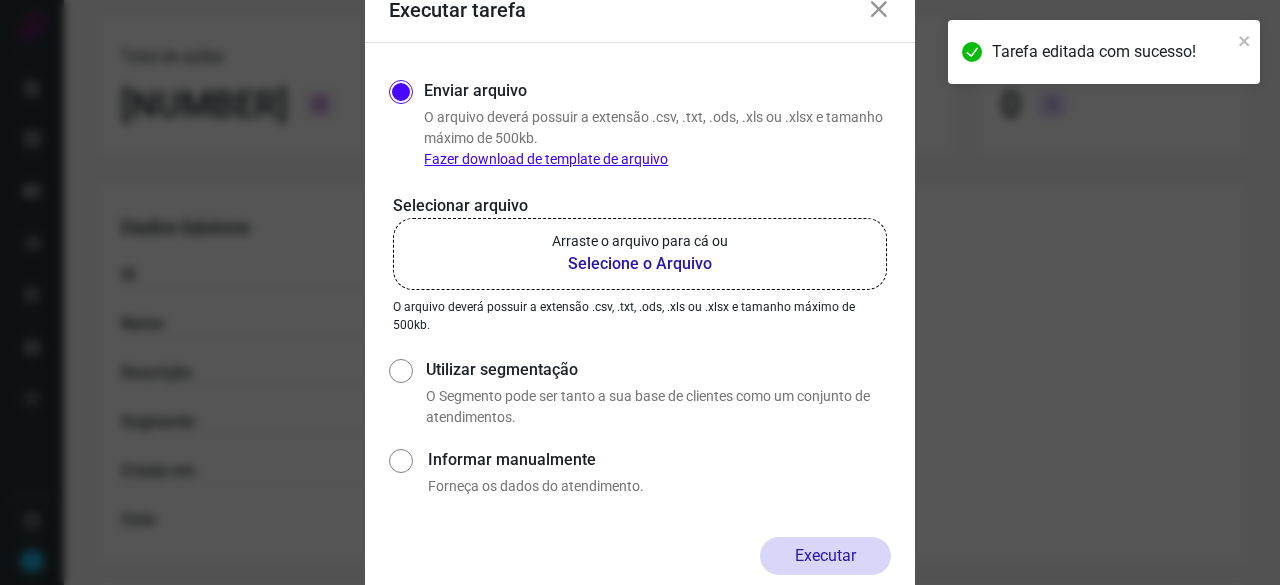 click on "Selecione o Arquivo" at bounding box center (640, 264) 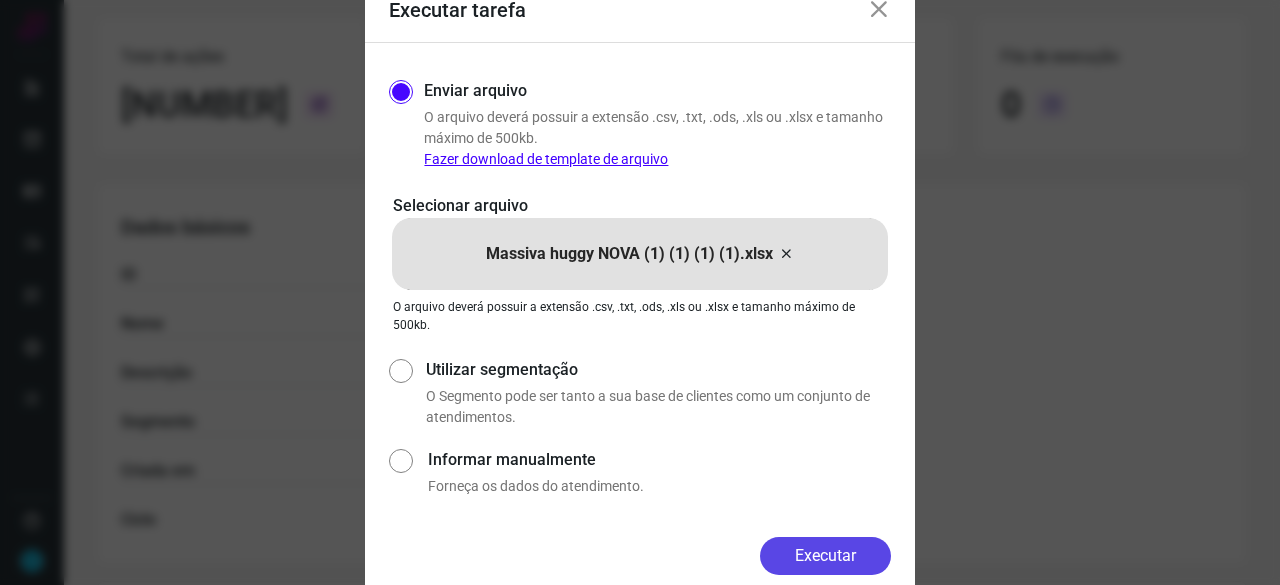 click on "Executar" at bounding box center [825, 556] 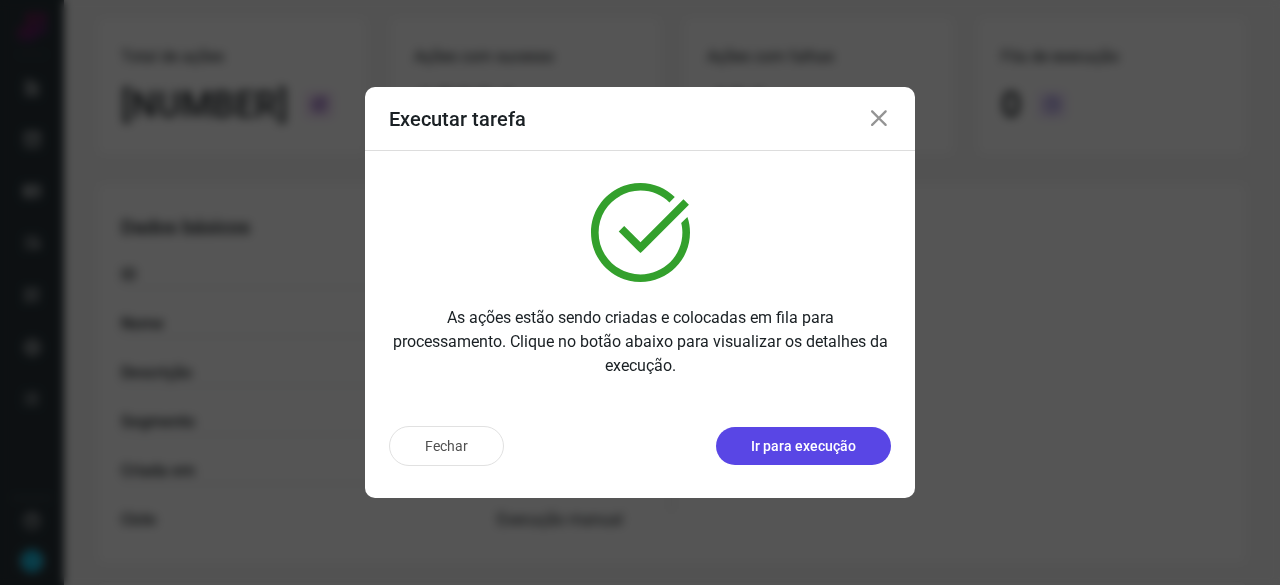 click on "Ir para execução" at bounding box center (803, 446) 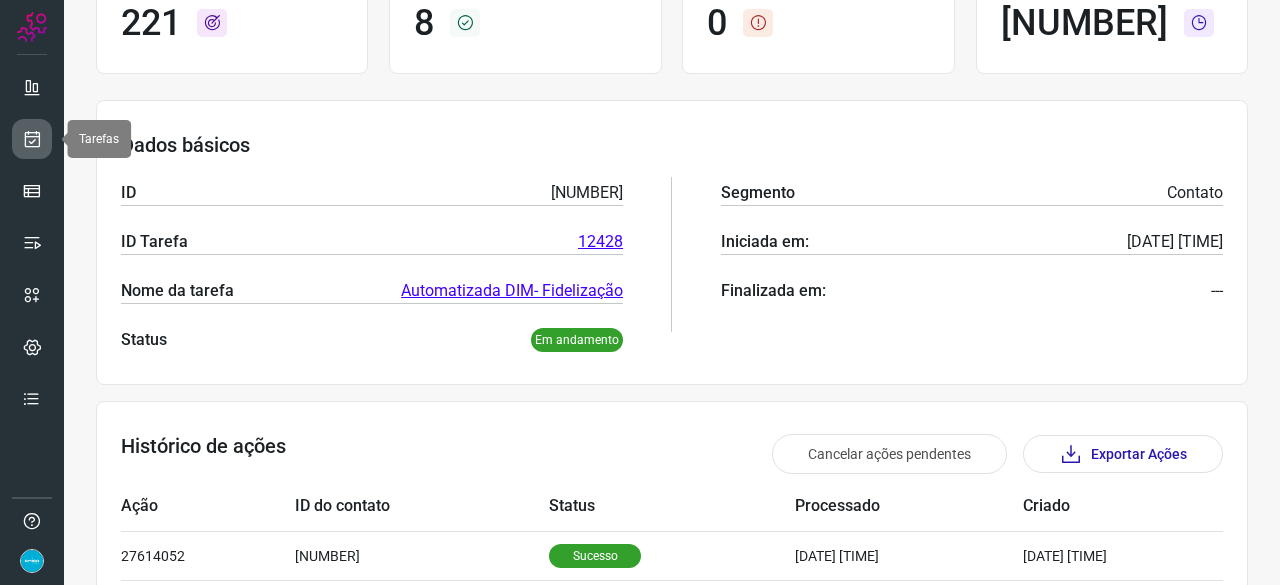 click at bounding box center [32, 139] 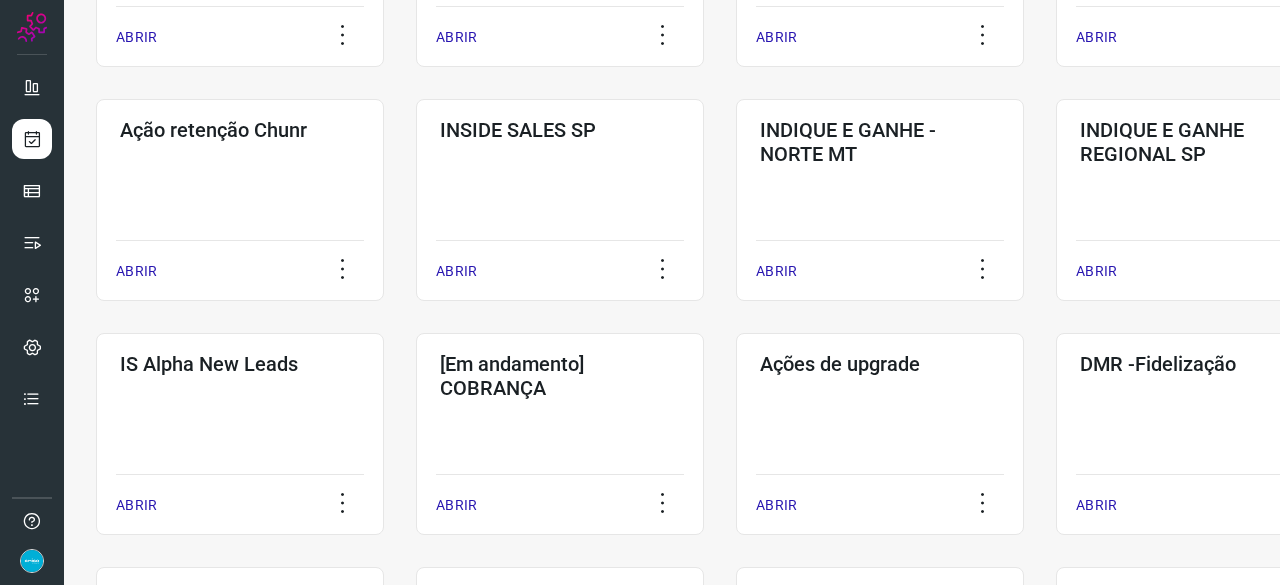 scroll, scrollTop: 560, scrollLeft: 0, axis: vertical 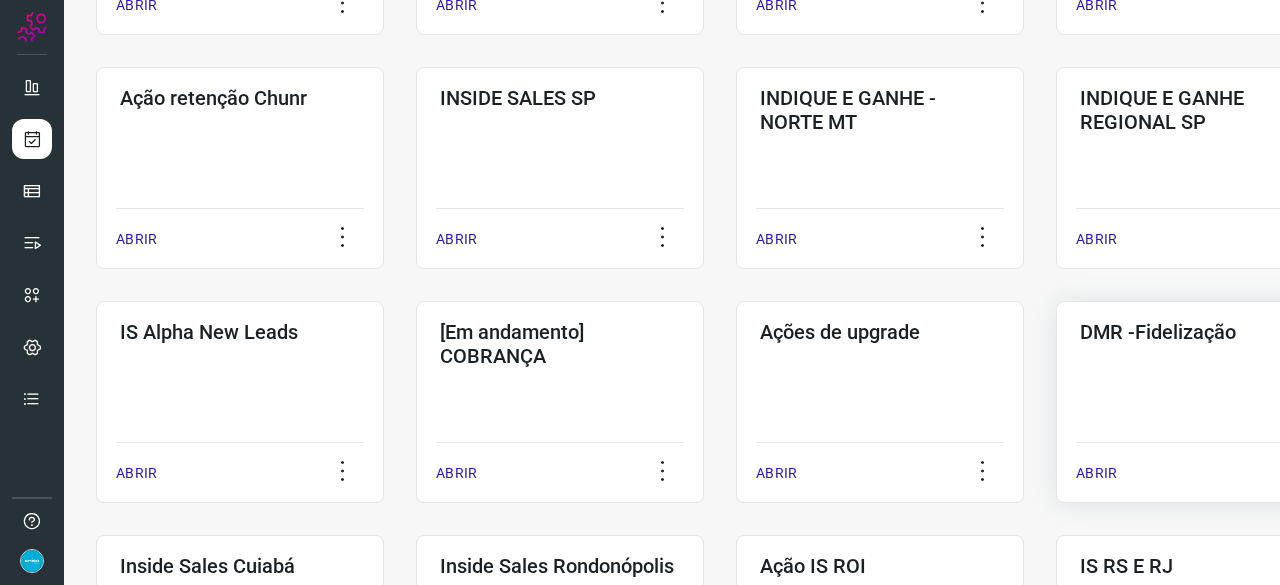 click on "ABRIR" at bounding box center [1096, 473] 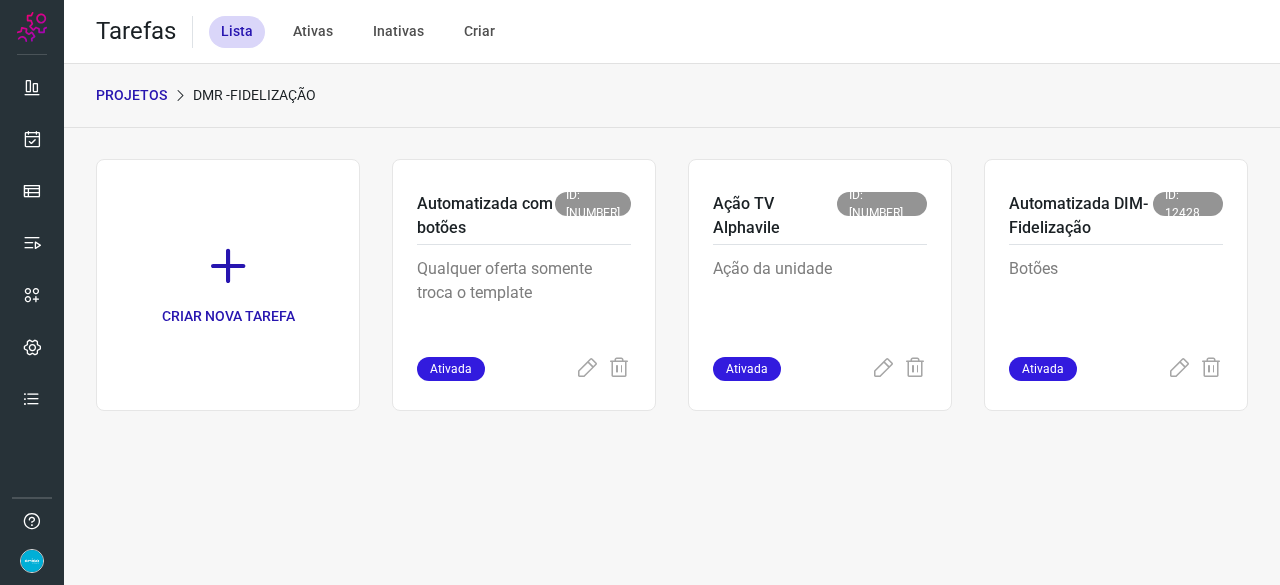 scroll, scrollTop: 0, scrollLeft: 0, axis: both 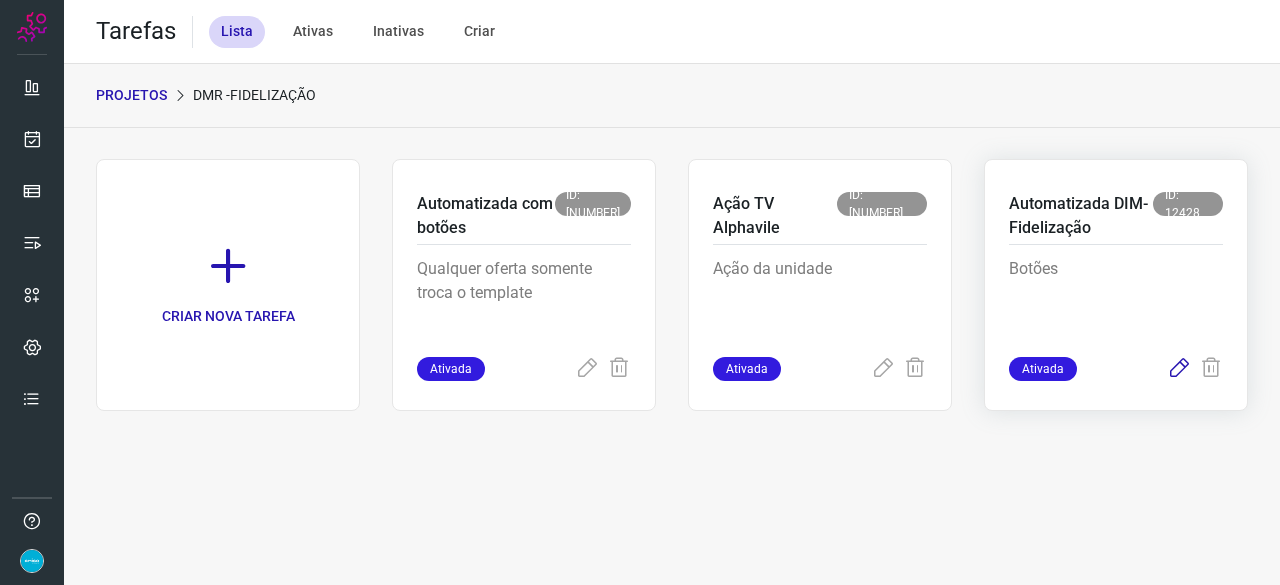 click at bounding box center (1179, 369) 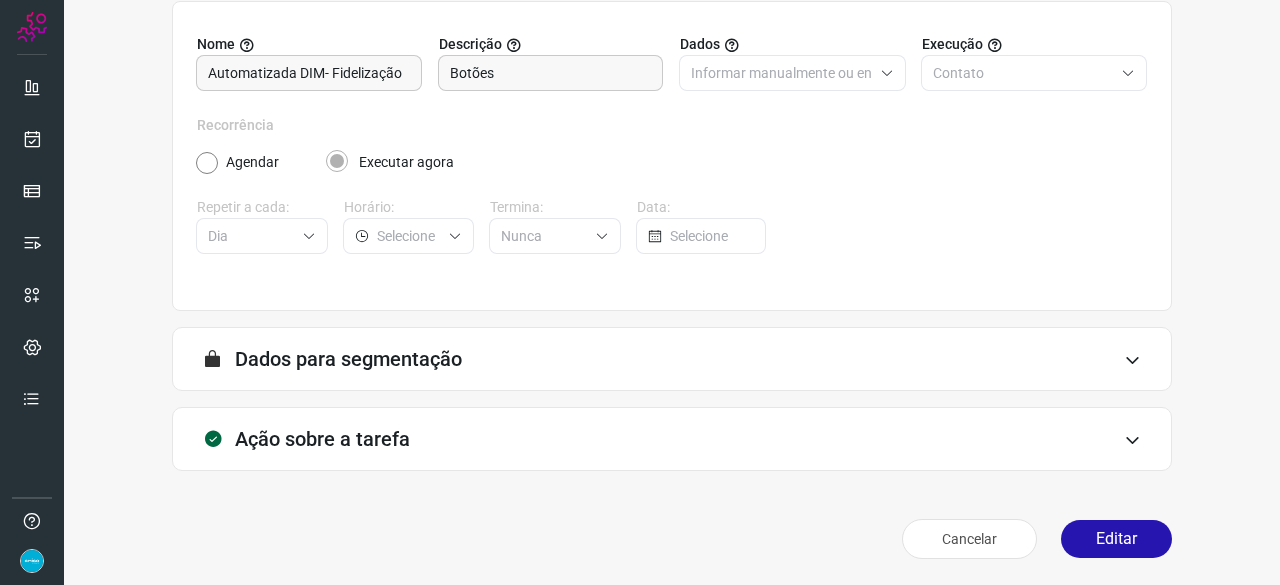 scroll, scrollTop: 195, scrollLeft: 0, axis: vertical 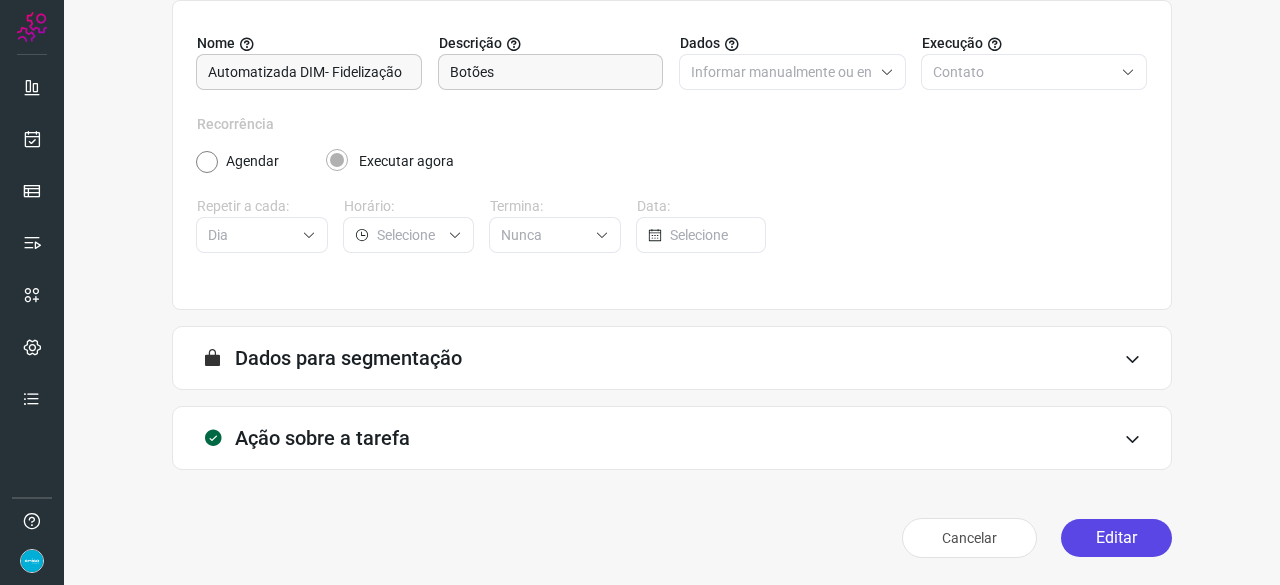 click on "Editar" at bounding box center (1116, 538) 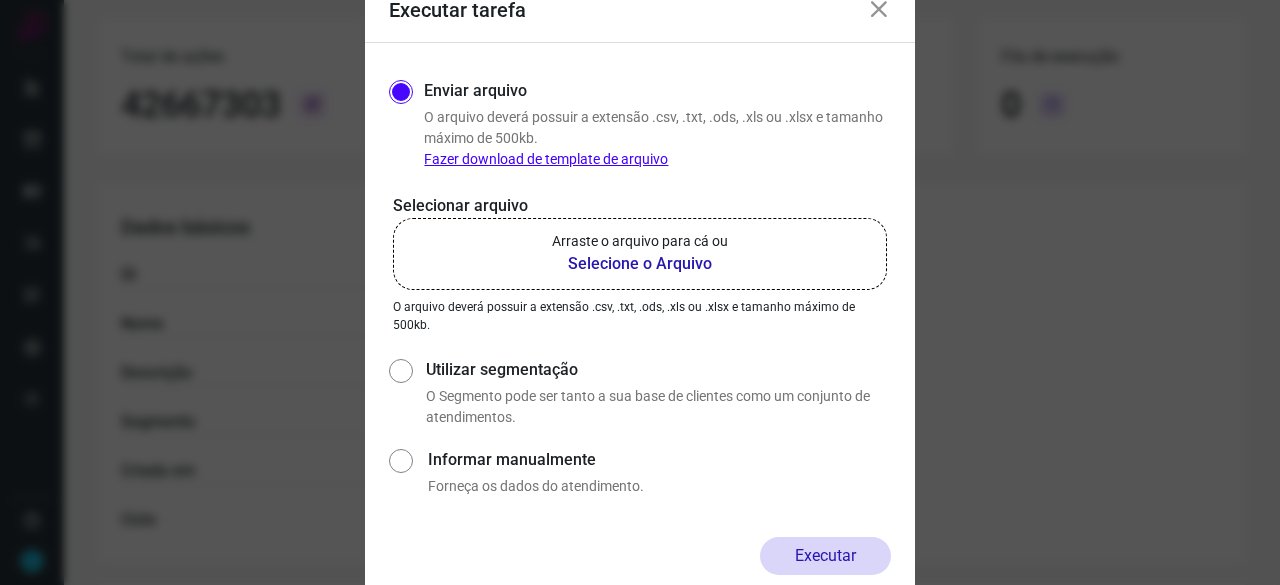 click on "Selecione o Arquivo" at bounding box center (640, 264) 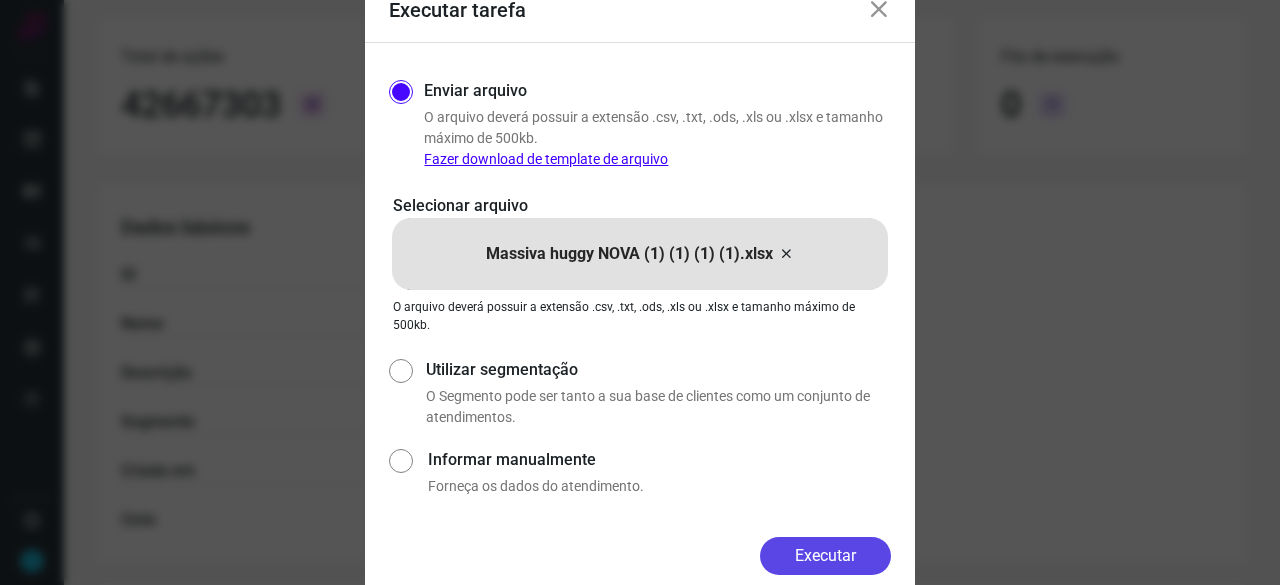 click on "Executar" at bounding box center (825, 556) 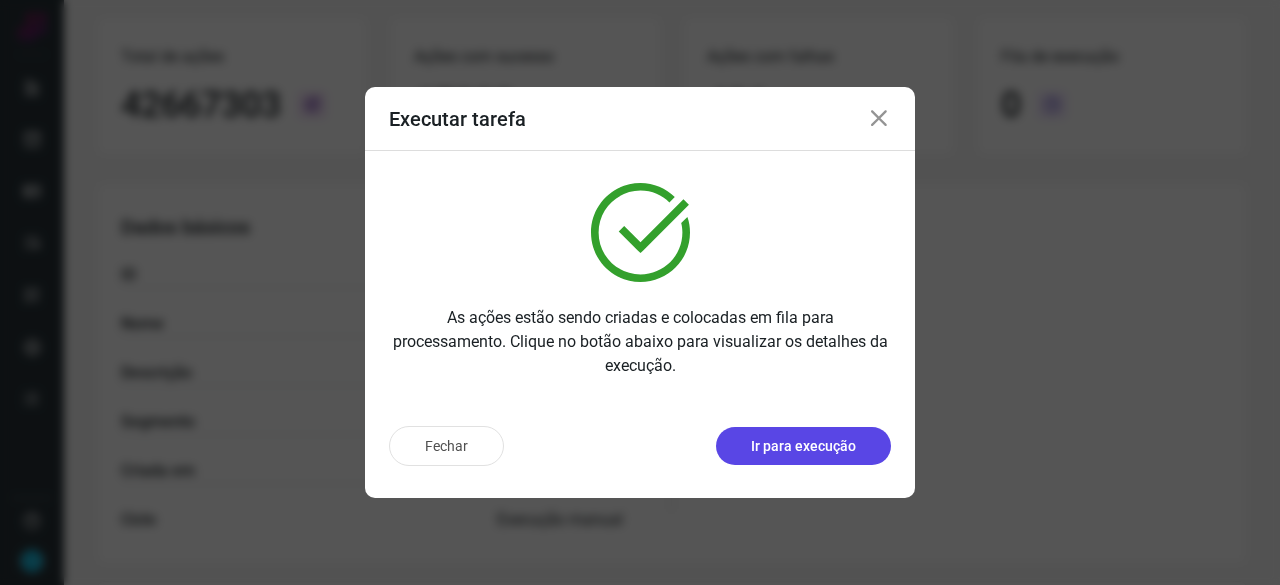 click on "Ir para execução" at bounding box center [803, 446] 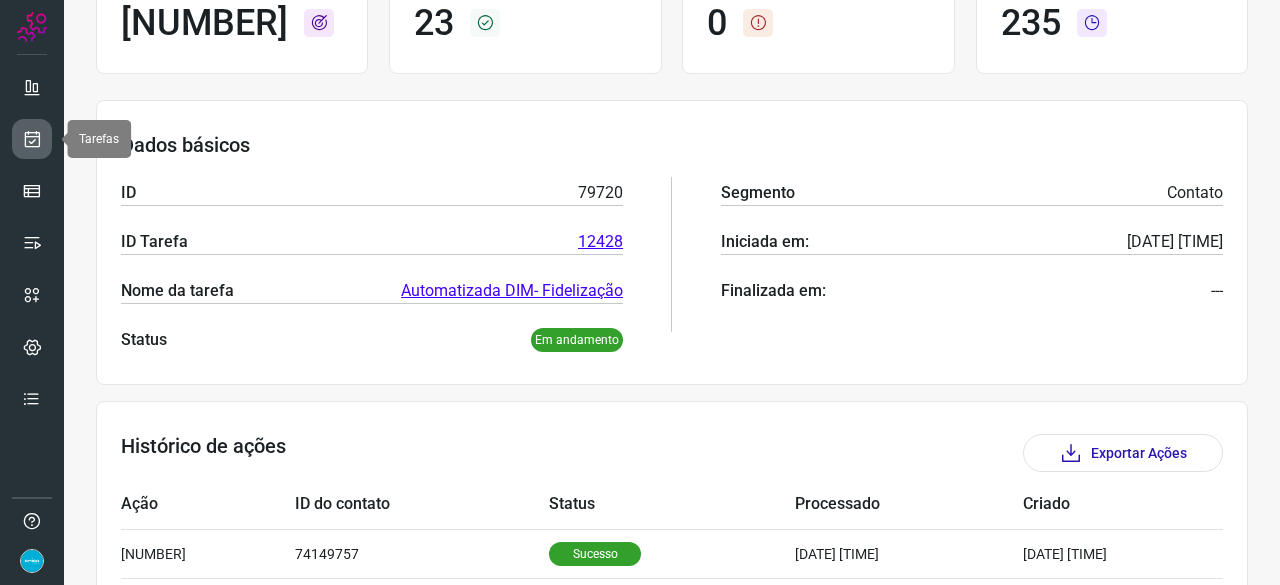 click at bounding box center (32, 139) 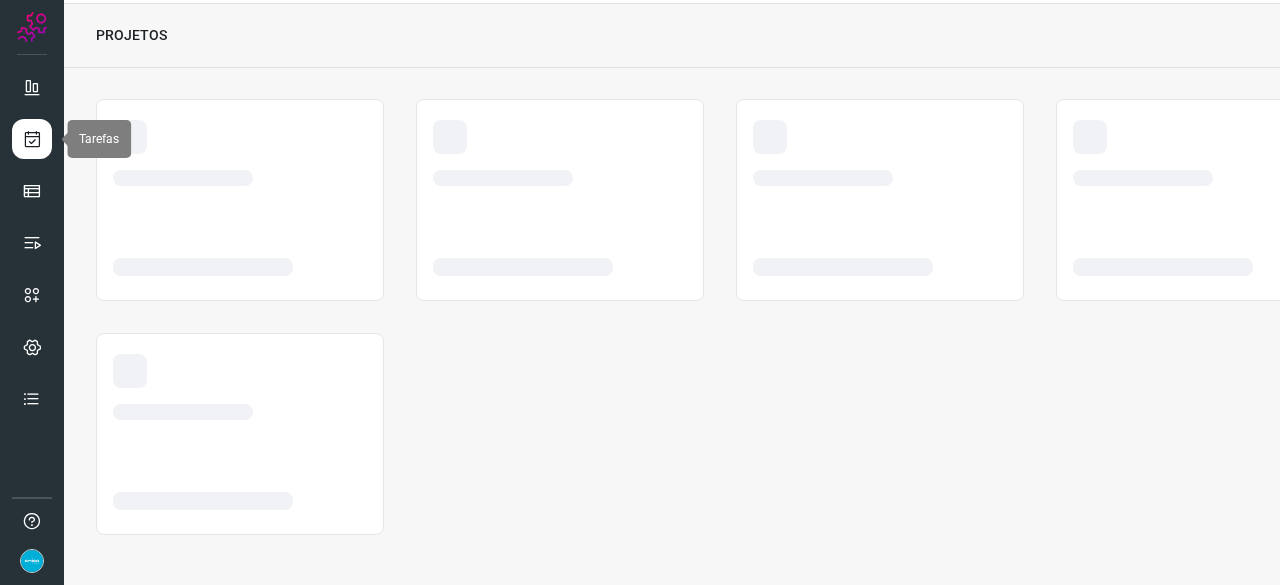 scroll, scrollTop: 60, scrollLeft: 0, axis: vertical 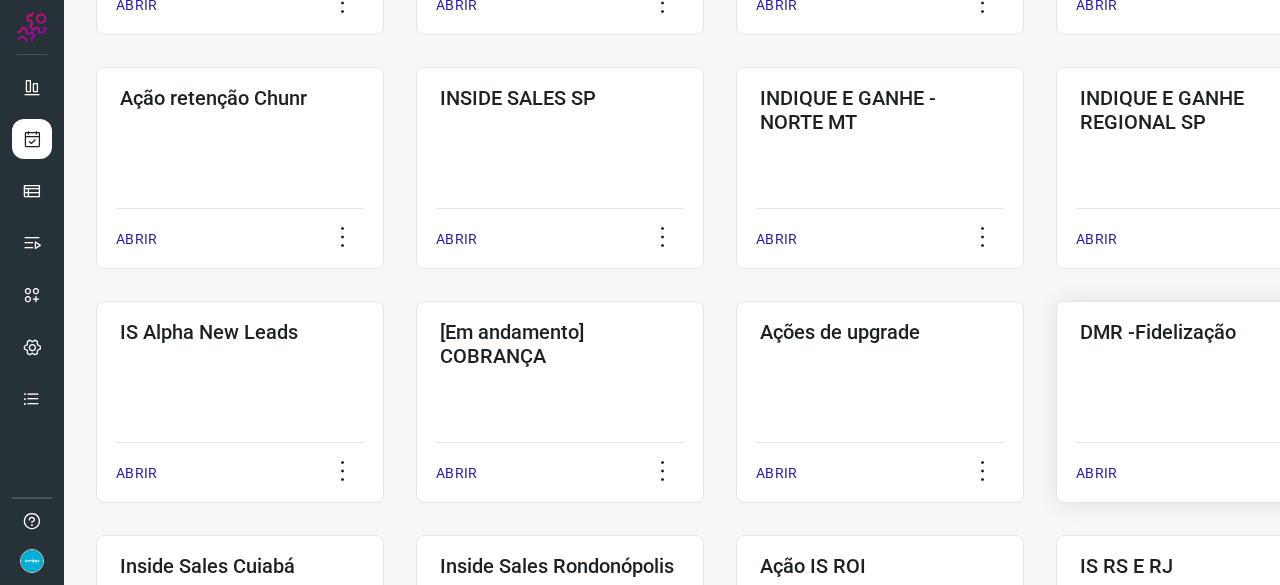 click on "ABRIR" at bounding box center [1096, 473] 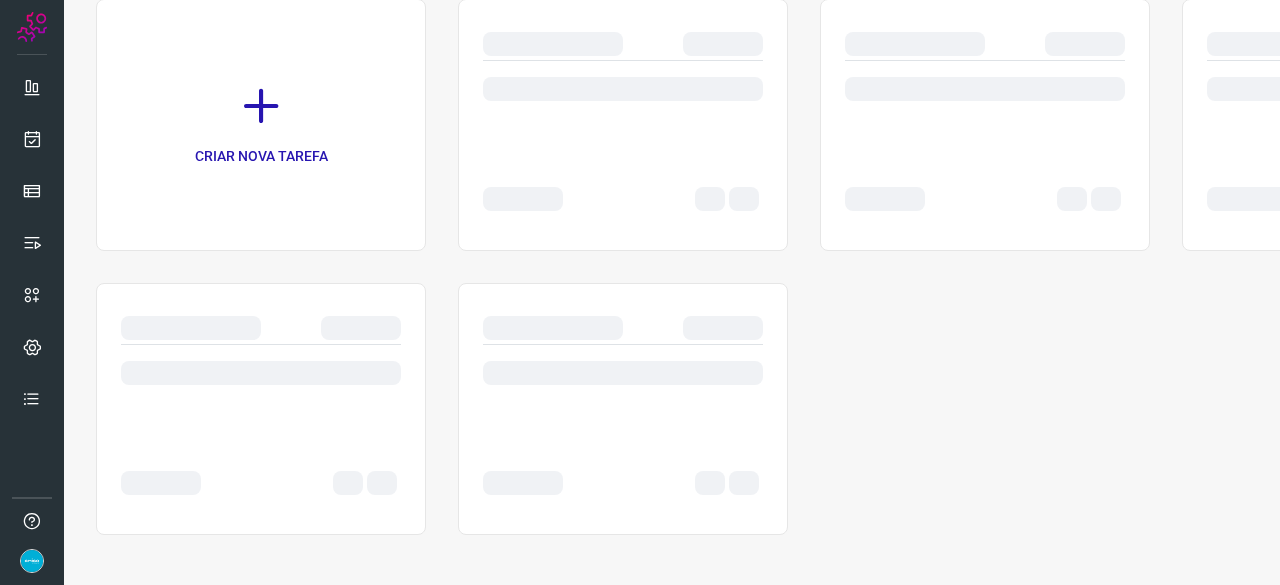 scroll, scrollTop: 0, scrollLeft: 0, axis: both 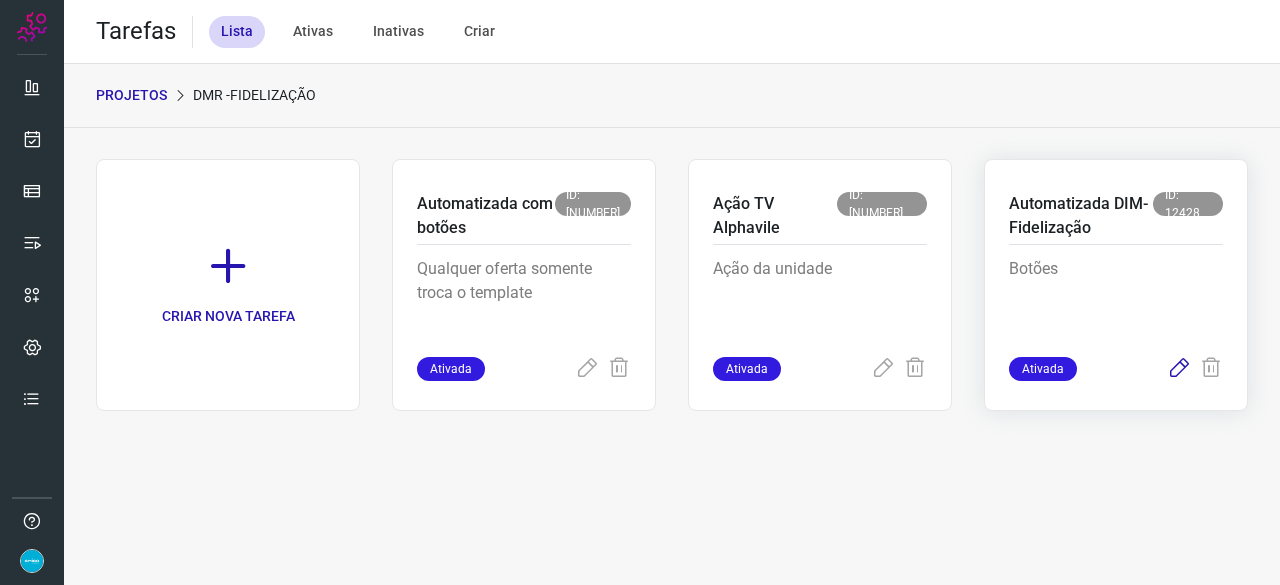 click at bounding box center (1179, 369) 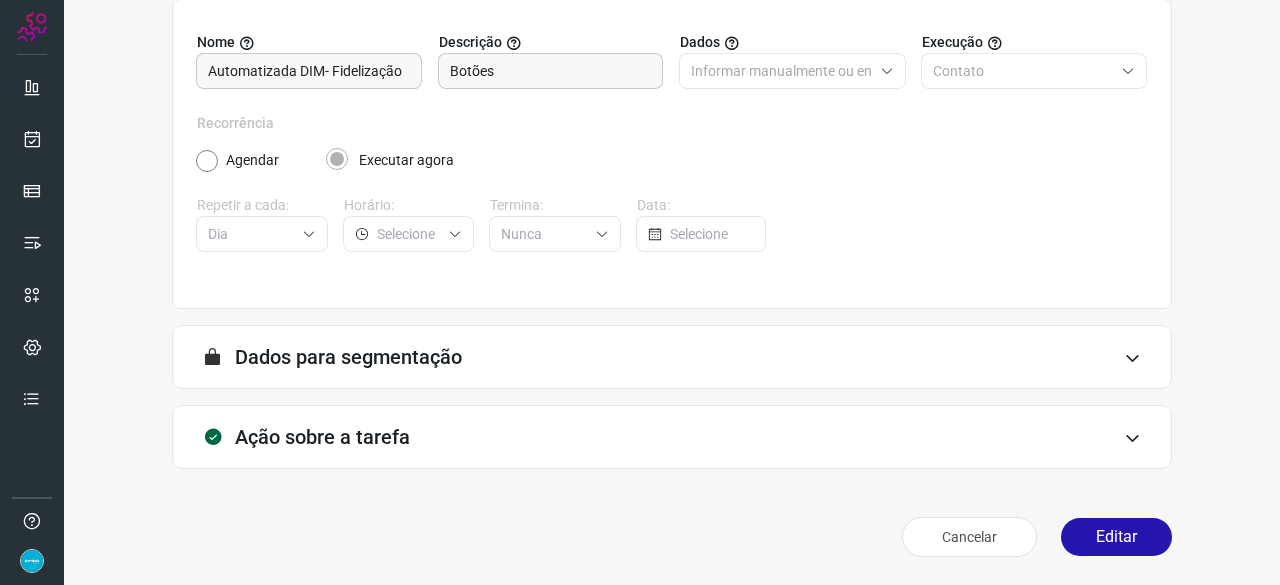 scroll, scrollTop: 195, scrollLeft: 0, axis: vertical 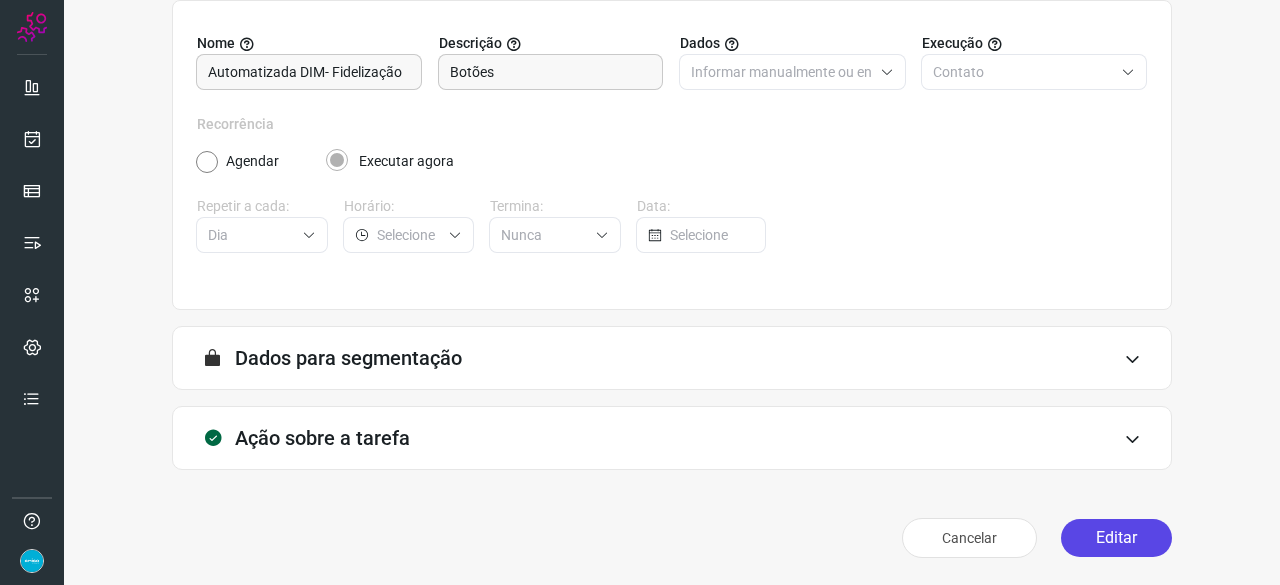 click on "Editar" at bounding box center [1116, 538] 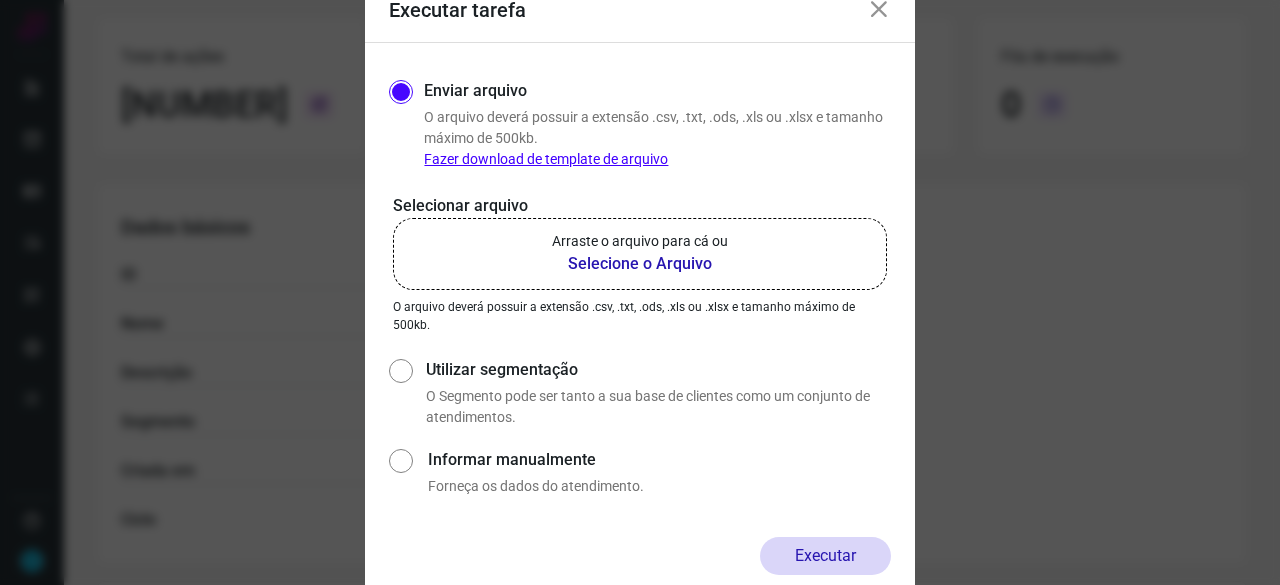 click on "Selecione o Arquivo" at bounding box center (640, 264) 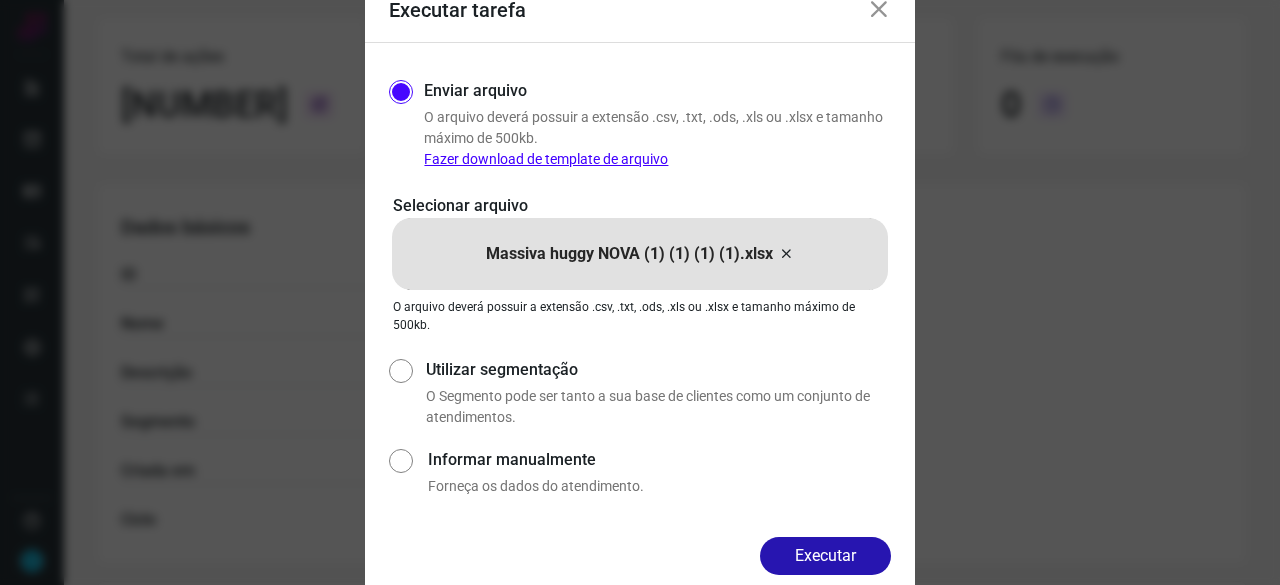 drag, startPoint x: 826, startPoint y: 564, endPoint x: 839, endPoint y: 564, distance: 13 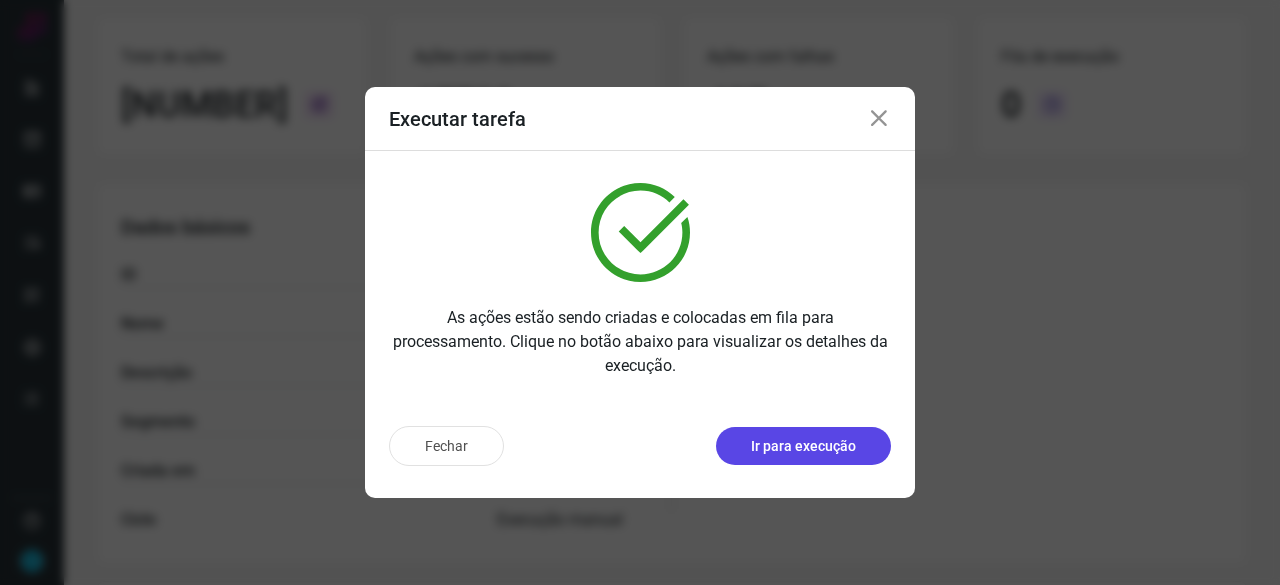 click on "Ir para execução" at bounding box center [803, 446] 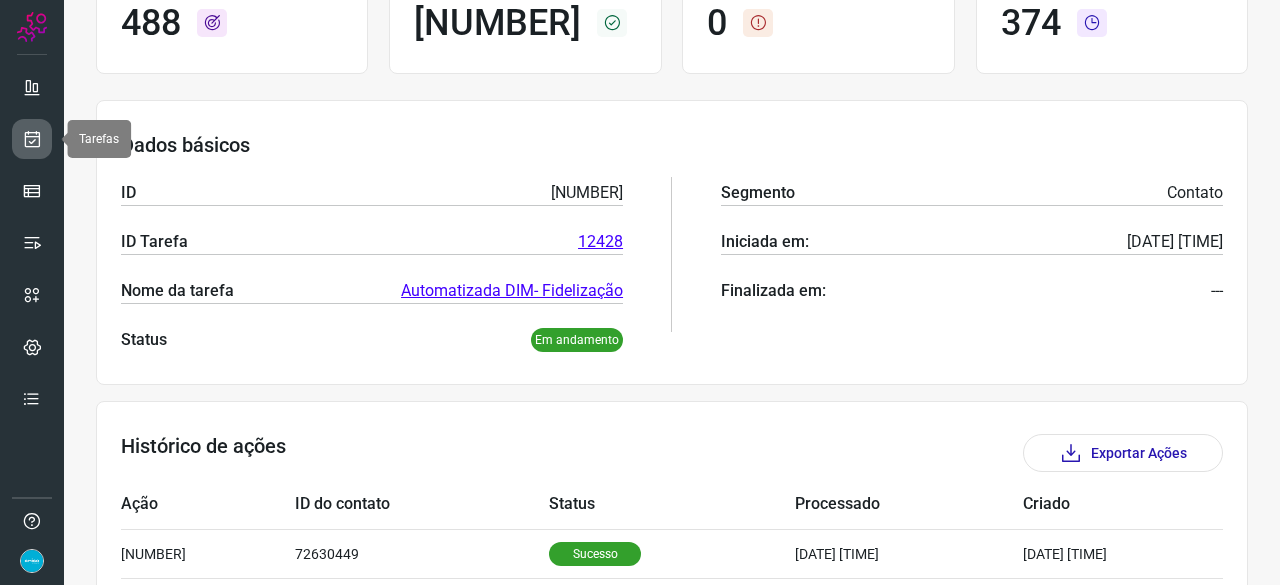 click at bounding box center [32, 139] 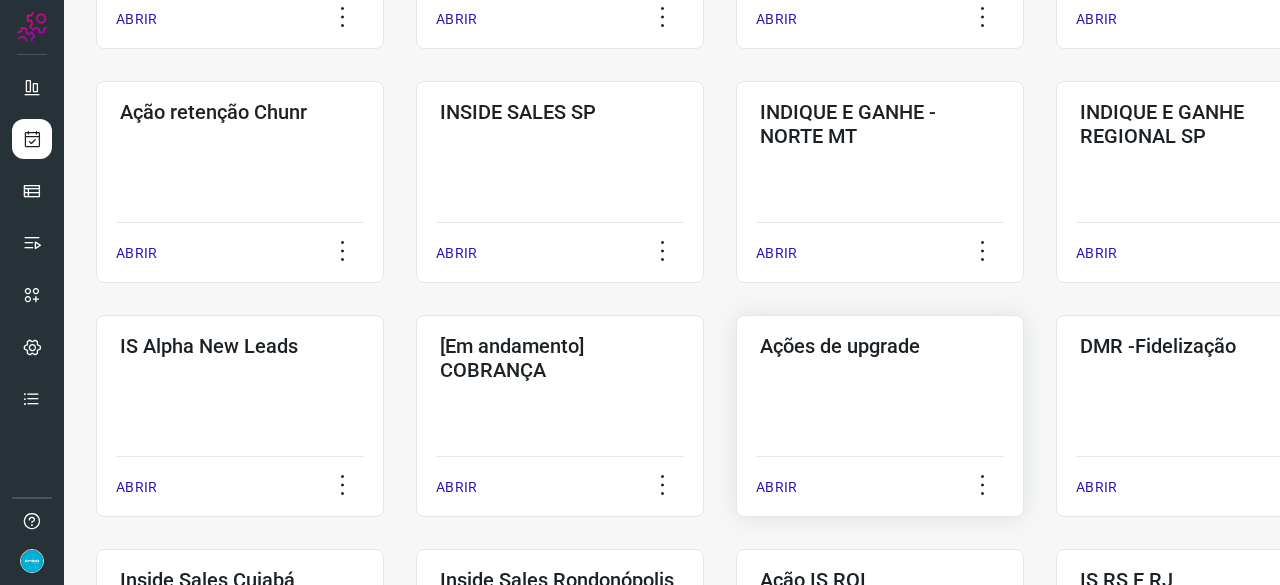 scroll, scrollTop: 660, scrollLeft: 0, axis: vertical 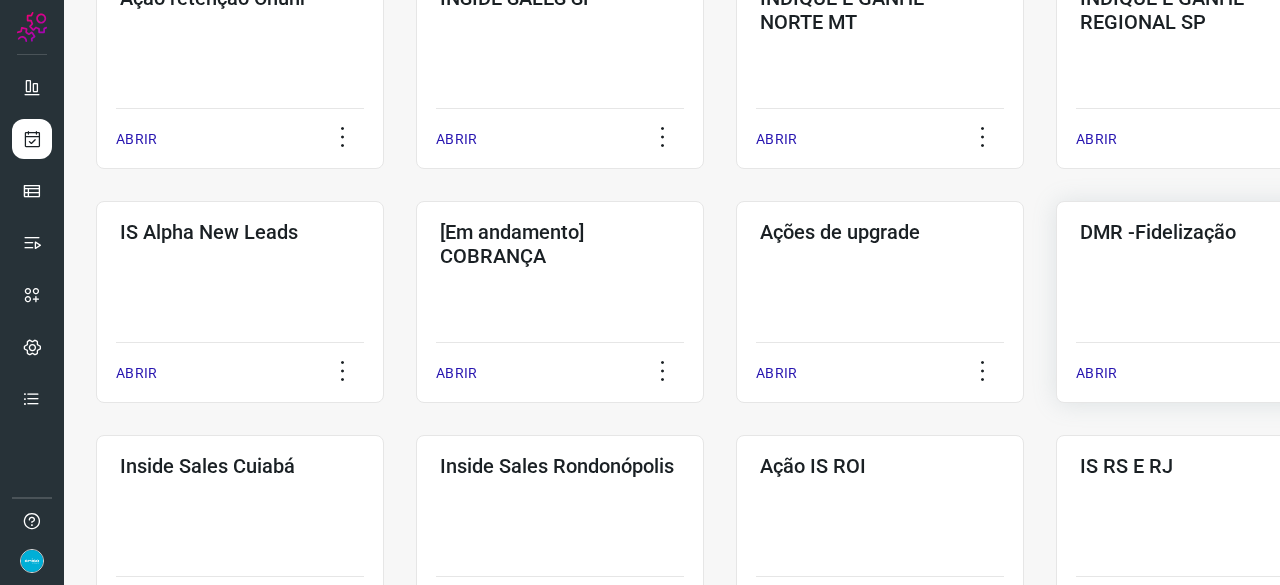 click on "ABRIR" at bounding box center [1096, 373] 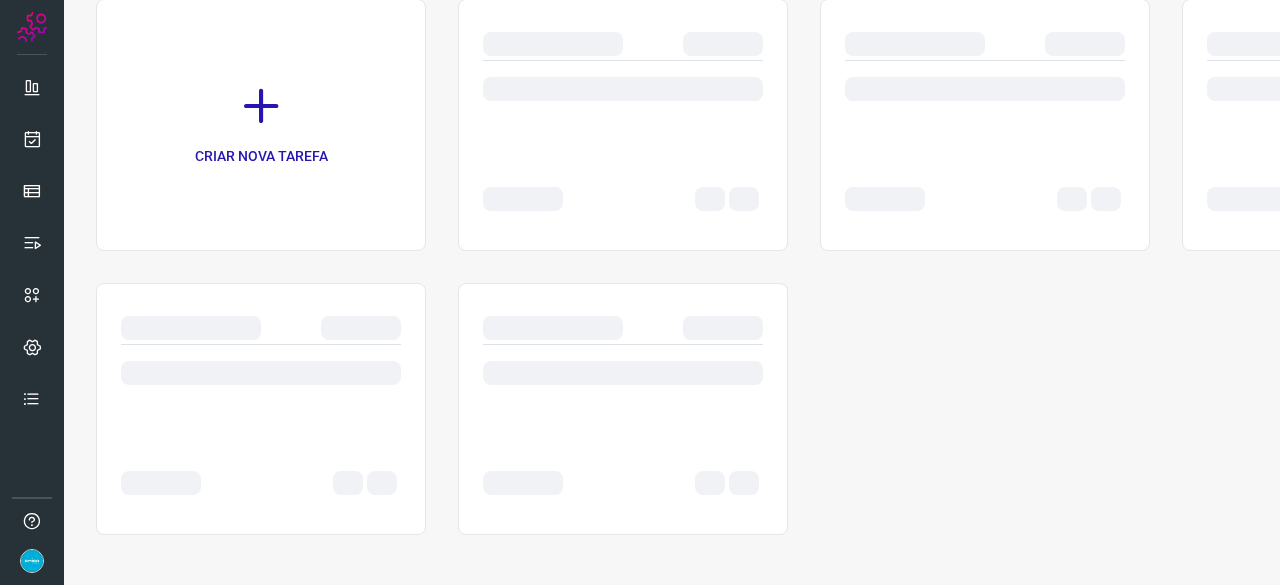 scroll, scrollTop: 0, scrollLeft: 0, axis: both 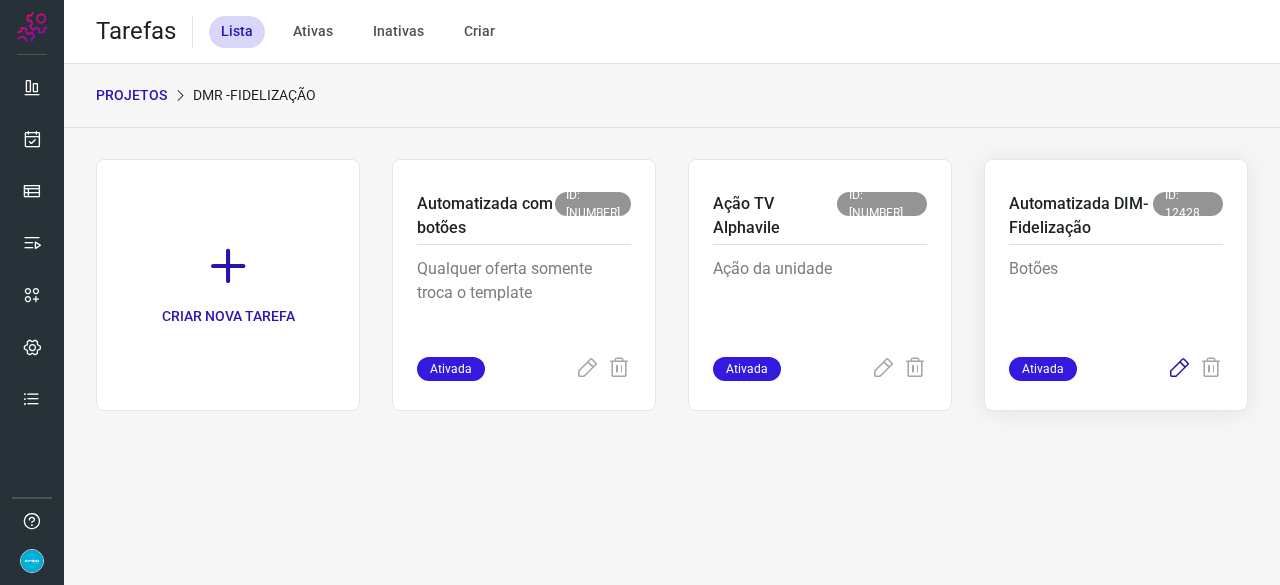 click at bounding box center (1179, 369) 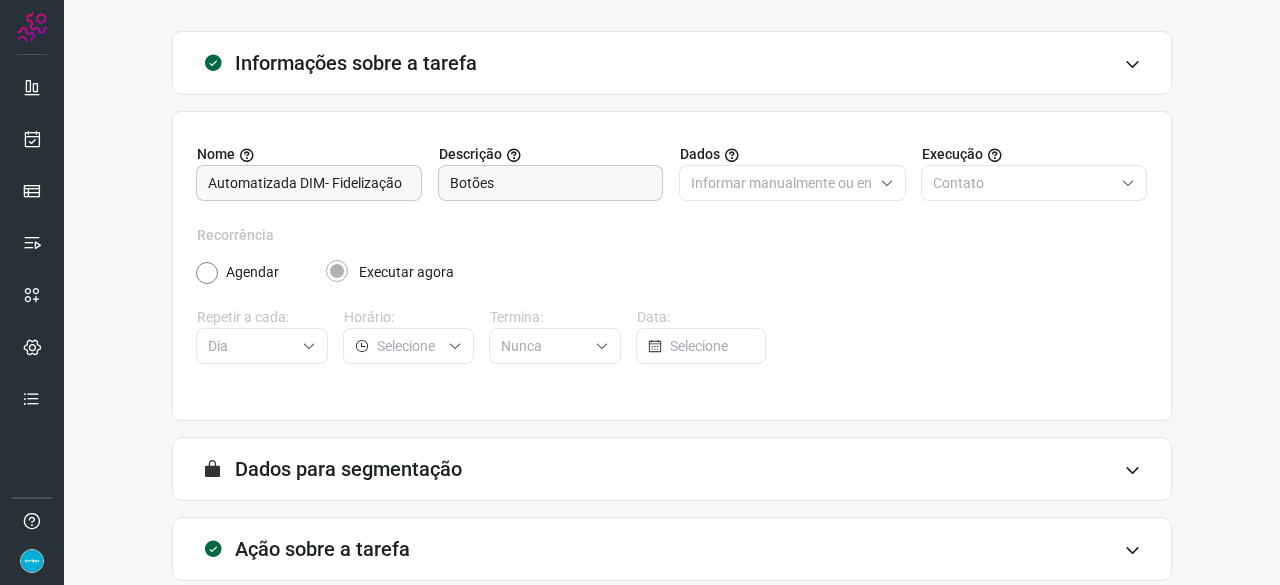 scroll, scrollTop: 195, scrollLeft: 0, axis: vertical 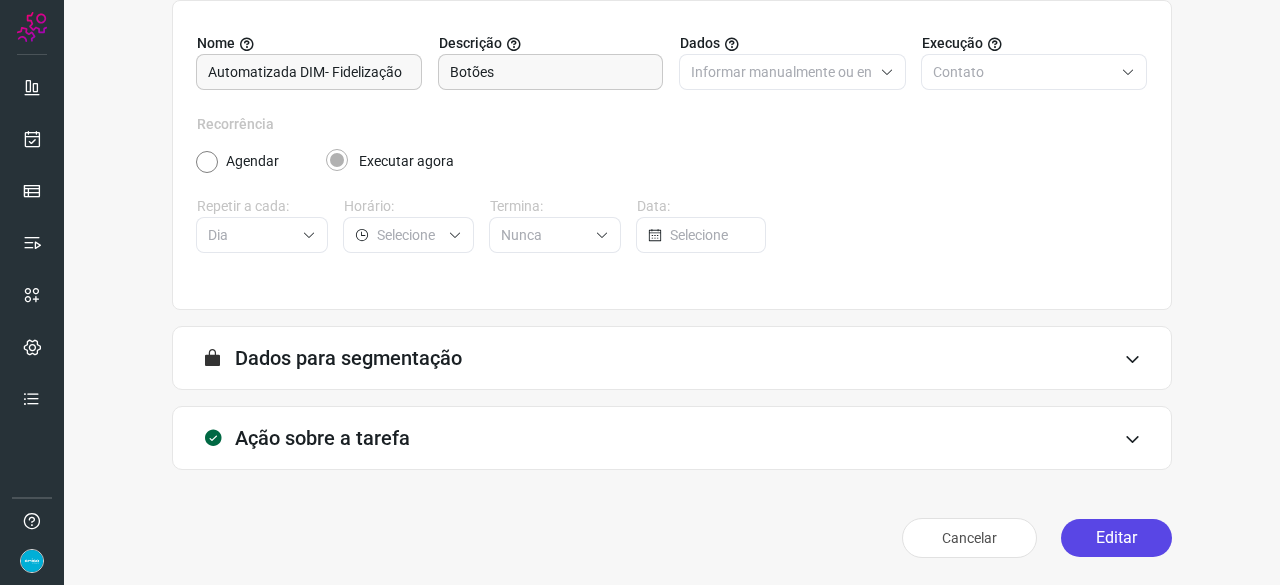 click on "Editar" at bounding box center (1116, 538) 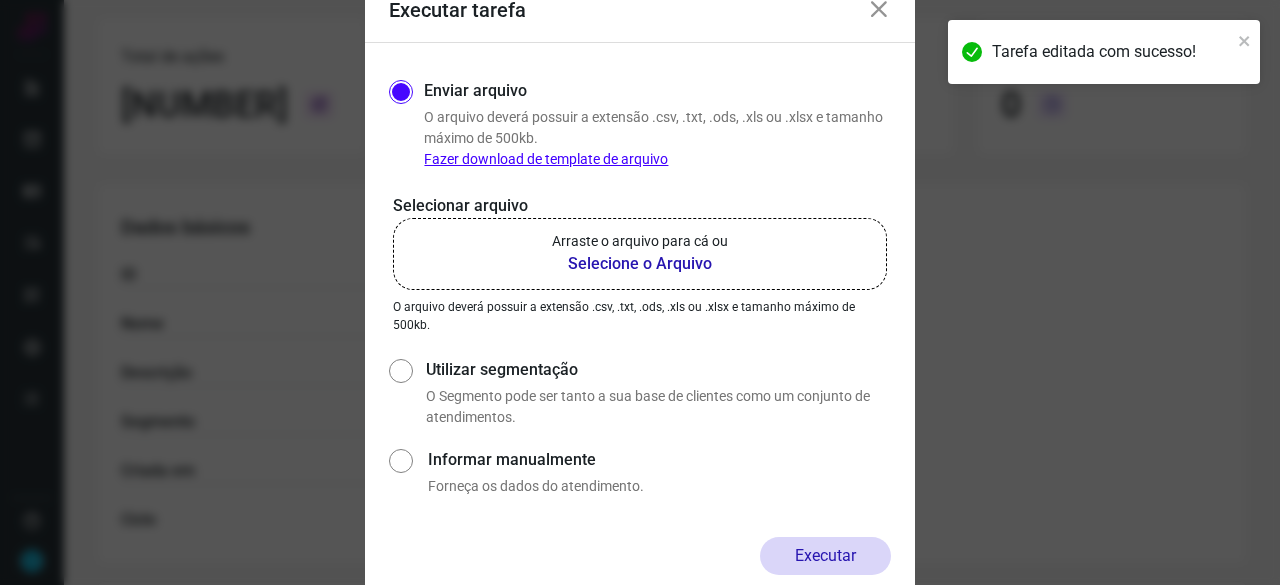 click on "Selecione o Arquivo" at bounding box center (640, 264) 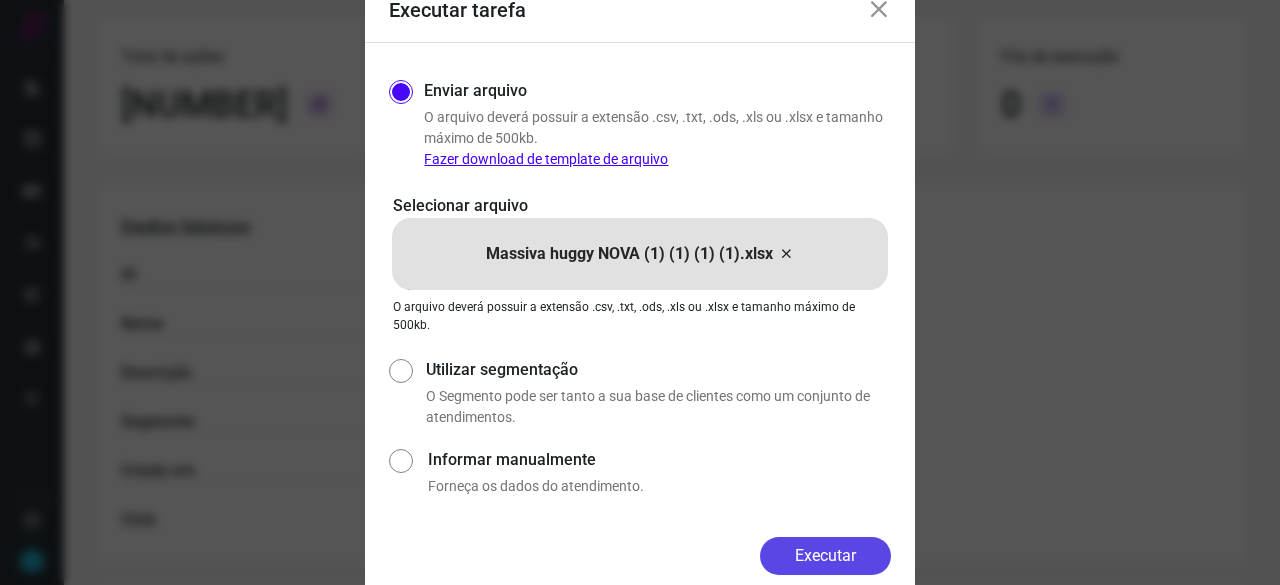 click on "Executar" at bounding box center (825, 556) 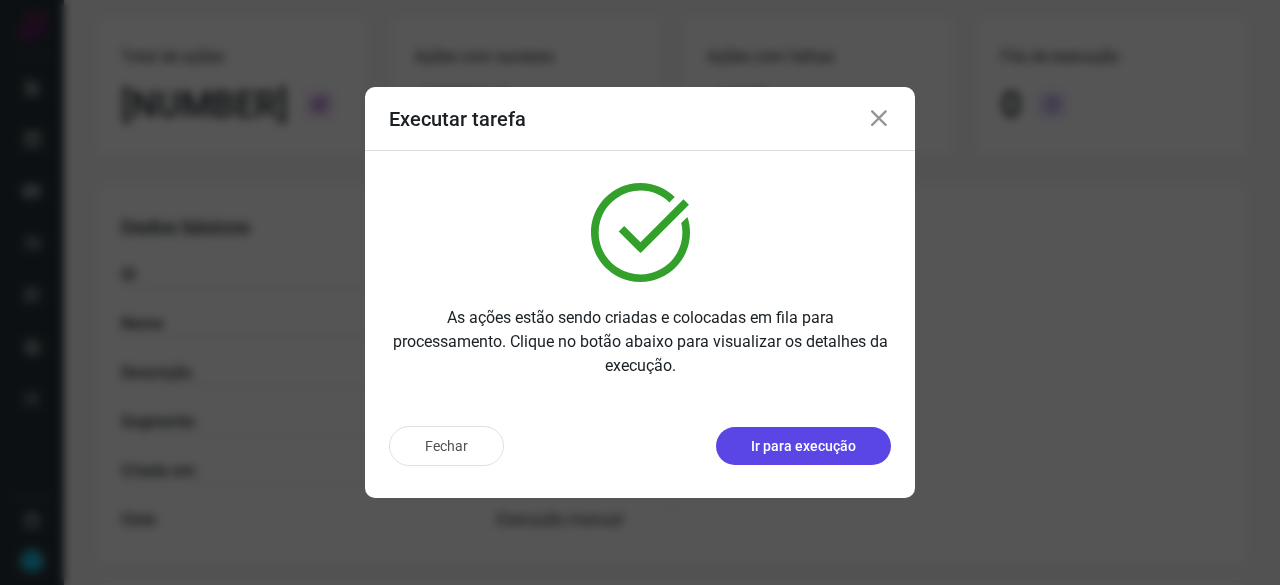 click on "Ir para execução" at bounding box center [803, 446] 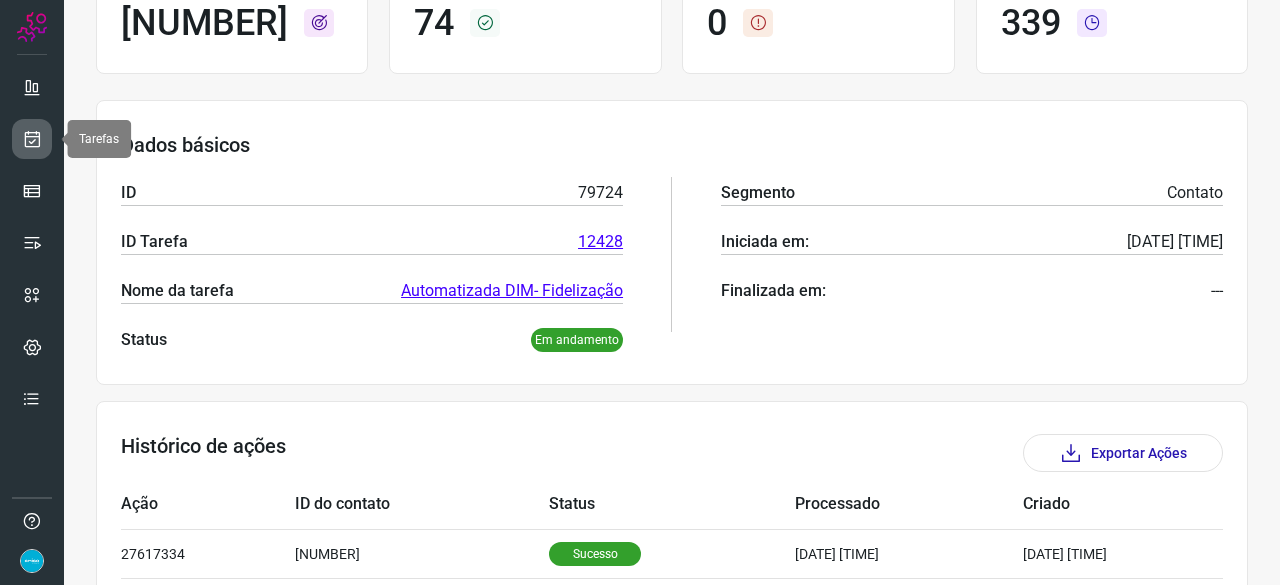 click at bounding box center (32, 139) 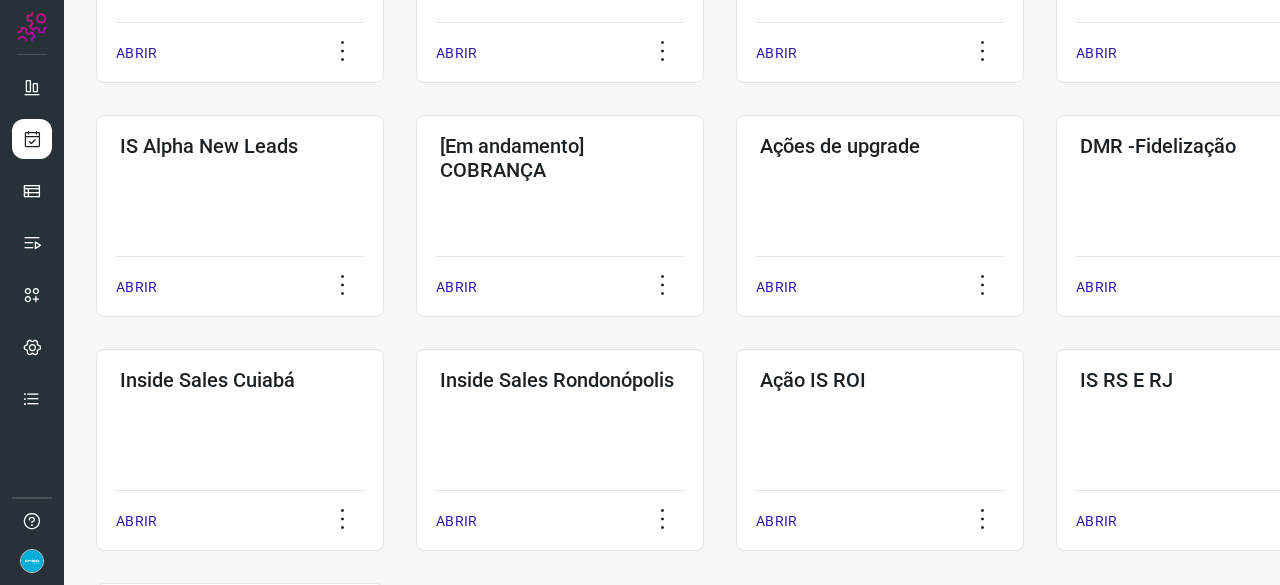 scroll, scrollTop: 760, scrollLeft: 0, axis: vertical 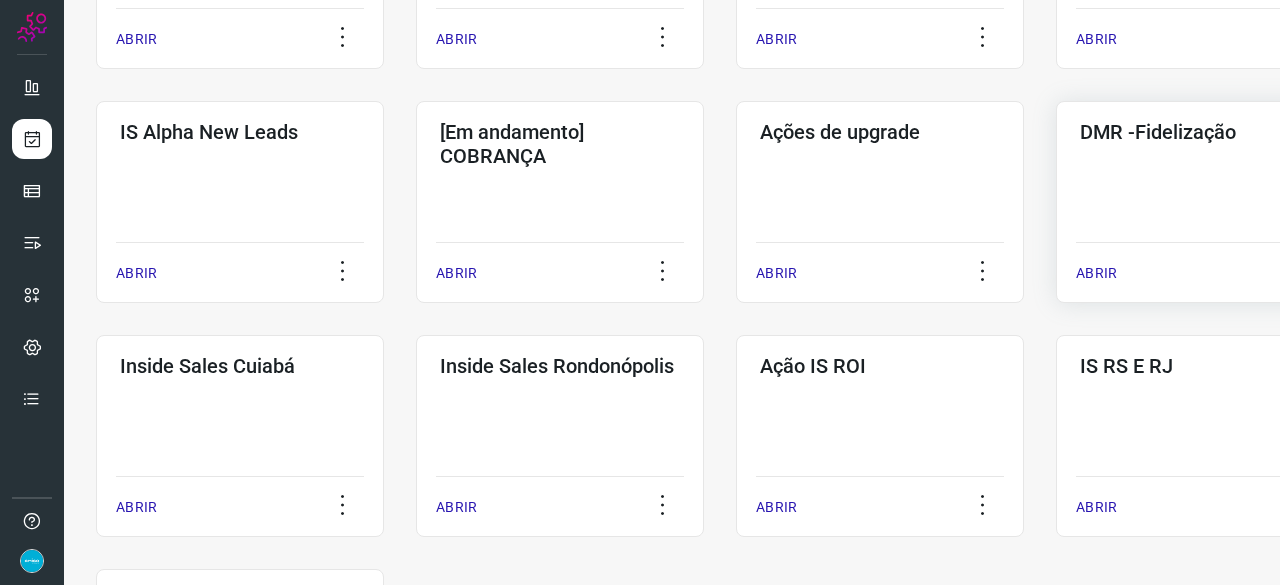 click on "ABRIR" at bounding box center (1096, 273) 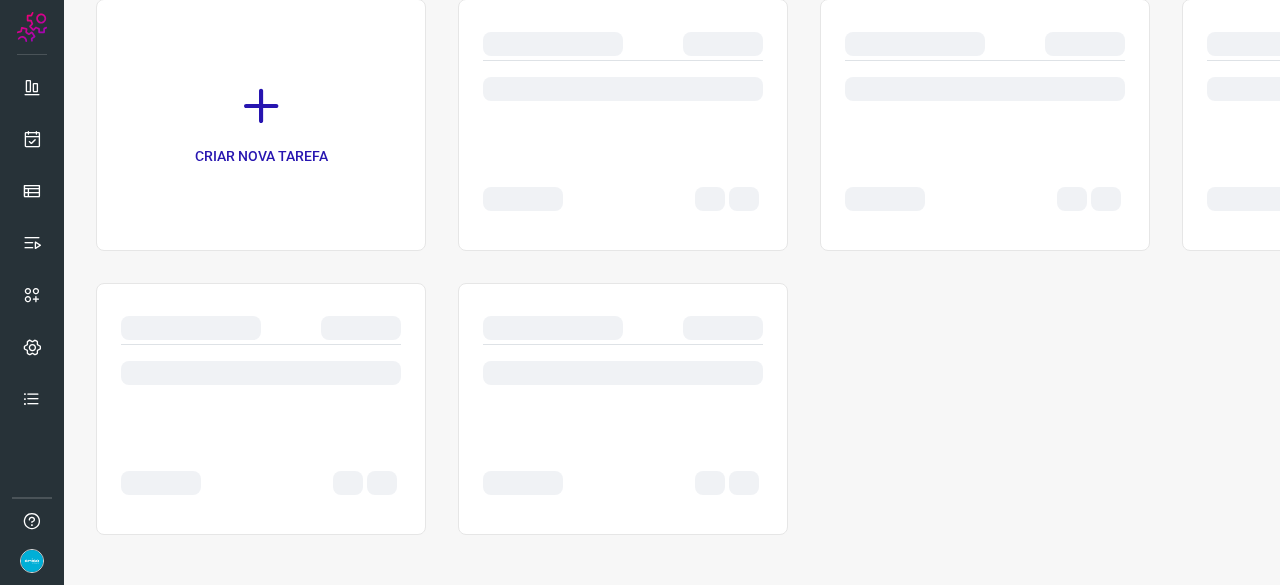 scroll, scrollTop: 0, scrollLeft: 0, axis: both 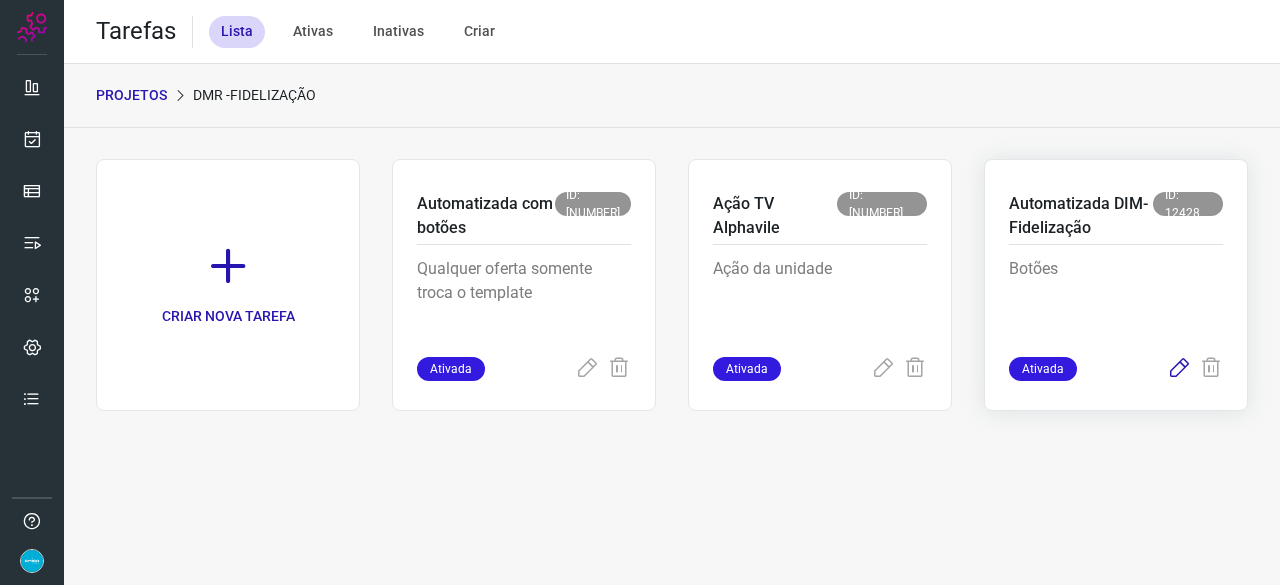 click at bounding box center [1179, 369] 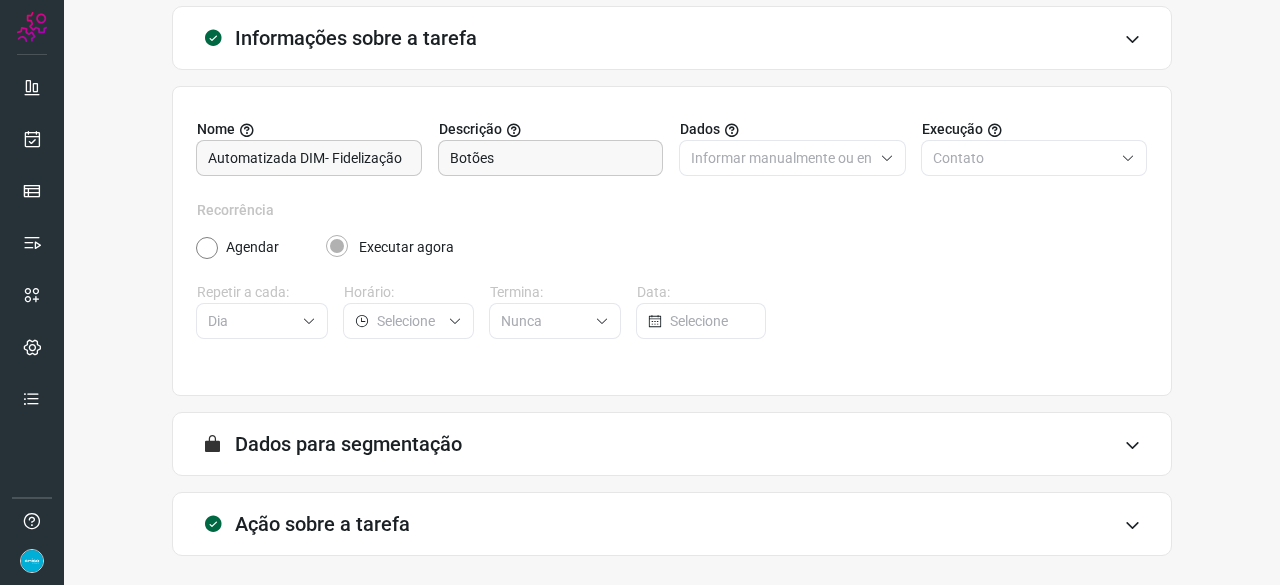 scroll, scrollTop: 195, scrollLeft: 0, axis: vertical 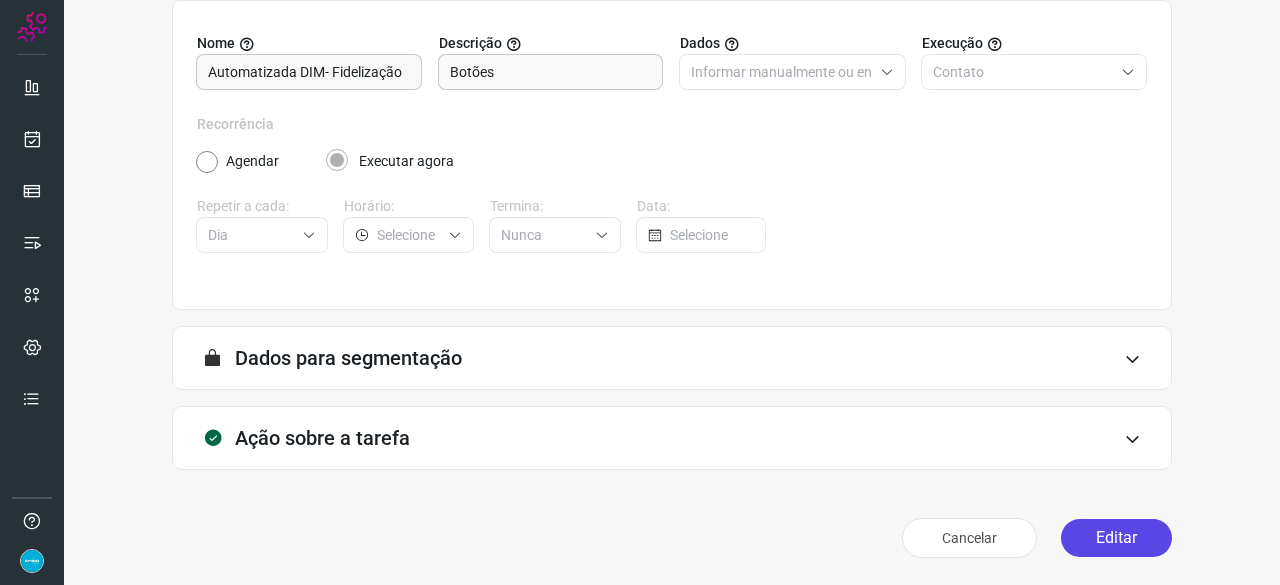 click on "Editar" at bounding box center (1116, 538) 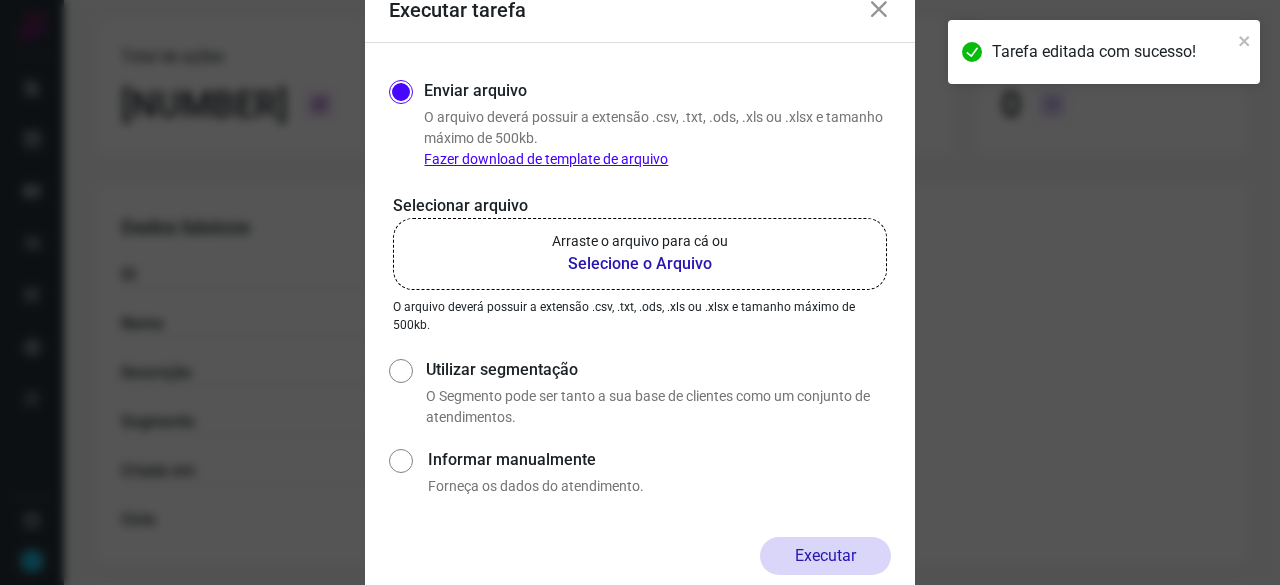 click on "Selecione o Arquivo" at bounding box center (640, 264) 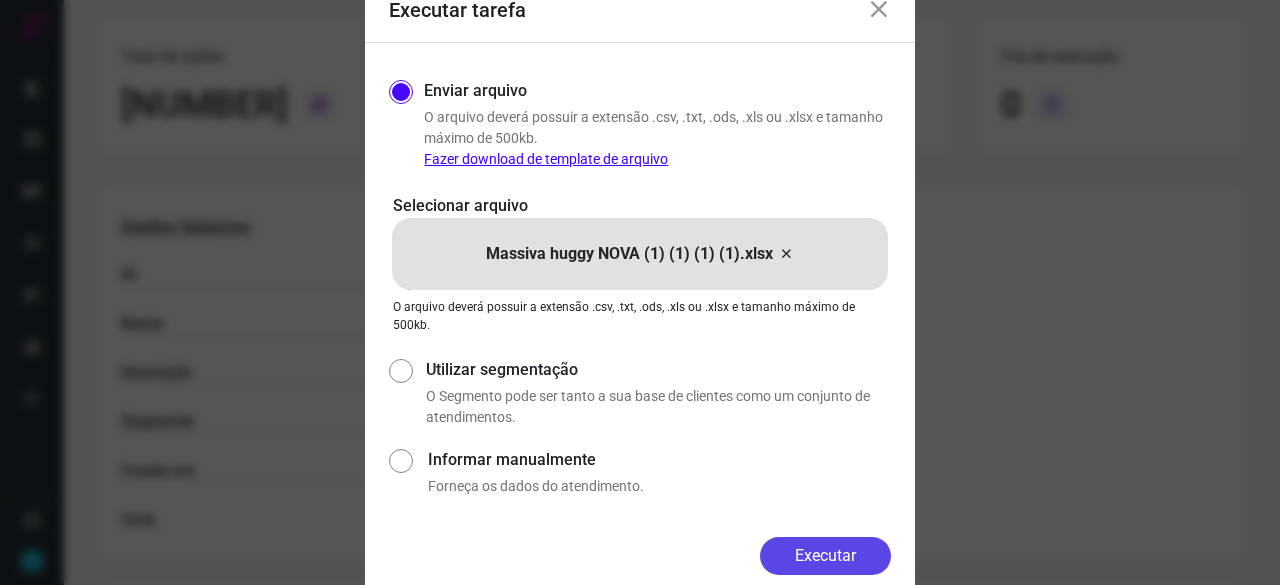 click on "Executar" at bounding box center [825, 556] 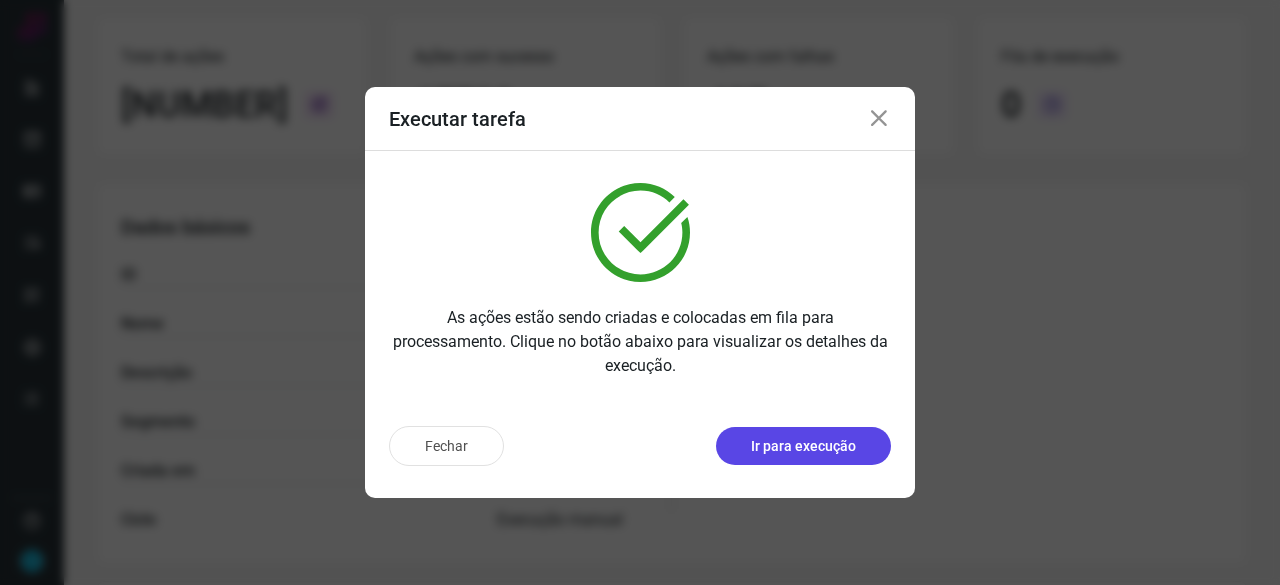 click on "Ir para execução" at bounding box center (803, 446) 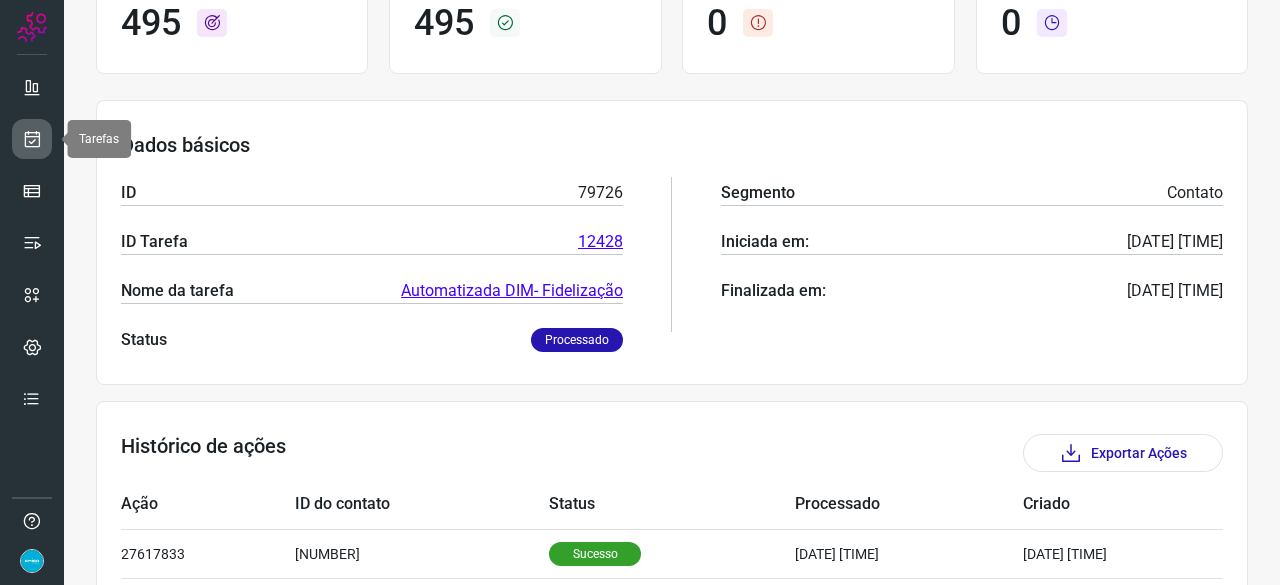 click at bounding box center [32, 139] 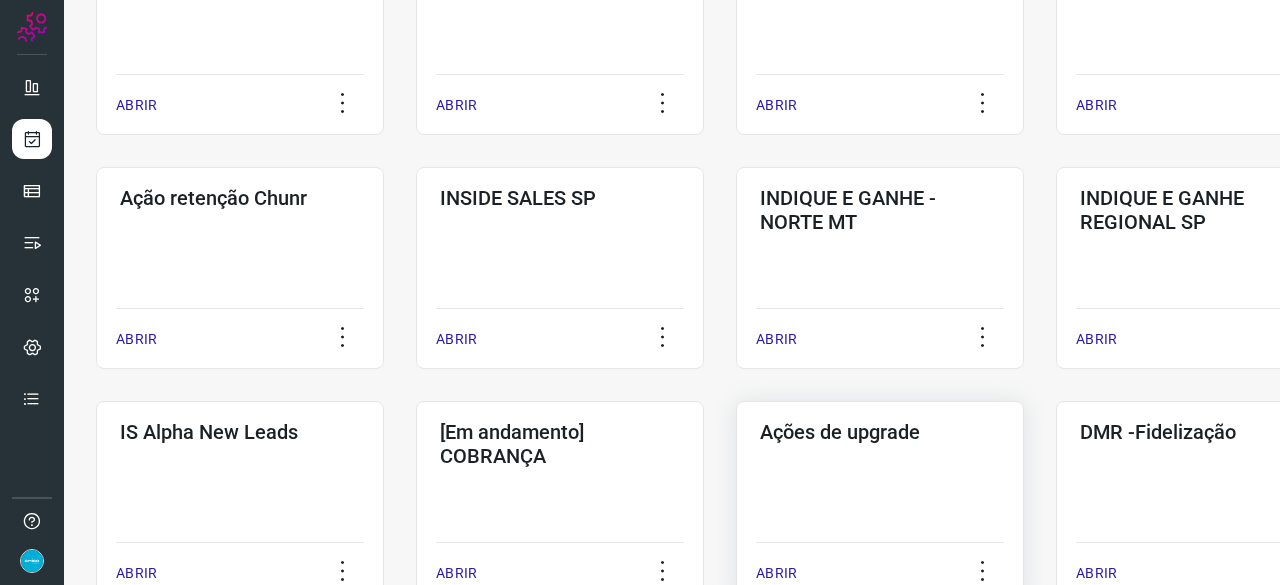 scroll, scrollTop: 560, scrollLeft: 0, axis: vertical 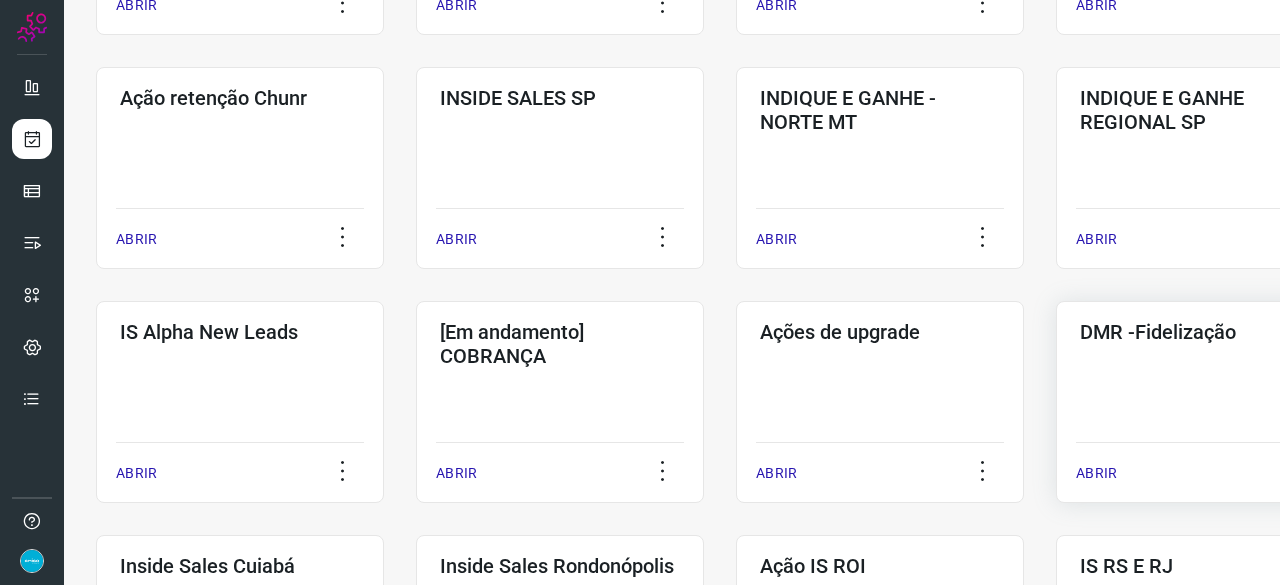 click on "ABRIR" at bounding box center (1096, 473) 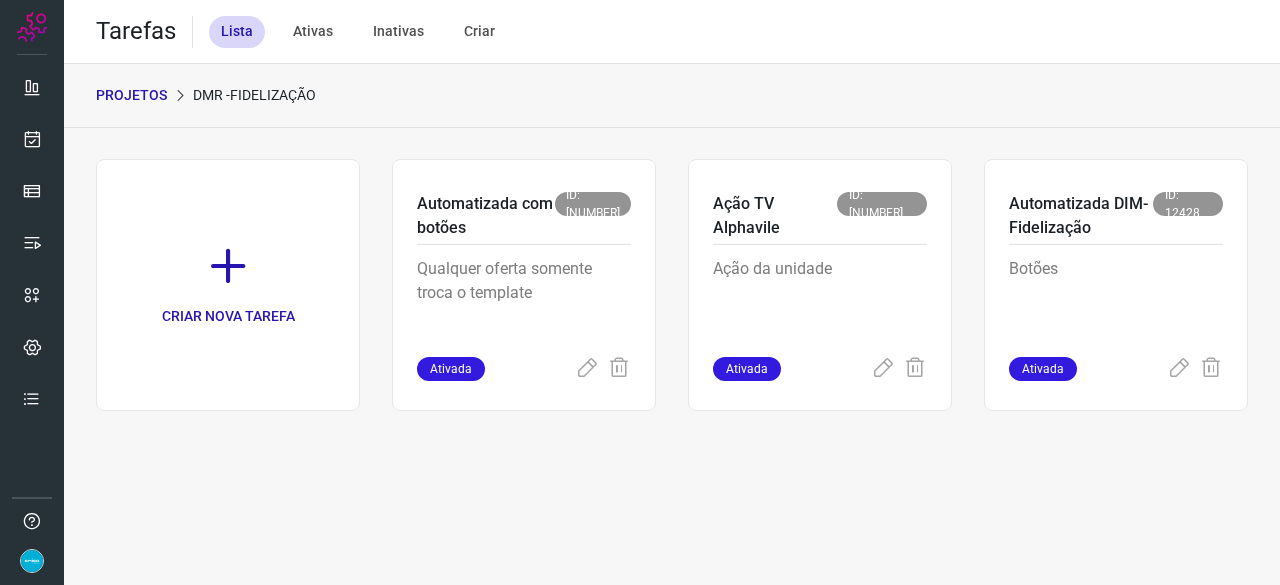 scroll, scrollTop: 0, scrollLeft: 0, axis: both 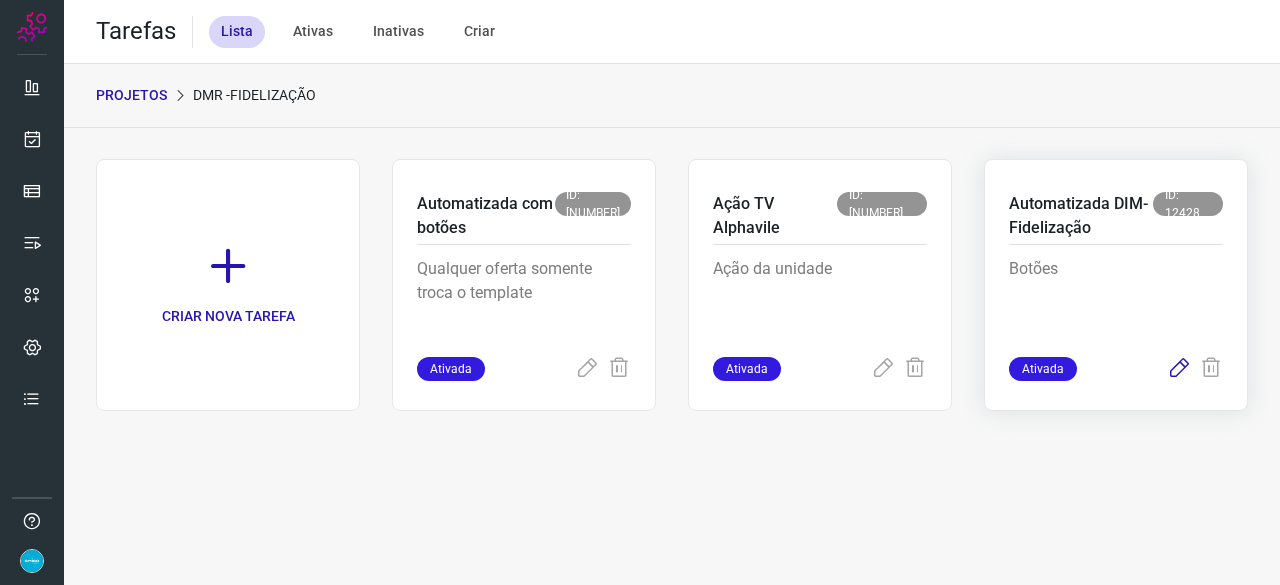 click at bounding box center (1179, 369) 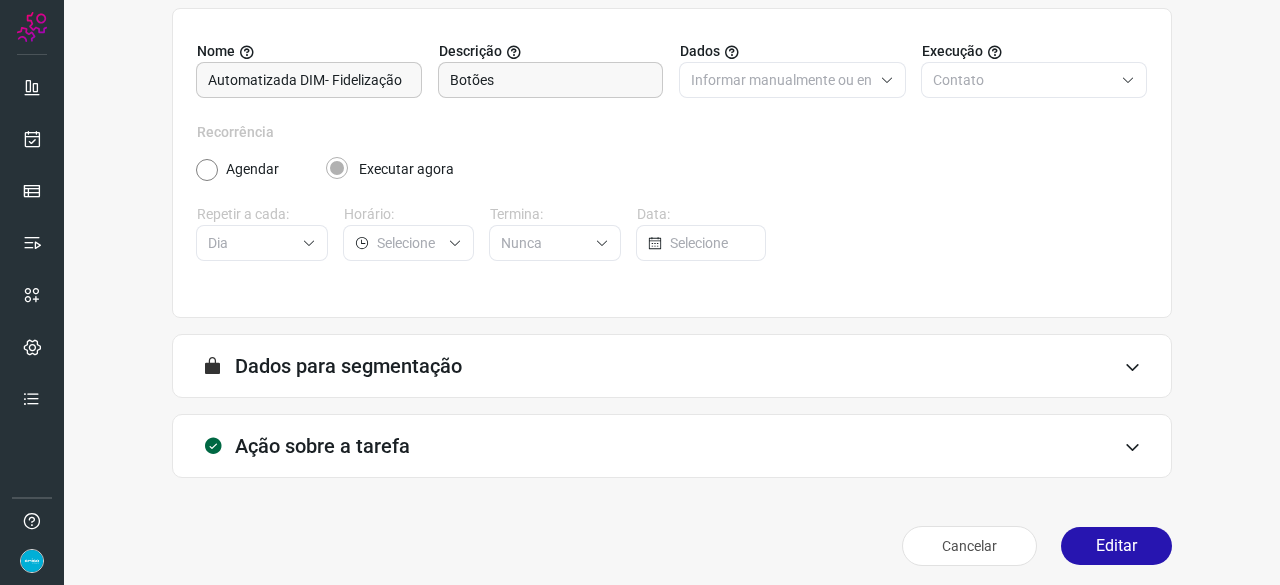 scroll, scrollTop: 195, scrollLeft: 0, axis: vertical 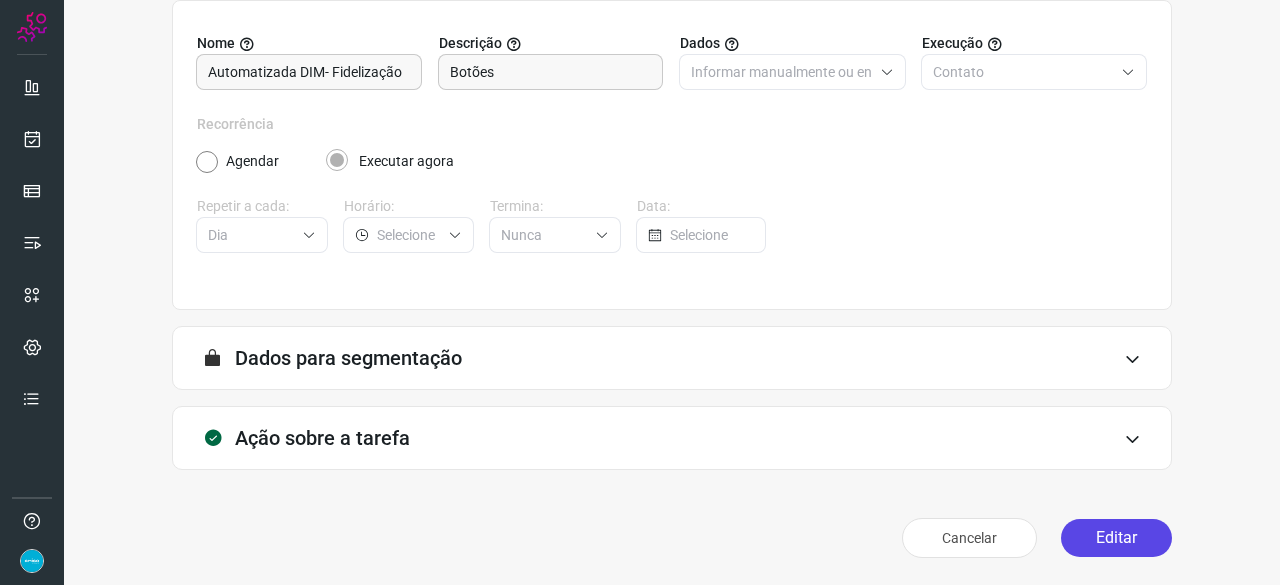 click on "Editar" at bounding box center (1116, 538) 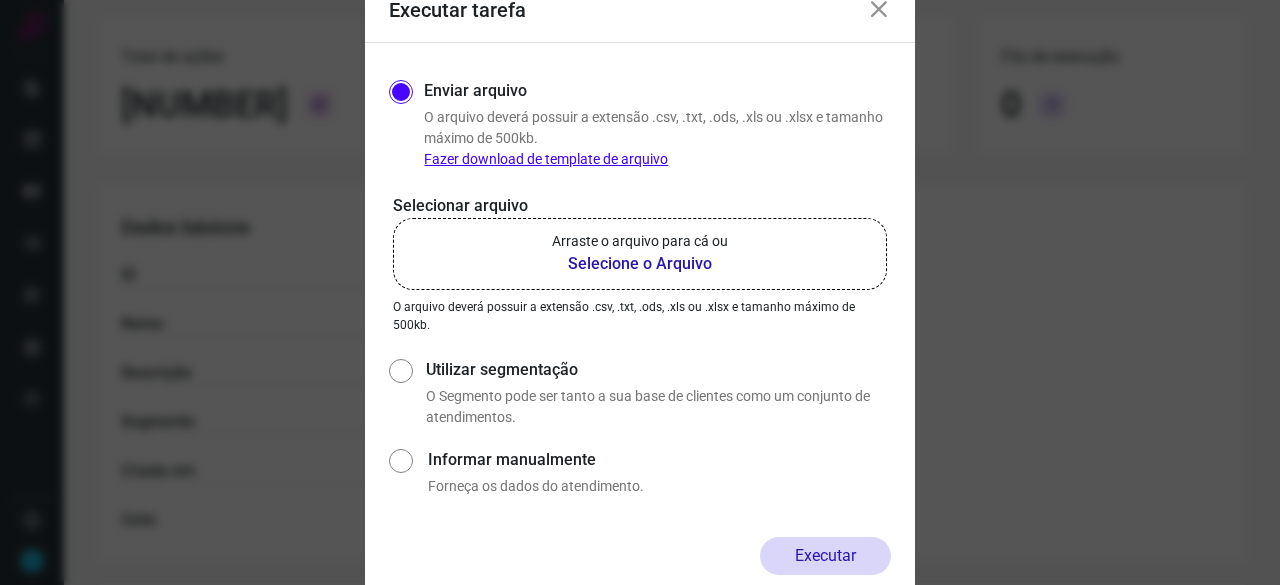 click on "Selecione o Arquivo" at bounding box center [640, 264] 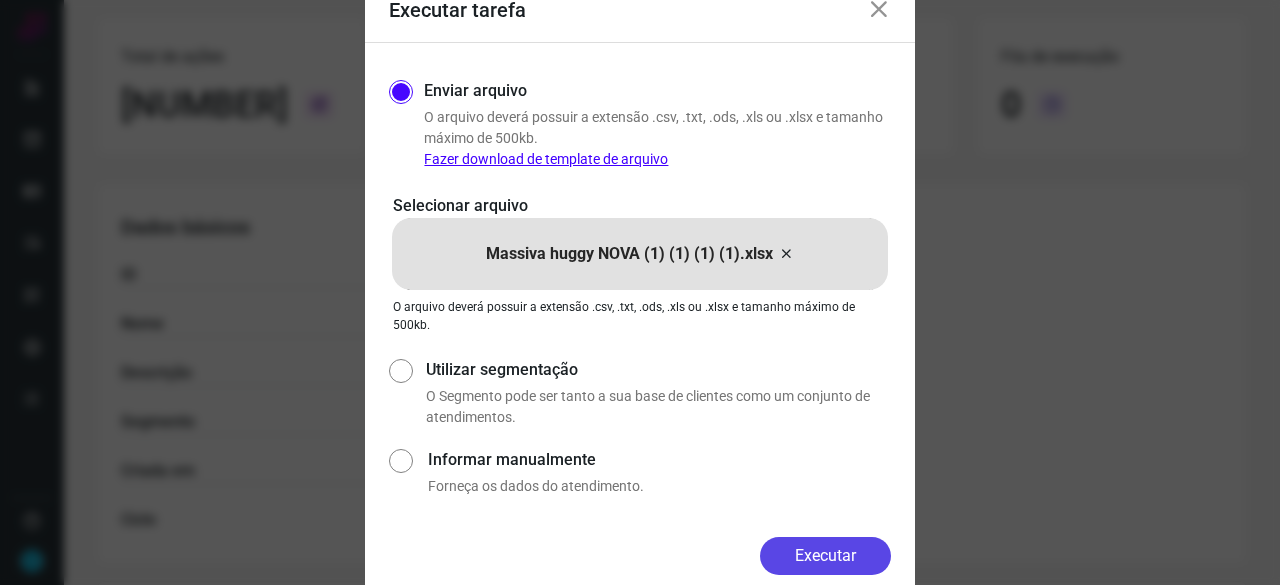 click on "Executar" at bounding box center (825, 556) 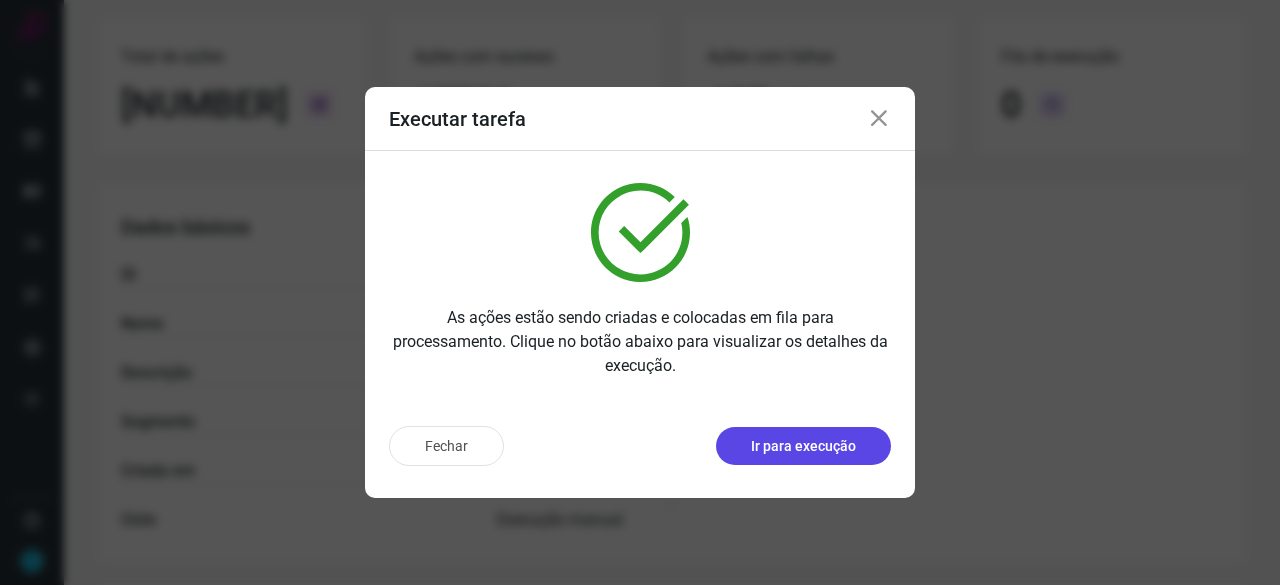 click on "Ir para execução" at bounding box center [803, 446] 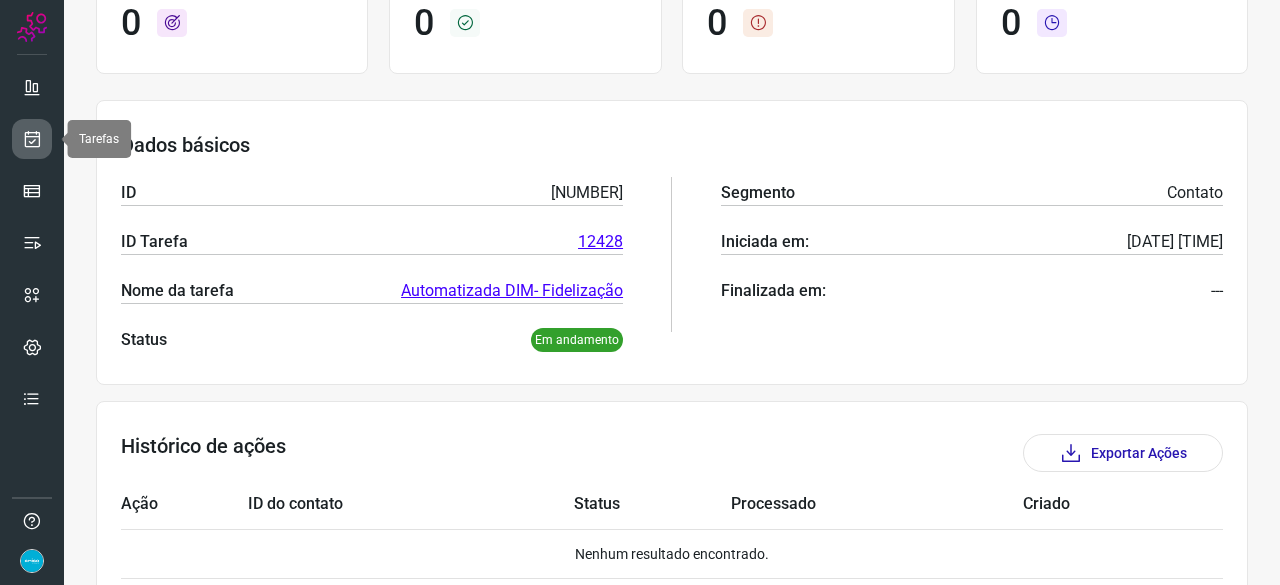 click at bounding box center (32, 139) 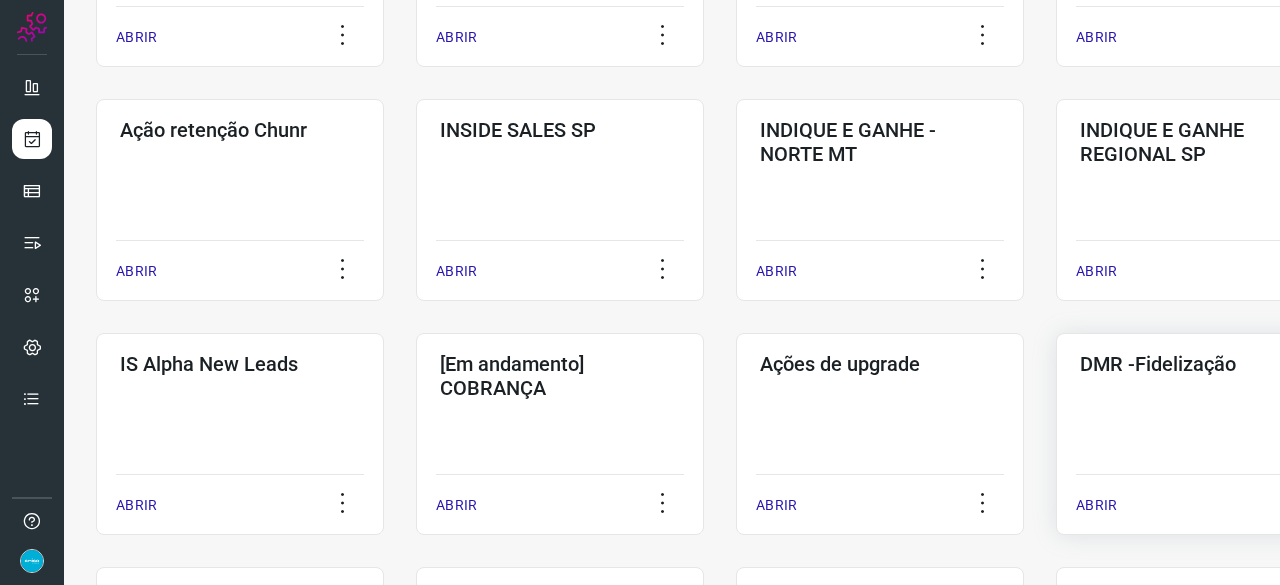 scroll, scrollTop: 560, scrollLeft: 0, axis: vertical 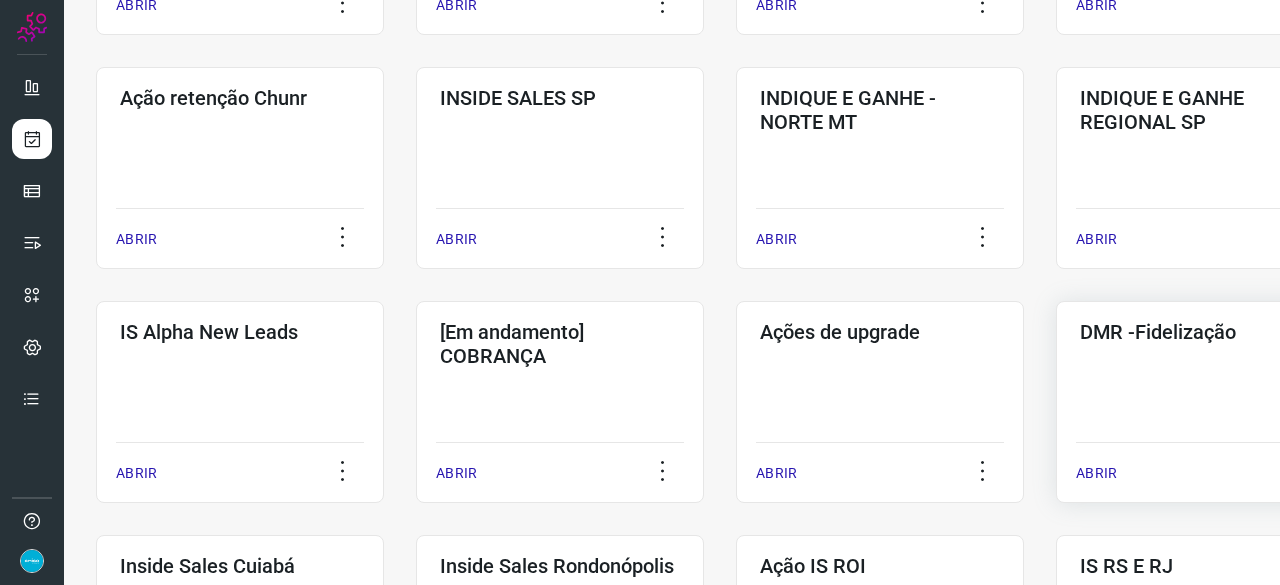 click on "ABRIR" at bounding box center (1096, 473) 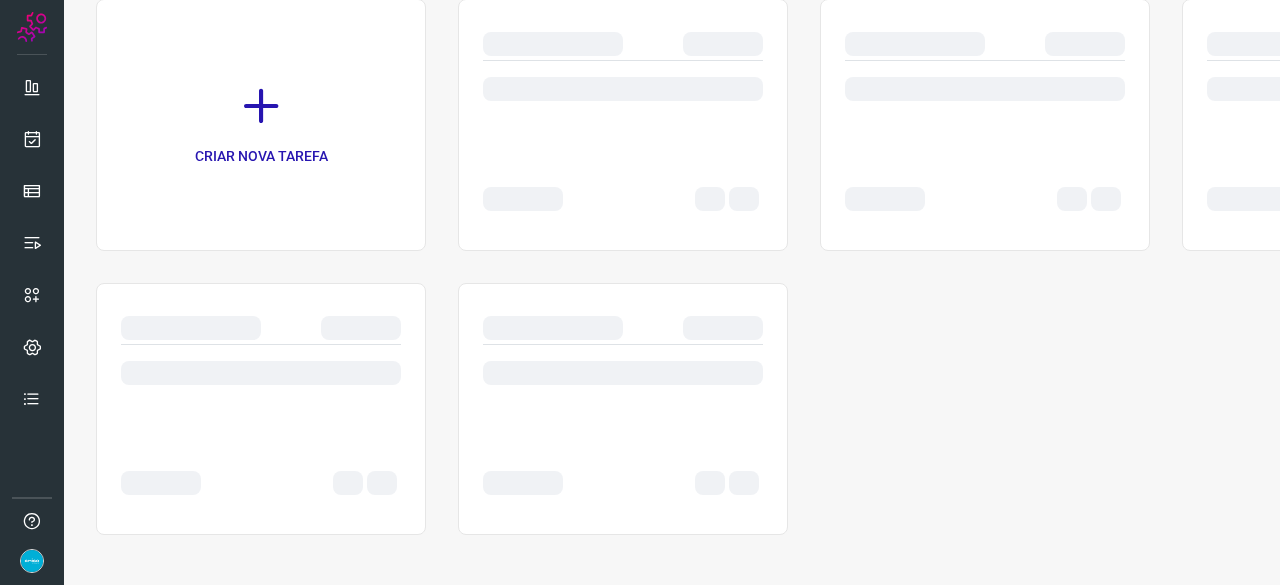 scroll, scrollTop: 0, scrollLeft: 0, axis: both 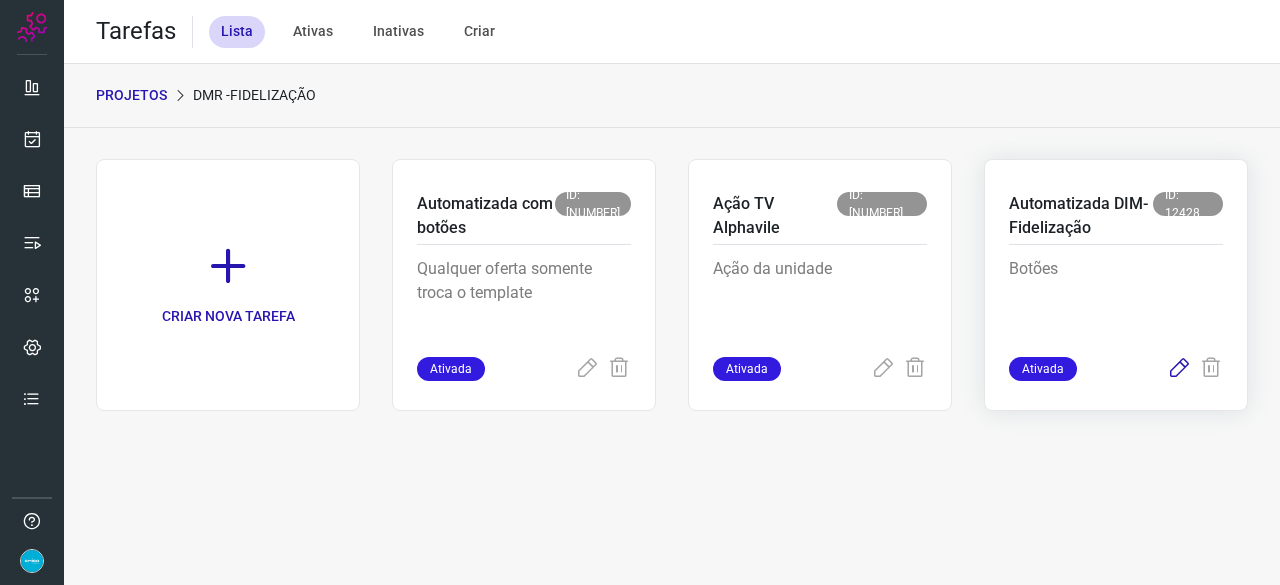 click at bounding box center [1179, 369] 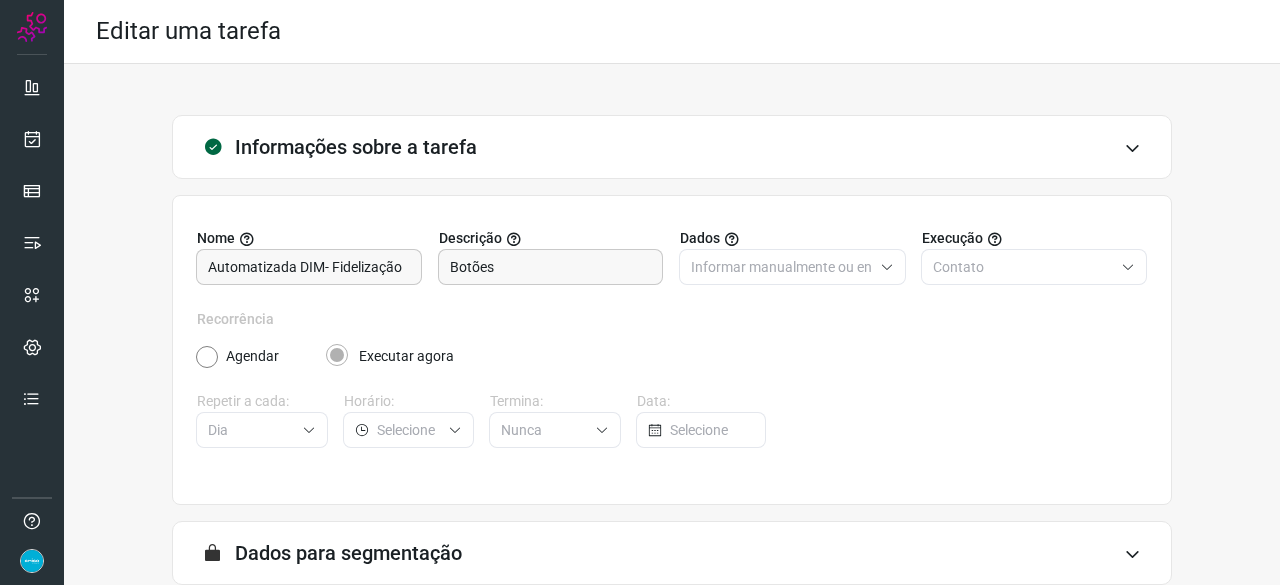 scroll, scrollTop: 195, scrollLeft: 0, axis: vertical 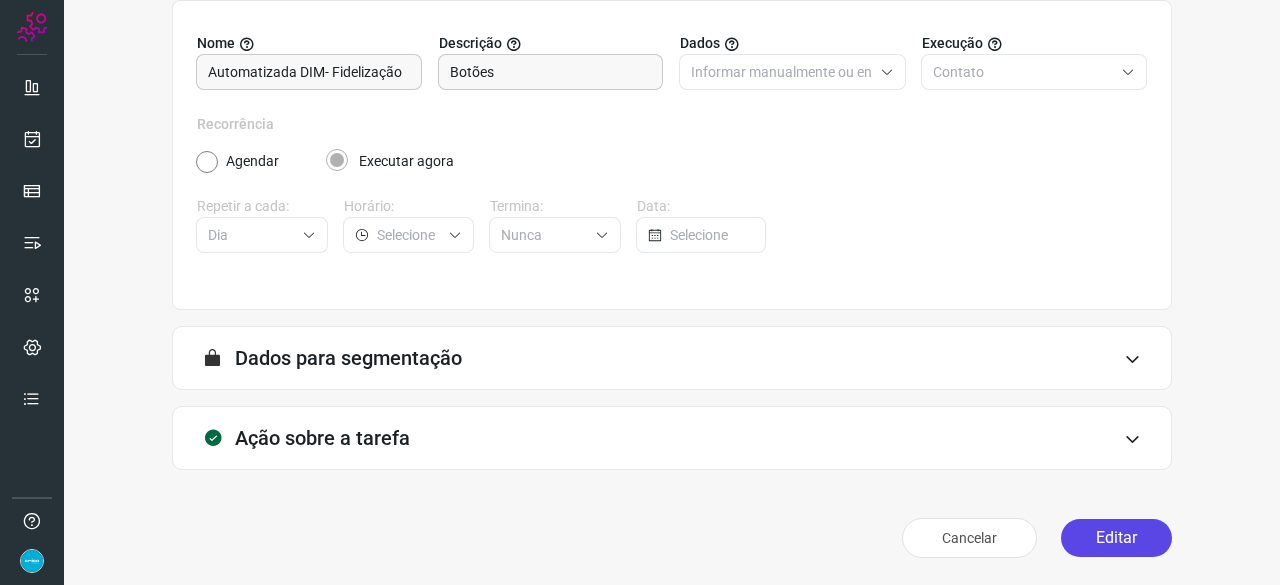 click on "Editar" at bounding box center [1116, 538] 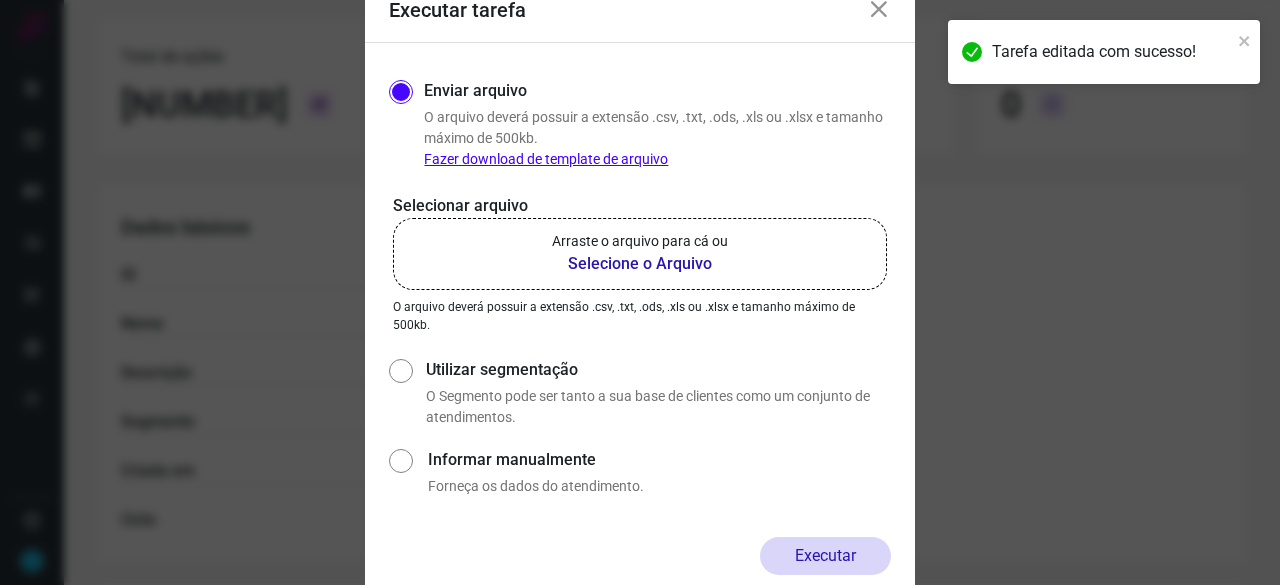 click on "Selecione o Arquivo" at bounding box center (640, 264) 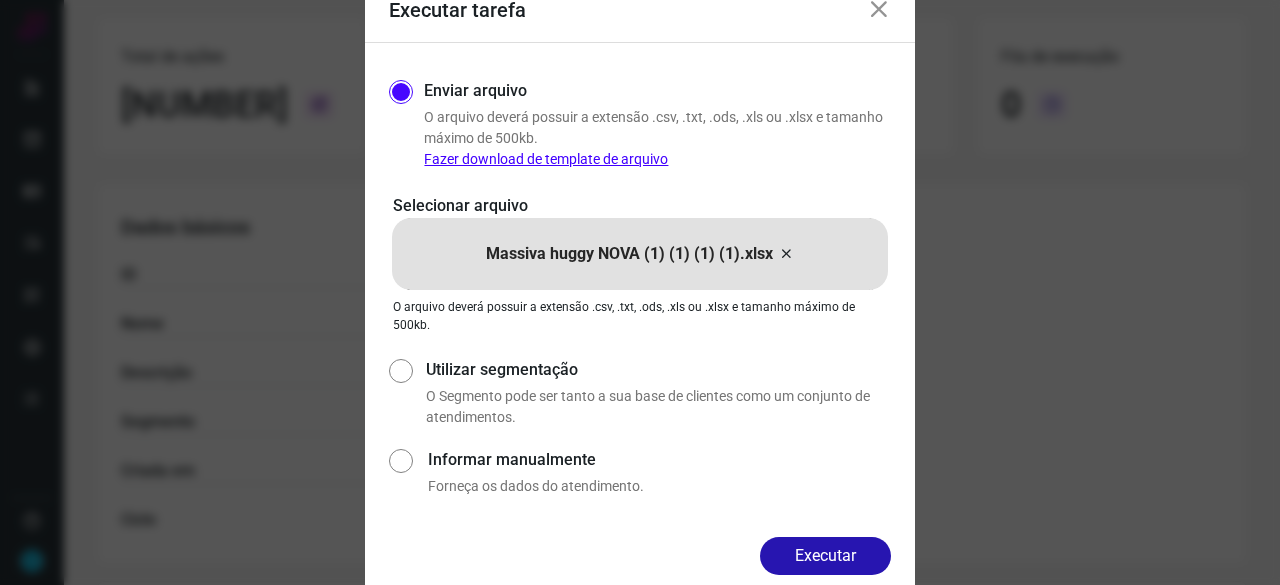 drag, startPoint x: 870, startPoint y: 553, endPoint x: 908, endPoint y: 562, distance: 39.051247 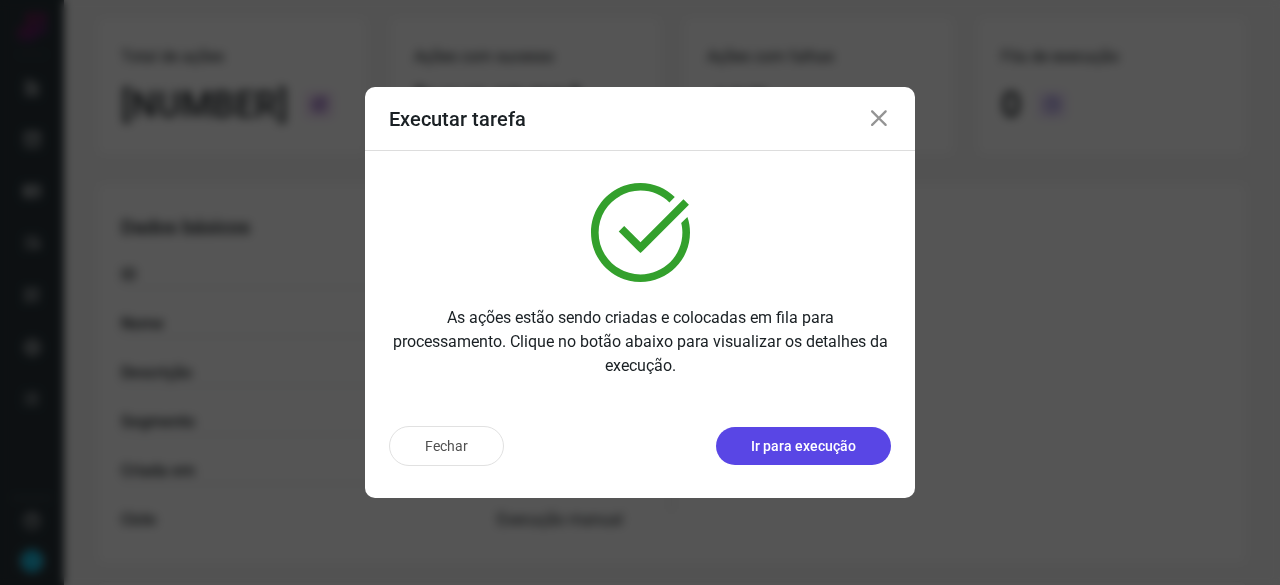 click on "Ir para execução" at bounding box center [803, 446] 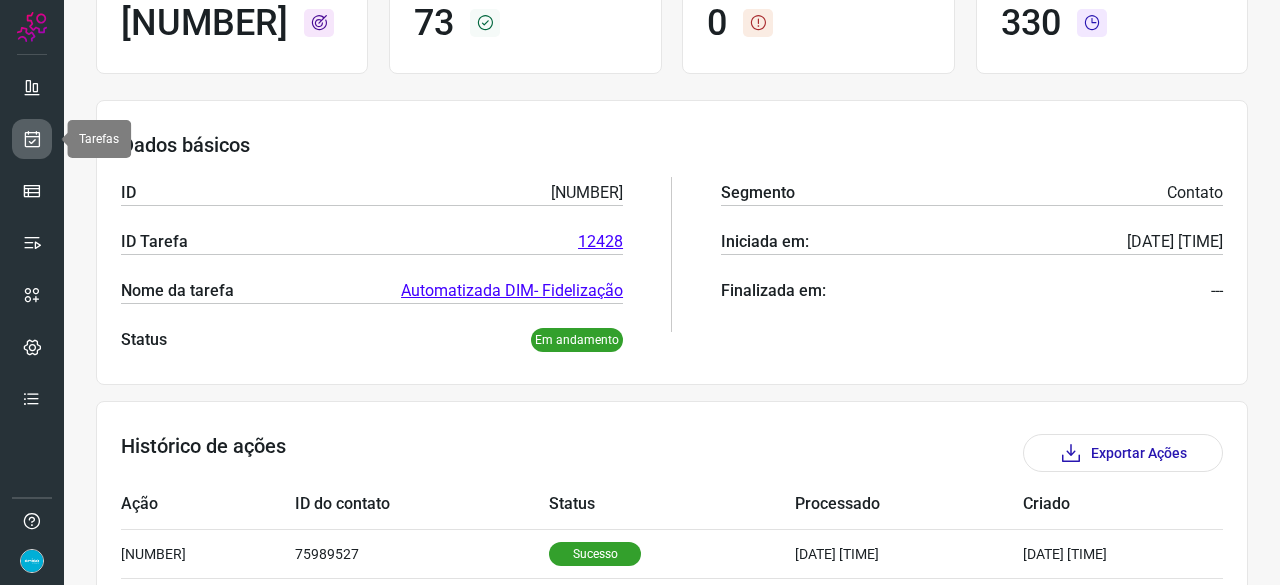 click at bounding box center [32, 139] 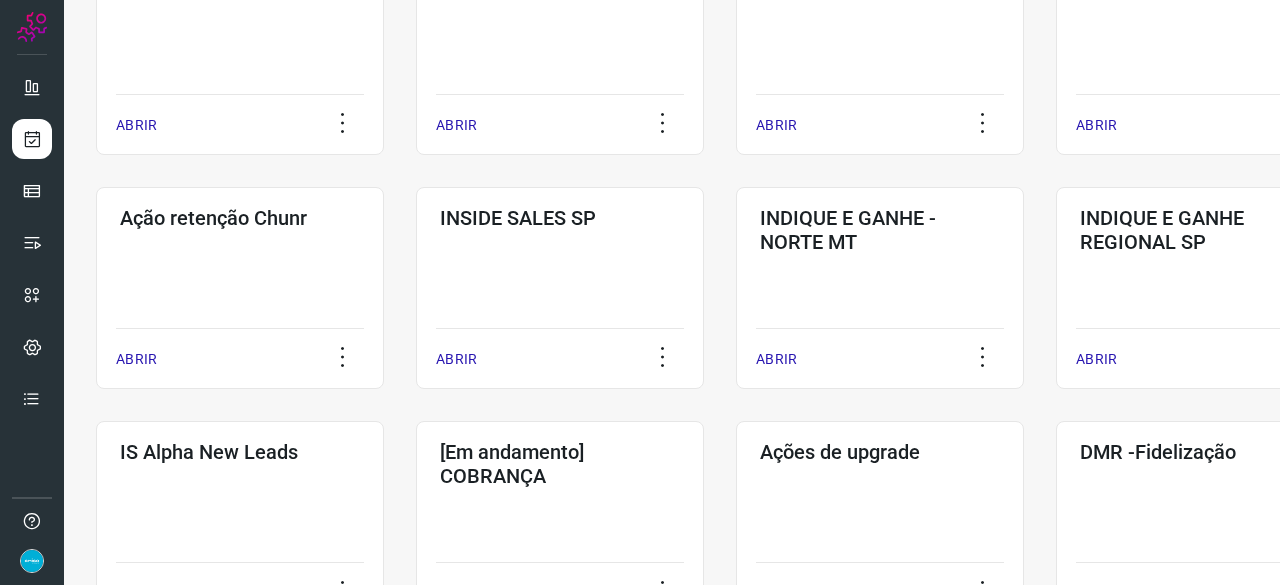 scroll, scrollTop: 460, scrollLeft: 0, axis: vertical 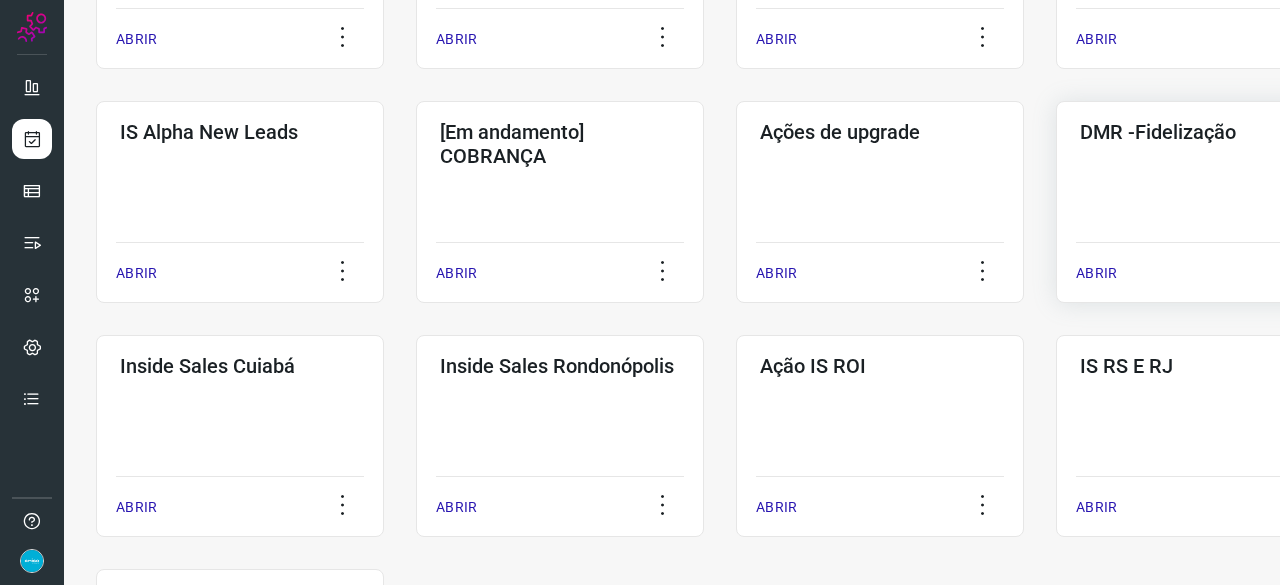 click on "ABRIR" at bounding box center [1096, 273] 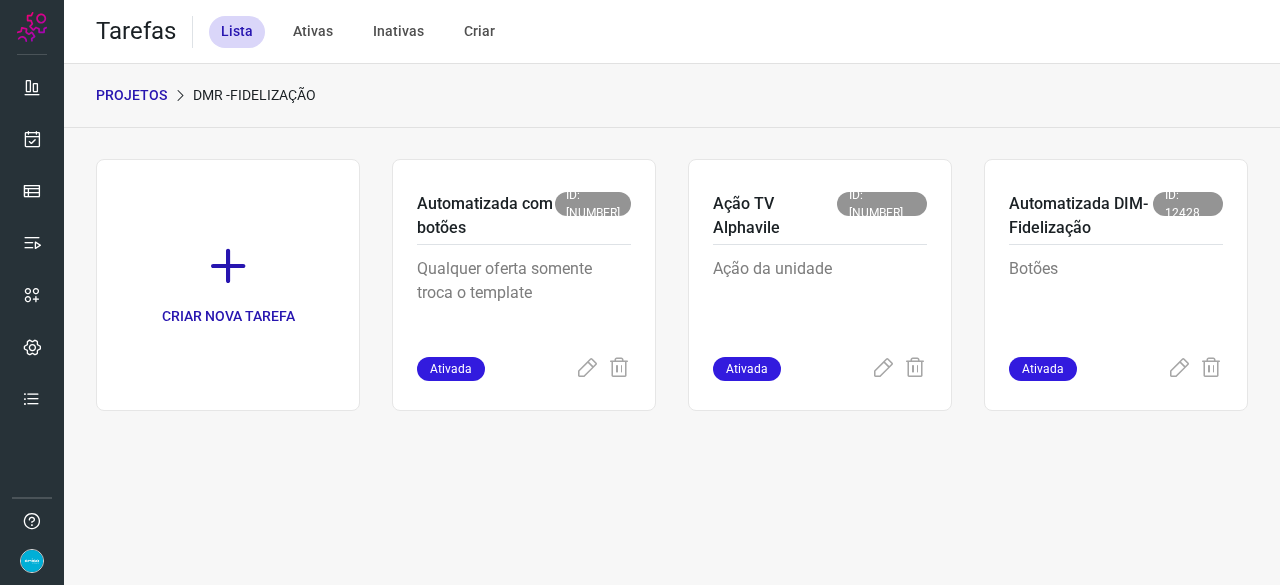 scroll, scrollTop: 0, scrollLeft: 0, axis: both 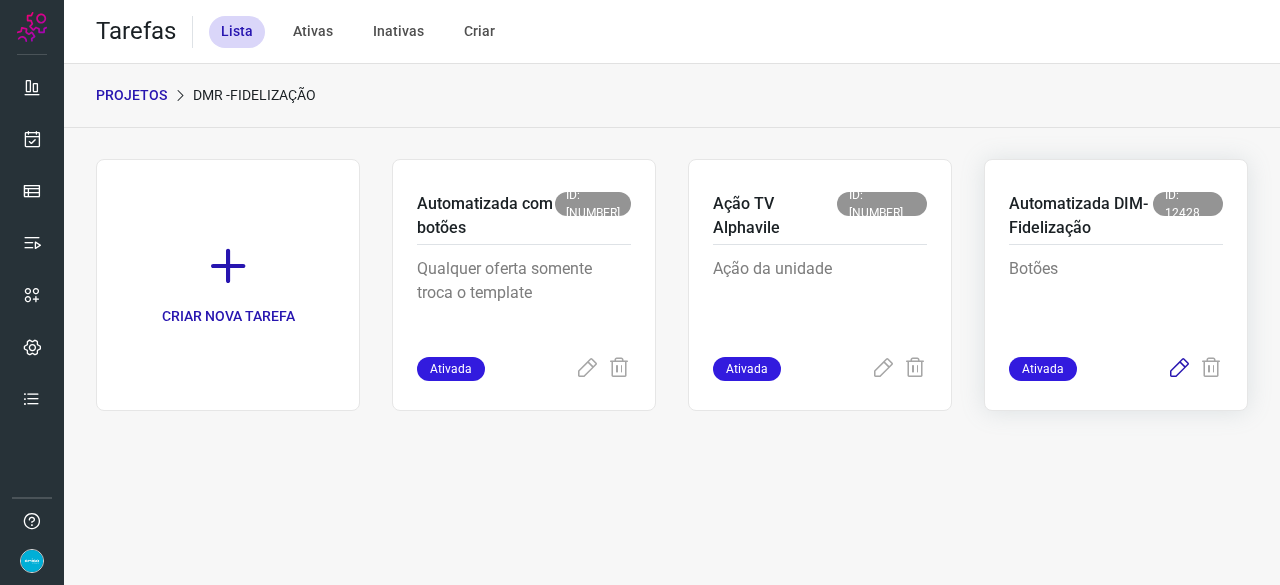 click at bounding box center [1179, 369] 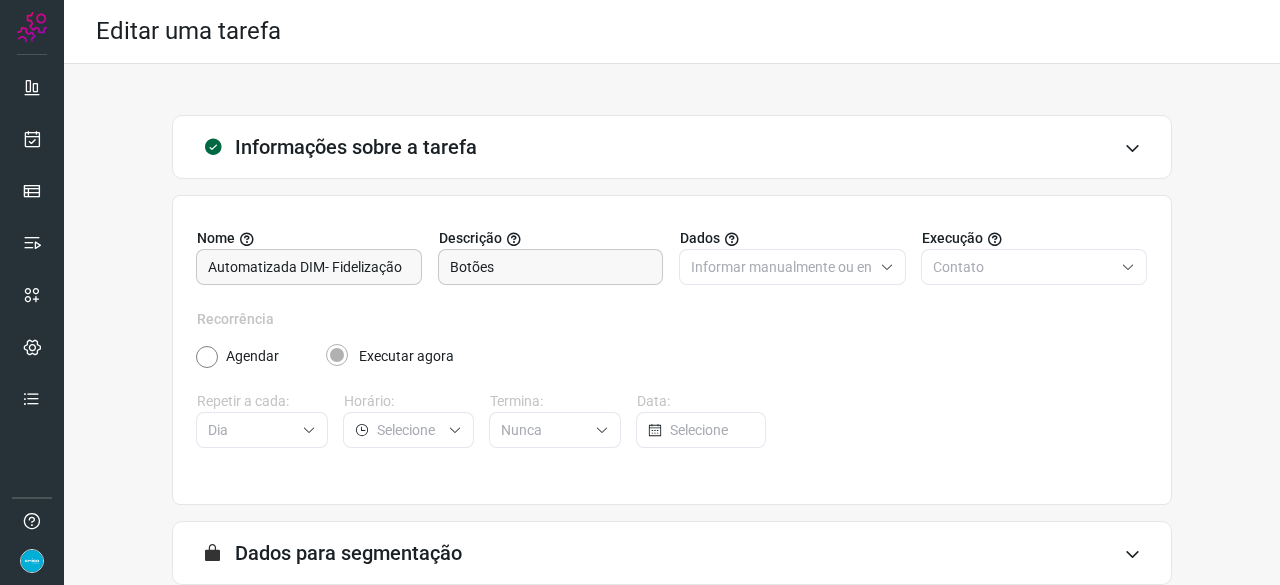 scroll, scrollTop: 195, scrollLeft: 0, axis: vertical 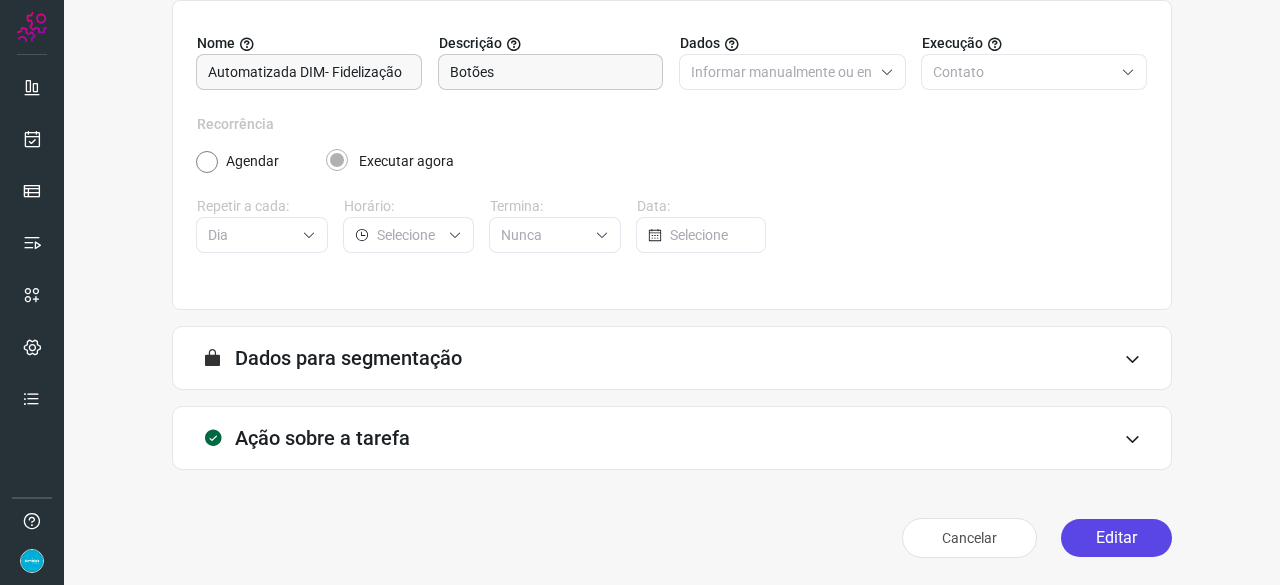 click on "Editar" at bounding box center (1116, 538) 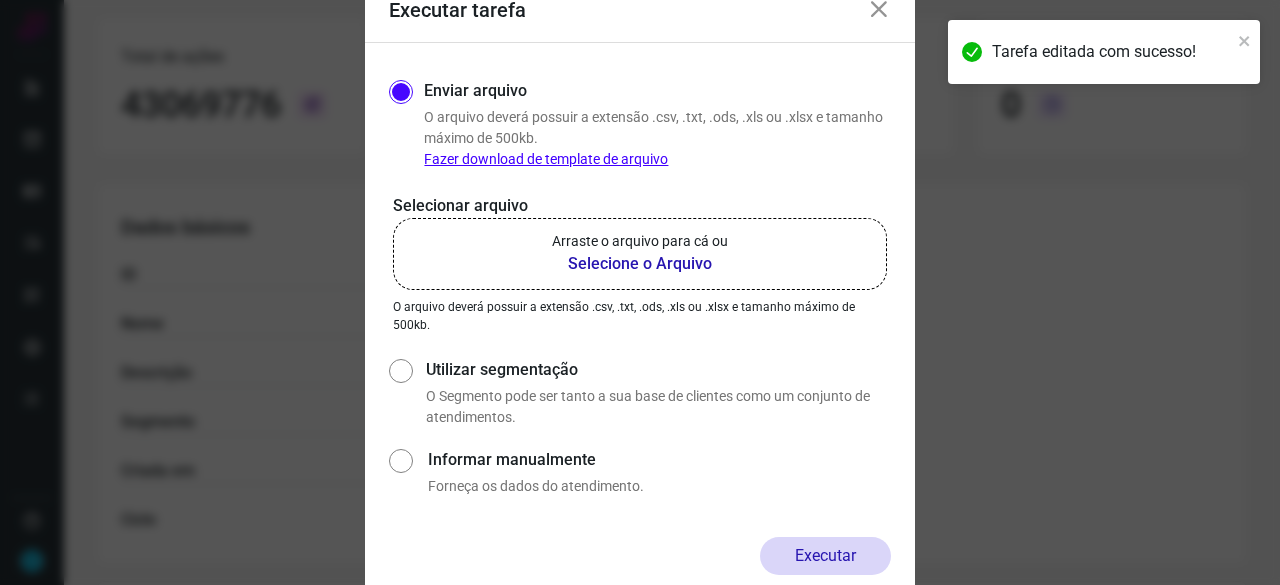 click on "Selecione o Arquivo" at bounding box center [640, 264] 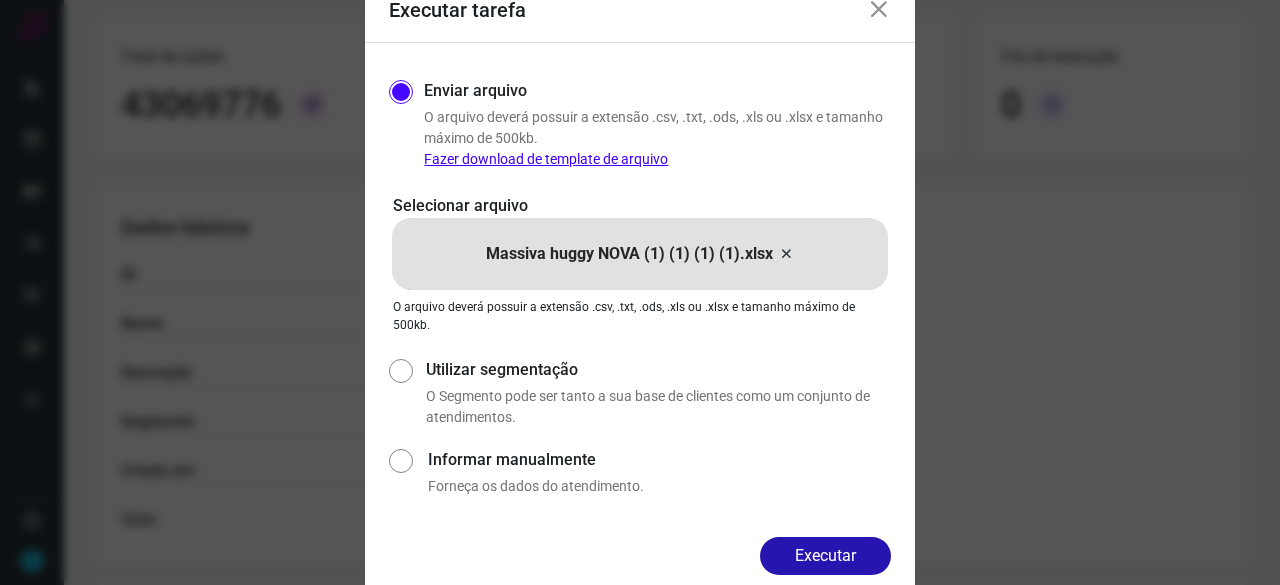 click on "Executar" at bounding box center (825, 556) 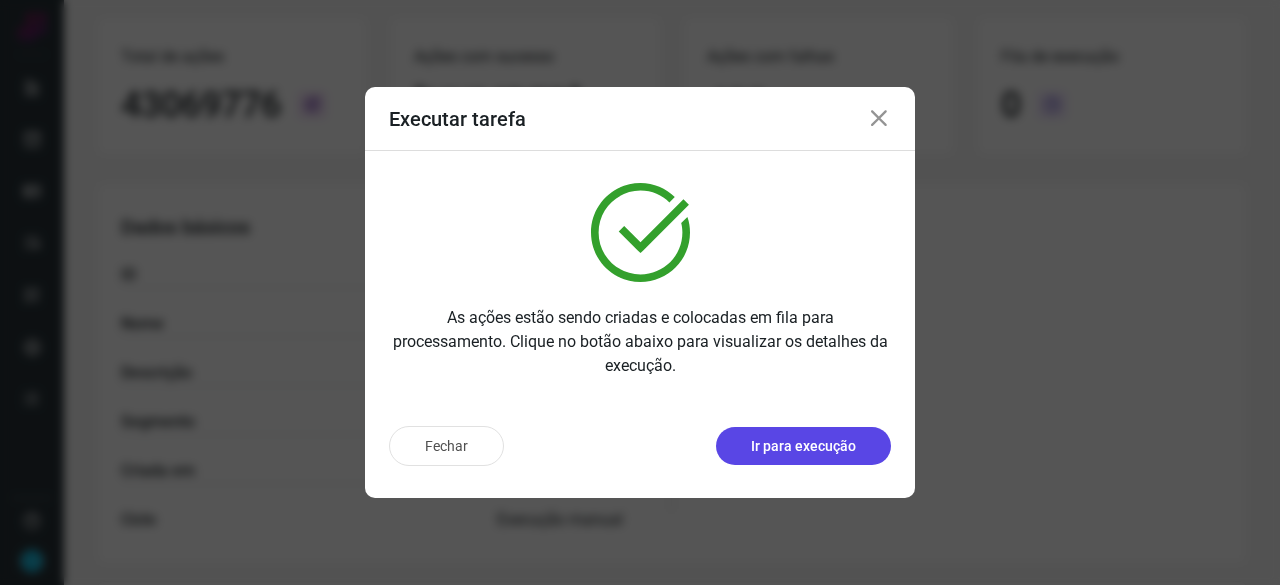 click on "Ir para execução" at bounding box center (803, 446) 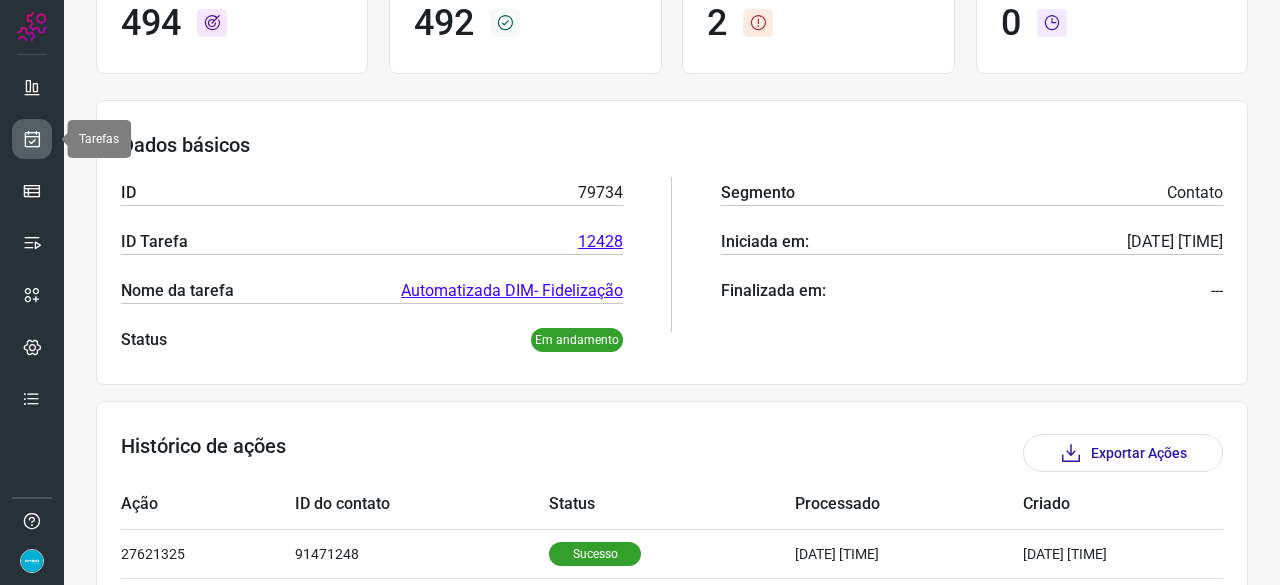 click at bounding box center (32, 139) 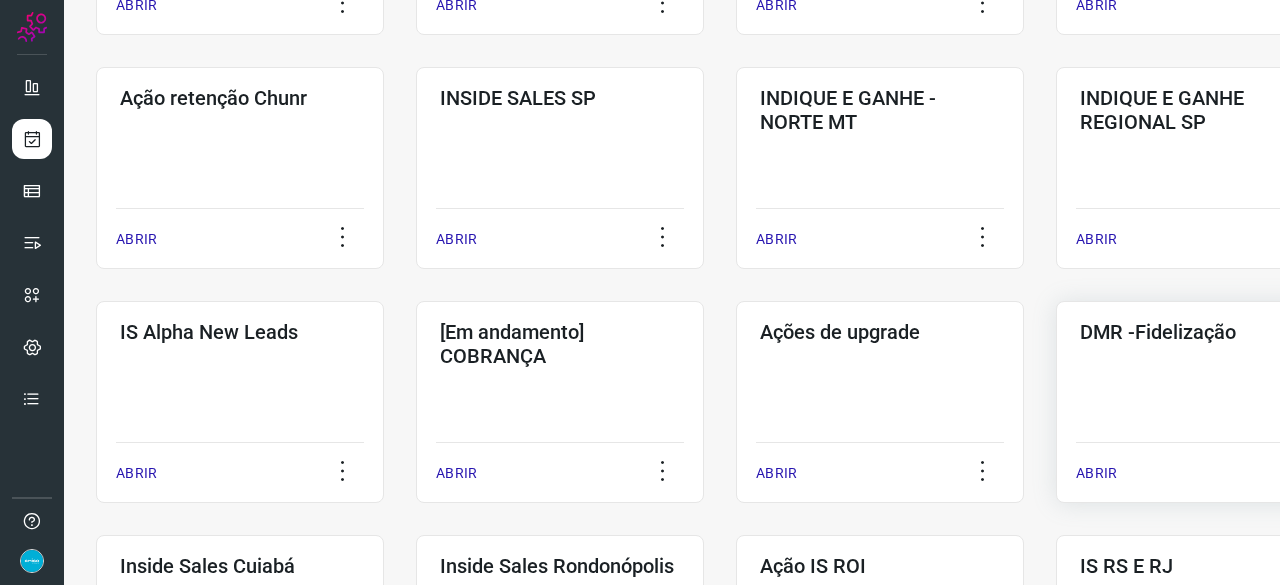click on "ABRIR" at bounding box center (1096, 473) 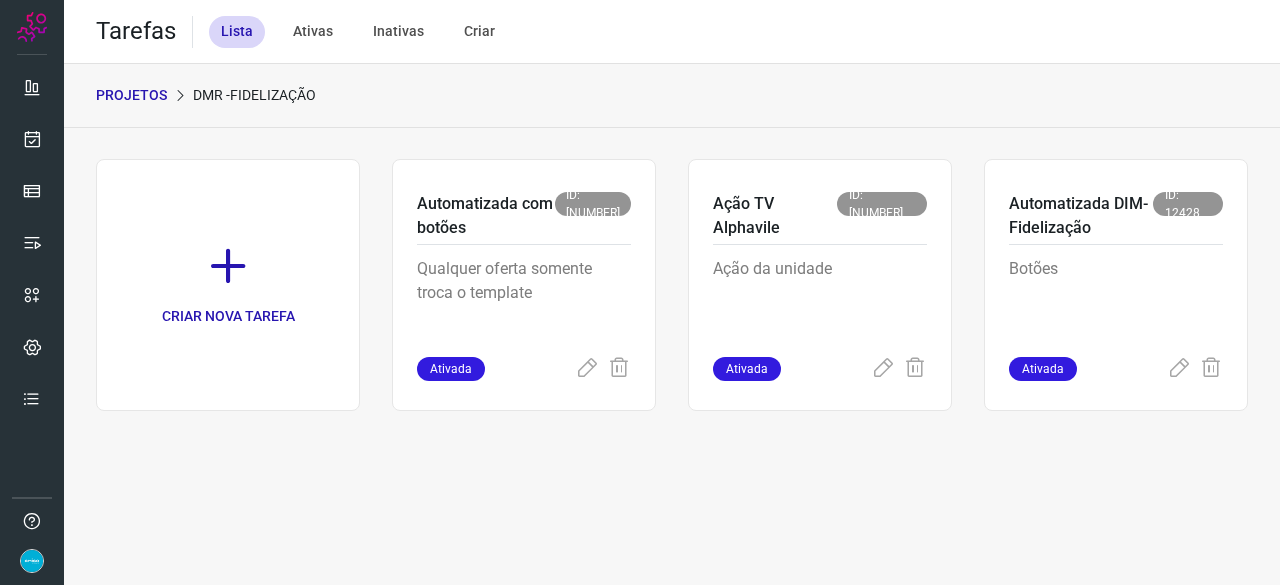 scroll, scrollTop: 0, scrollLeft: 0, axis: both 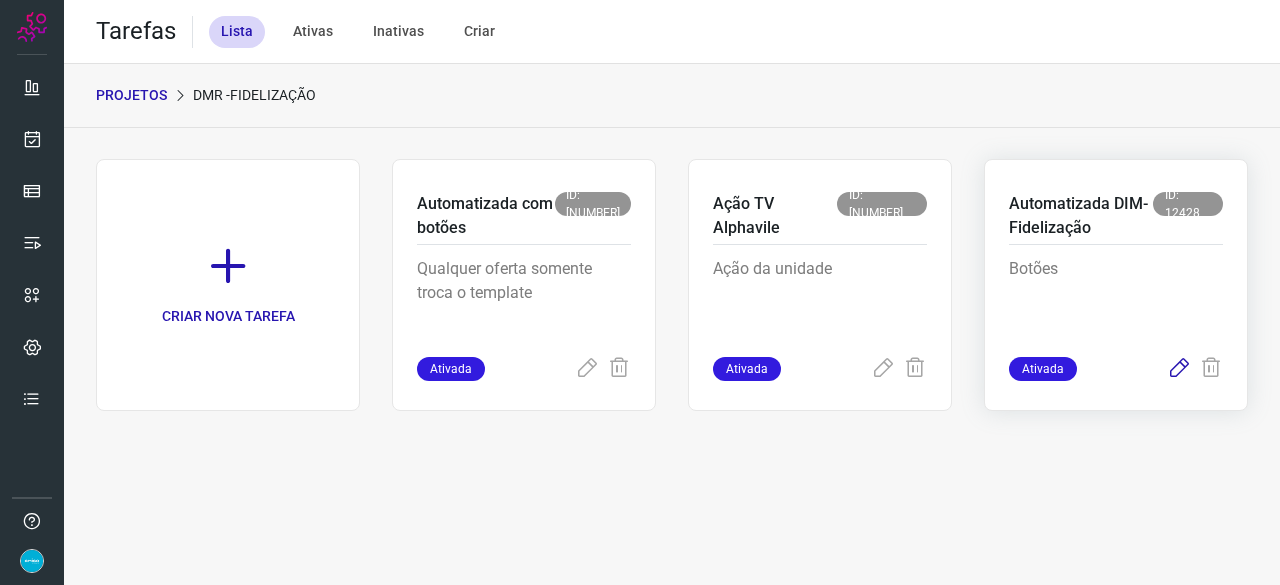 click at bounding box center [1179, 369] 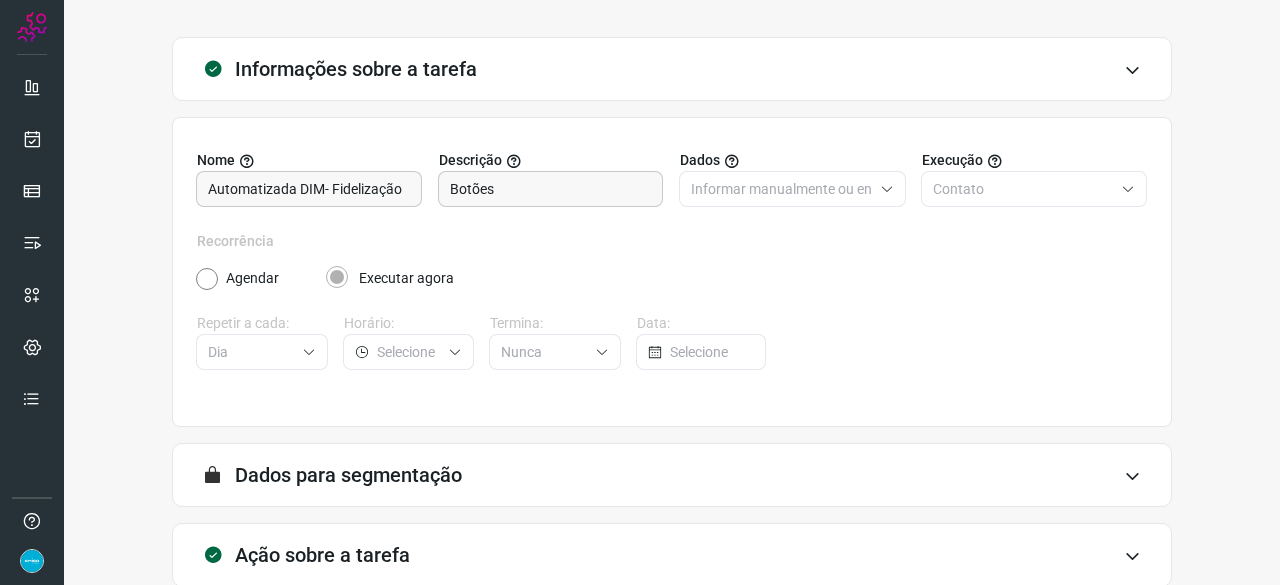 scroll, scrollTop: 195, scrollLeft: 0, axis: vertical 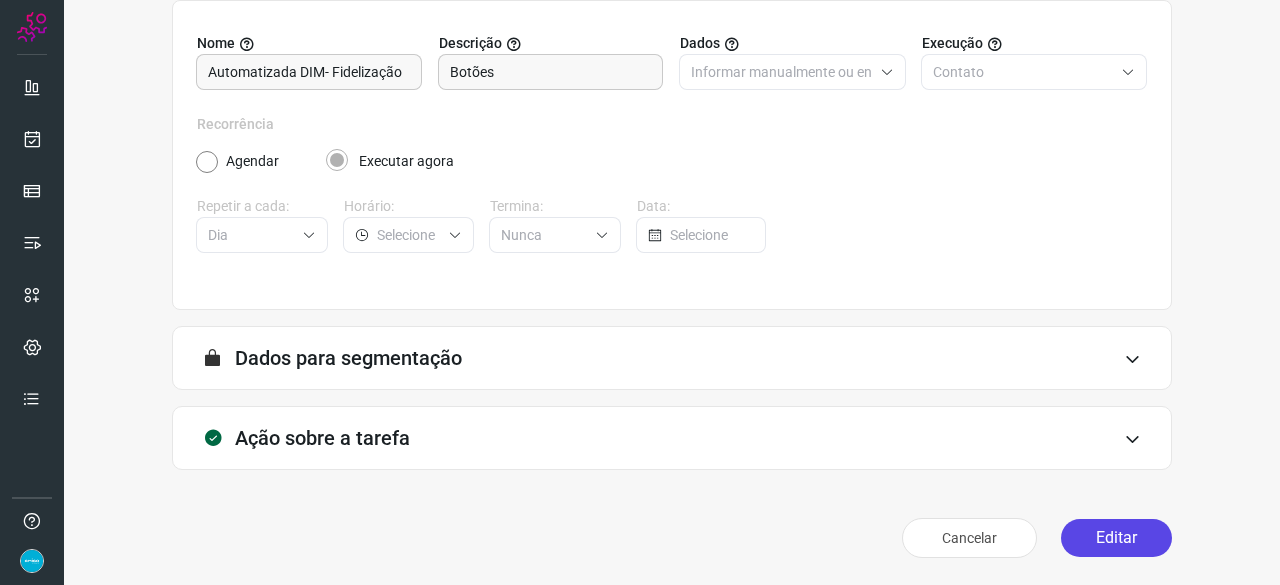 click on "Editar" at bounding box center (1116, 538) 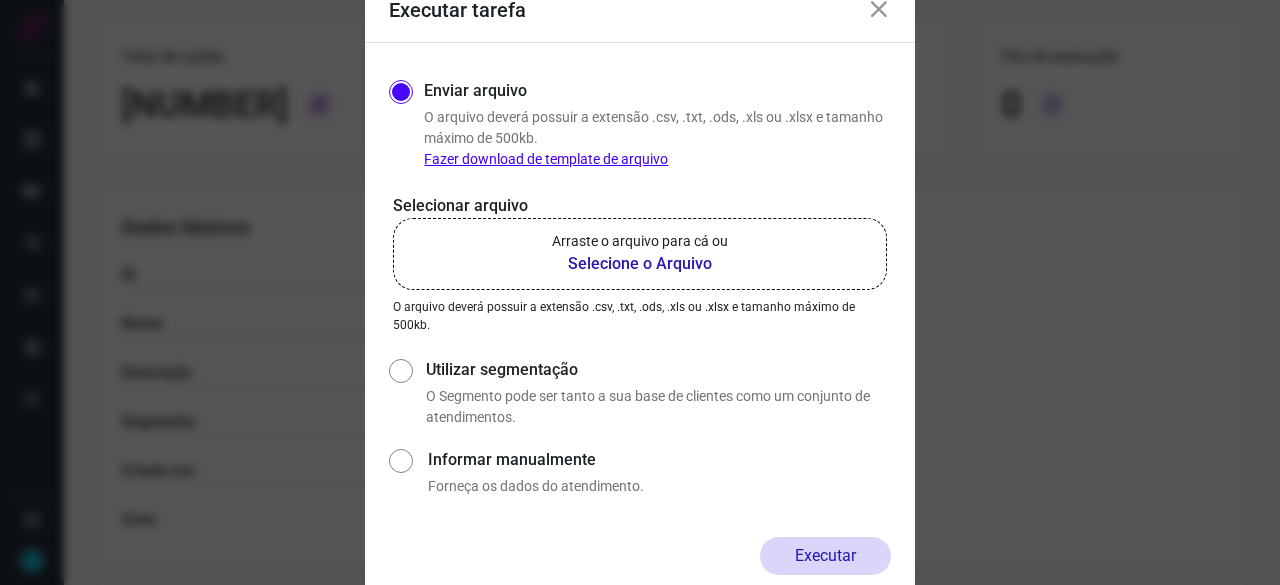 click on "Selecione o Arquivo" at bounding box center [640, 264] 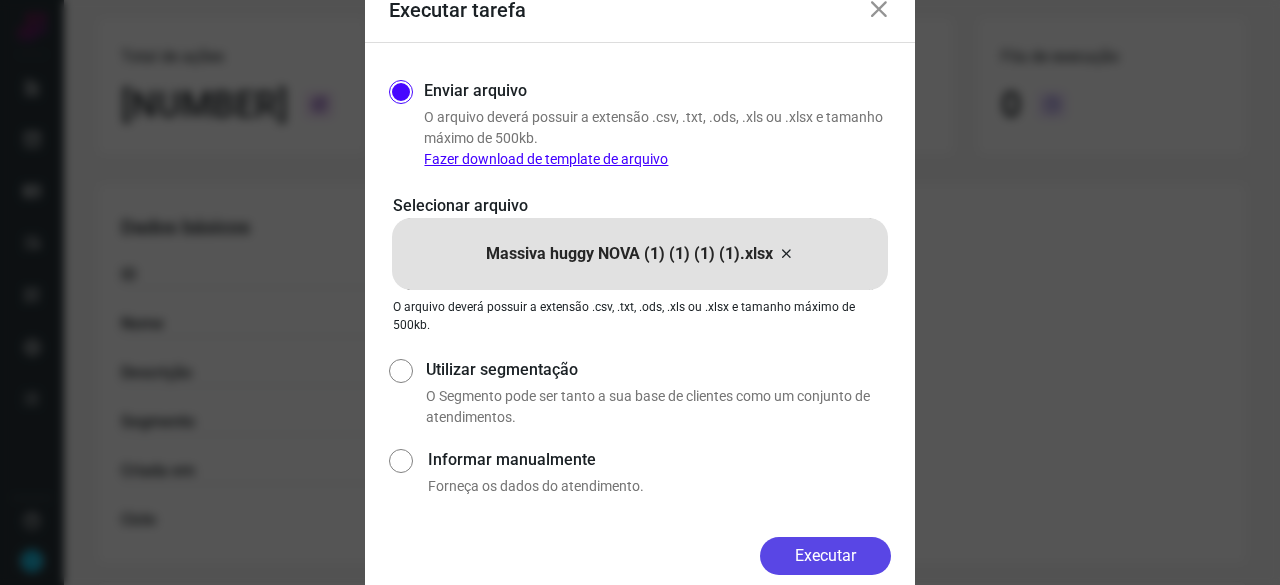 click on "Executar" at bounding box center [825, 556] 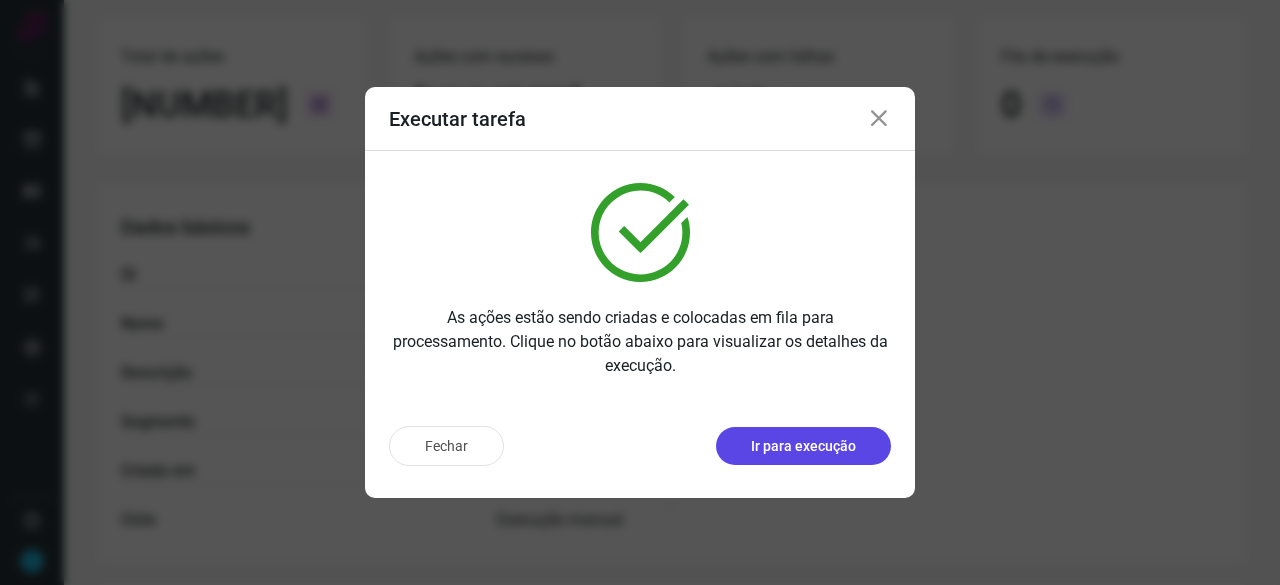 click on "Ir para execução" at bounding box center (803, 446) 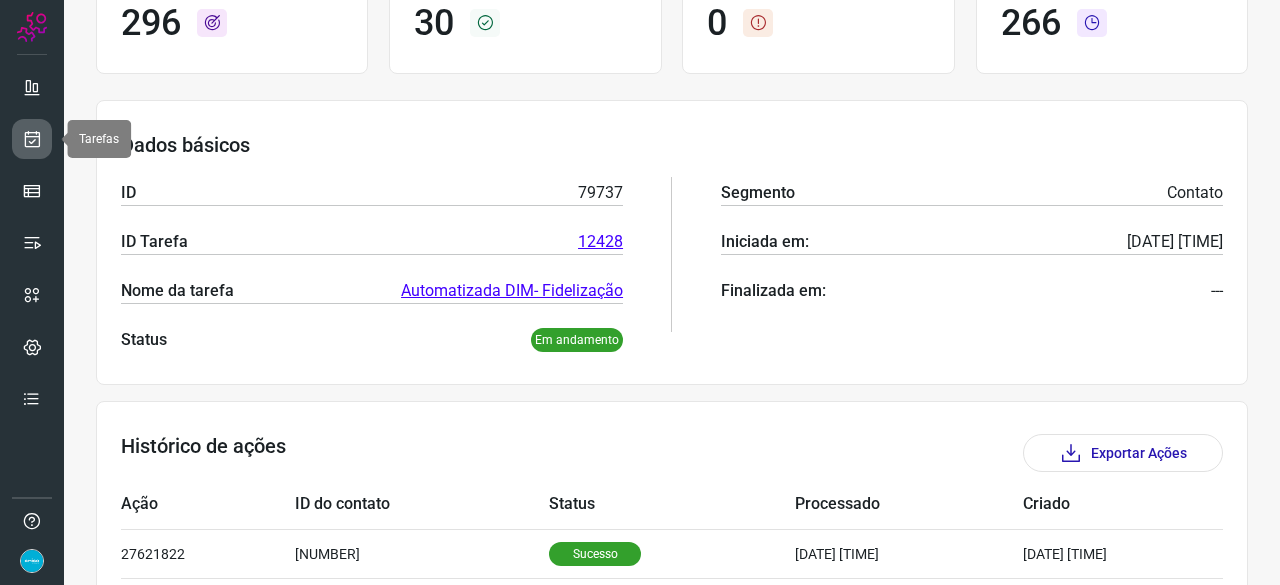 click at bounding box center [32, 139] 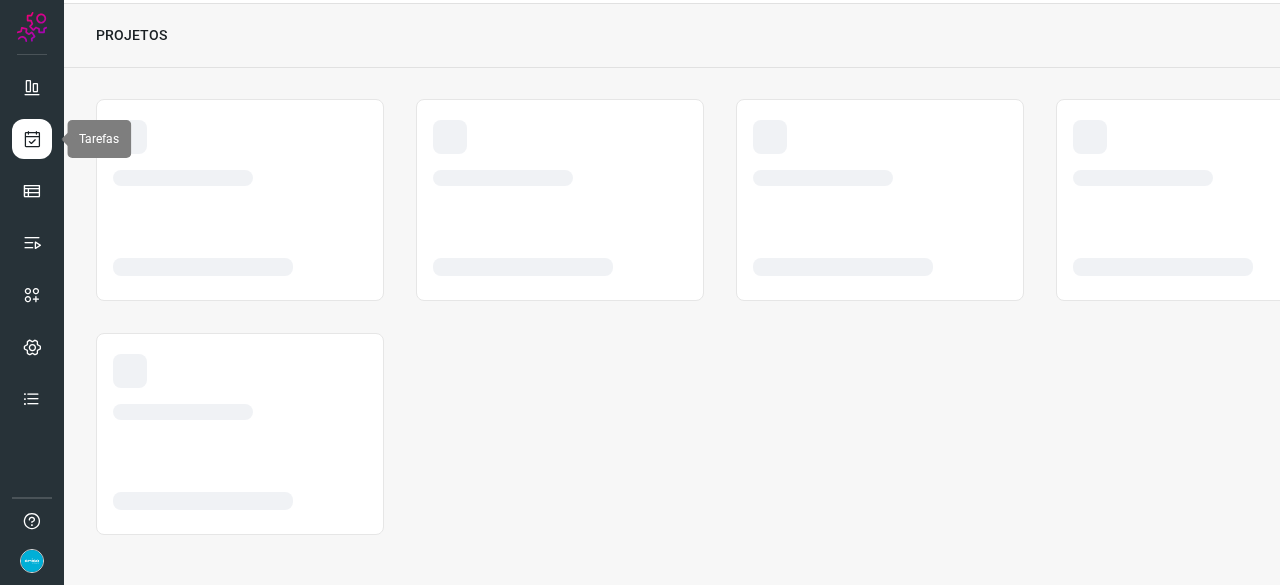 scroll, scrollTop: 60, scrollLeft: 0, axis: vertical 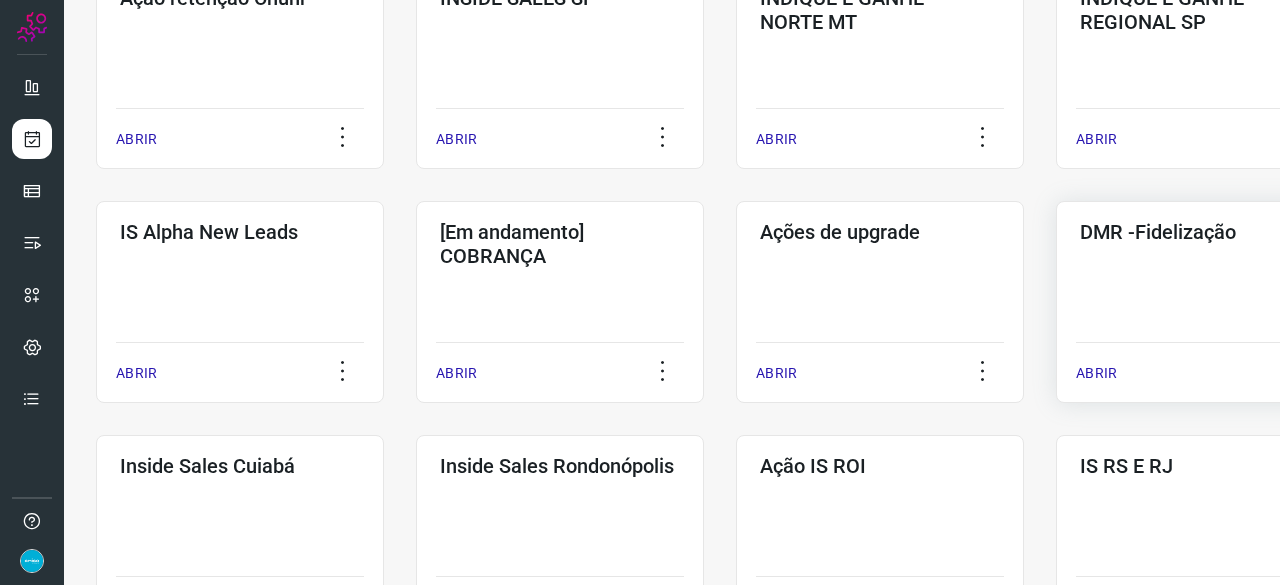 click on "ABRIR" at bounding box center (1096, 373) 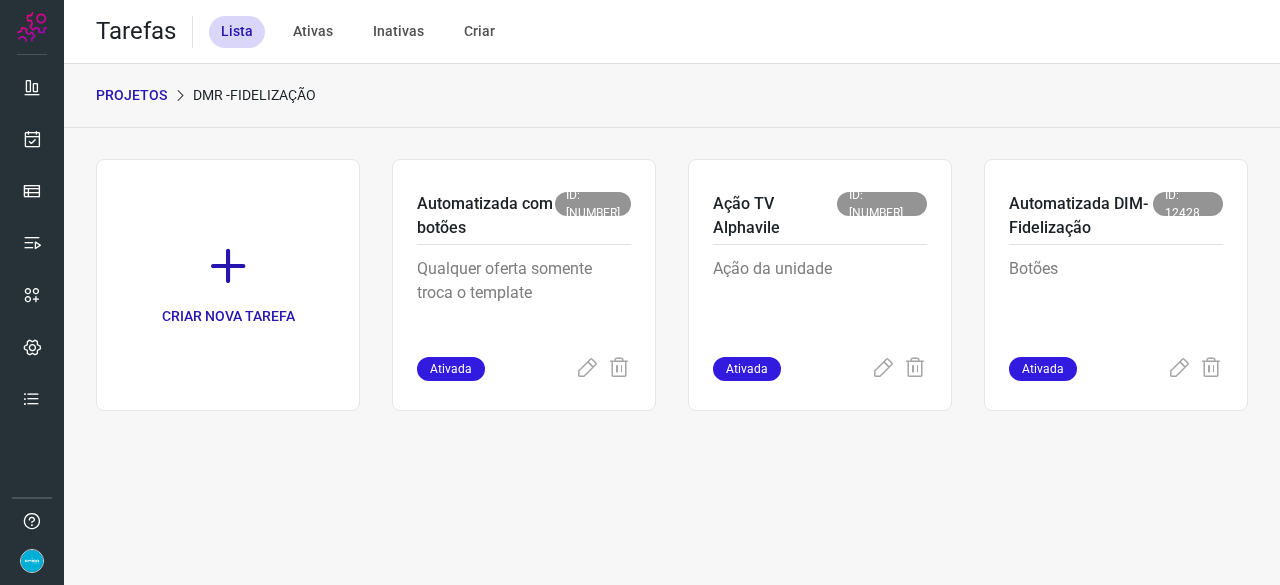 scroll, scrollTop: 0, scrollLeft: 0, axis: both 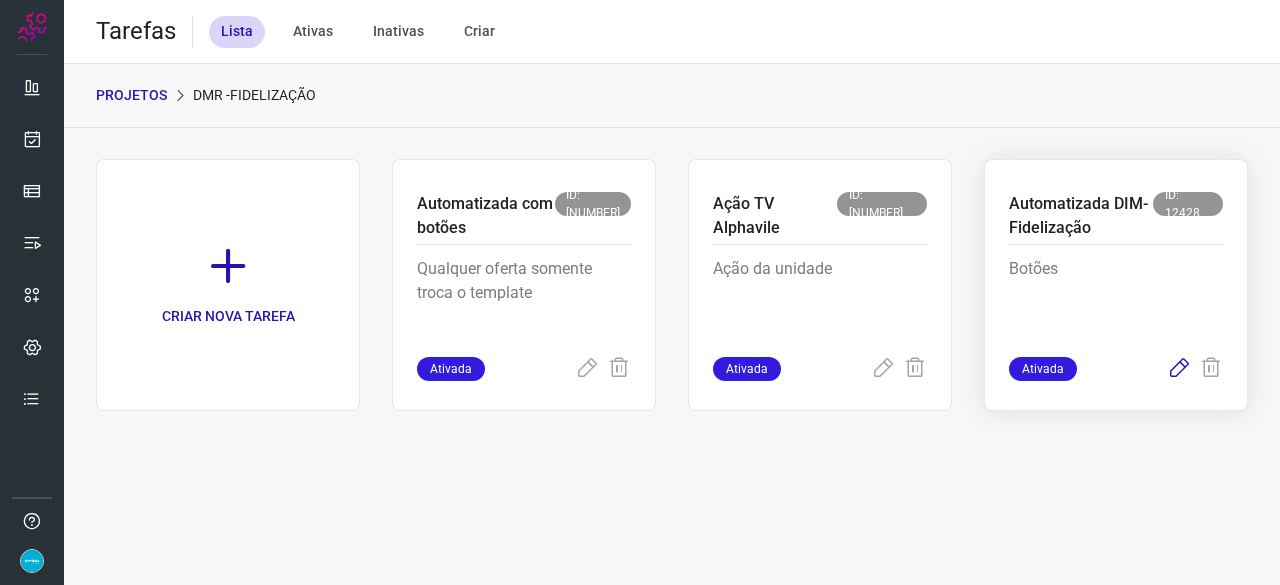 click at bounding box center (1179, 369) 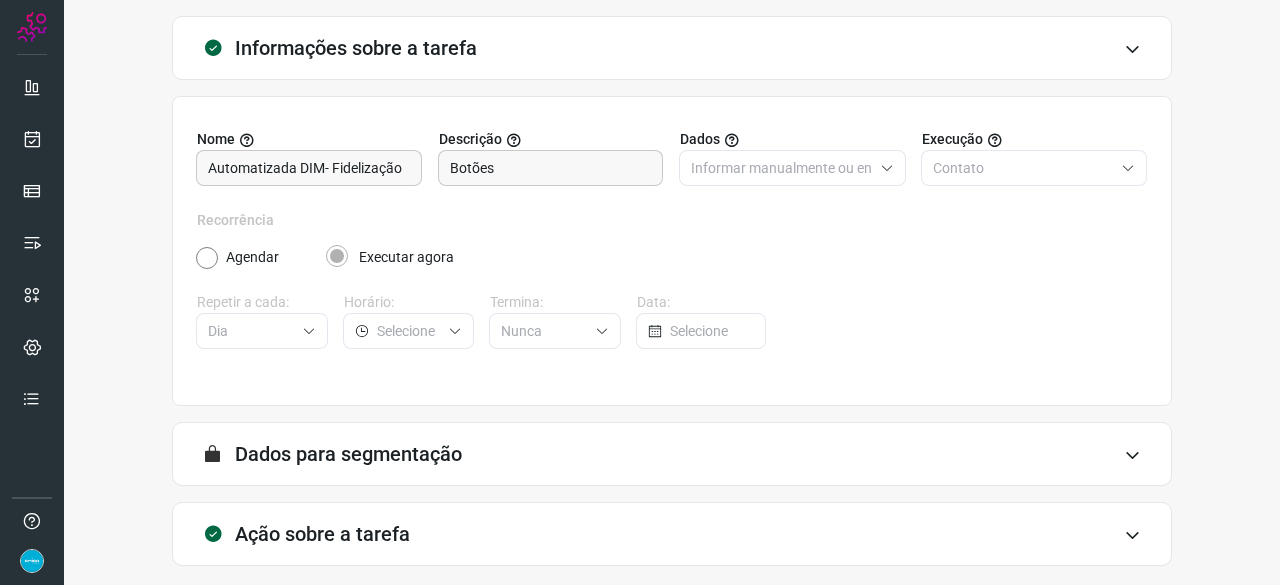 scroll, scrollTop: 195, scrollLeft: 0, axis: vertical 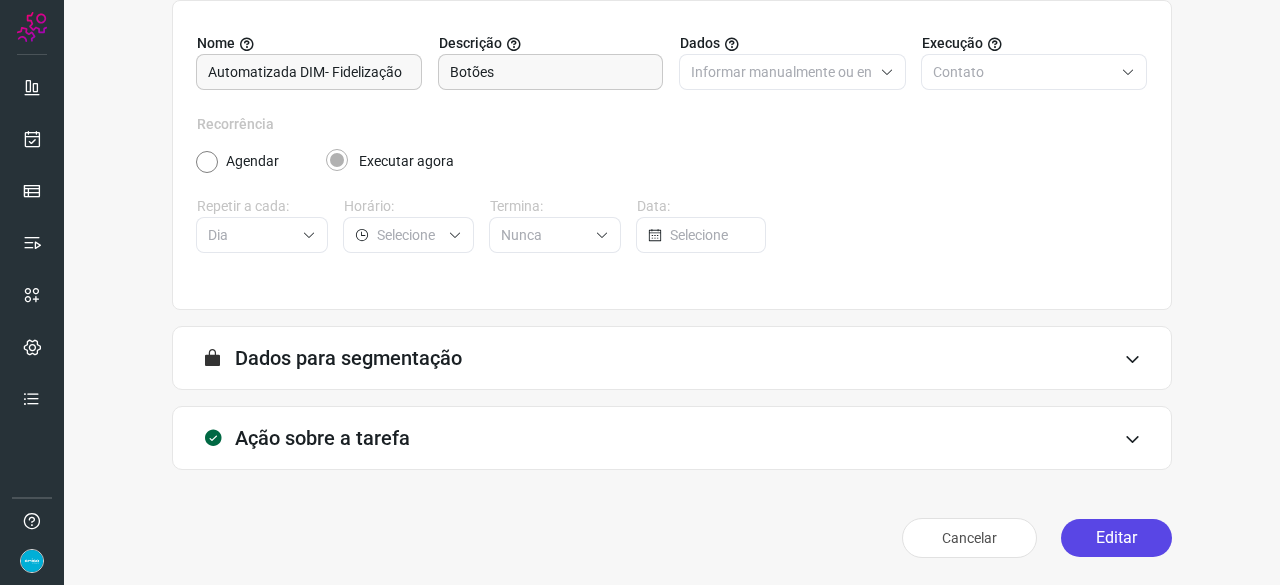 click on "Editar" at bounding box center (1116, 538) 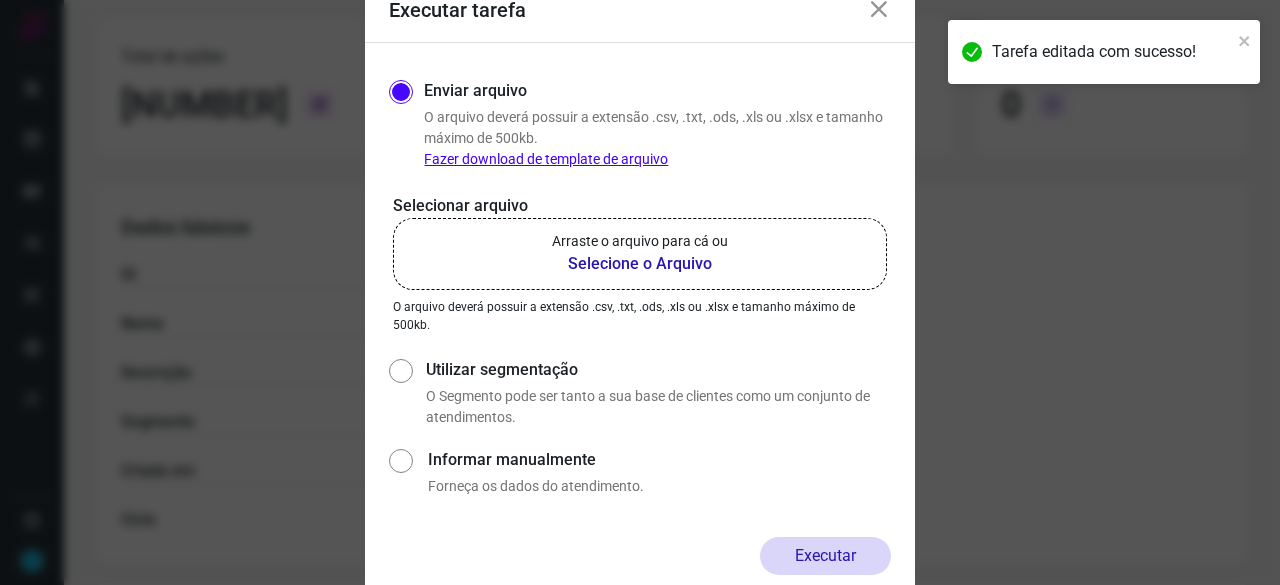 click on "Selecione o Arquivo" at bounding box center [640, 264] 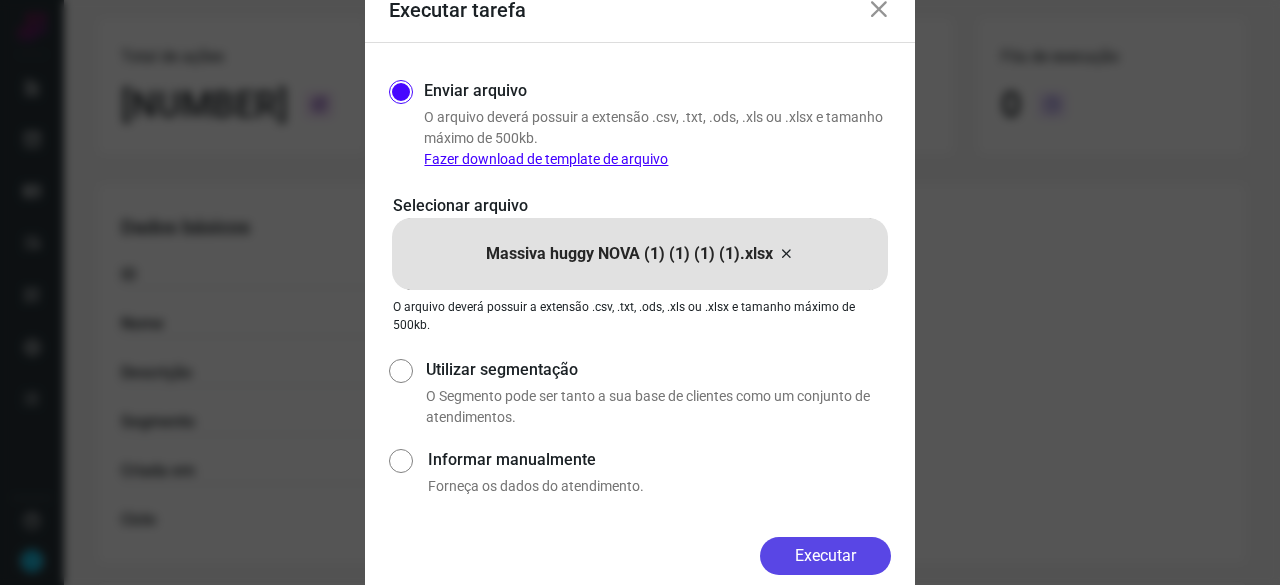 click on "Executar" at bounding box center [825, 556] 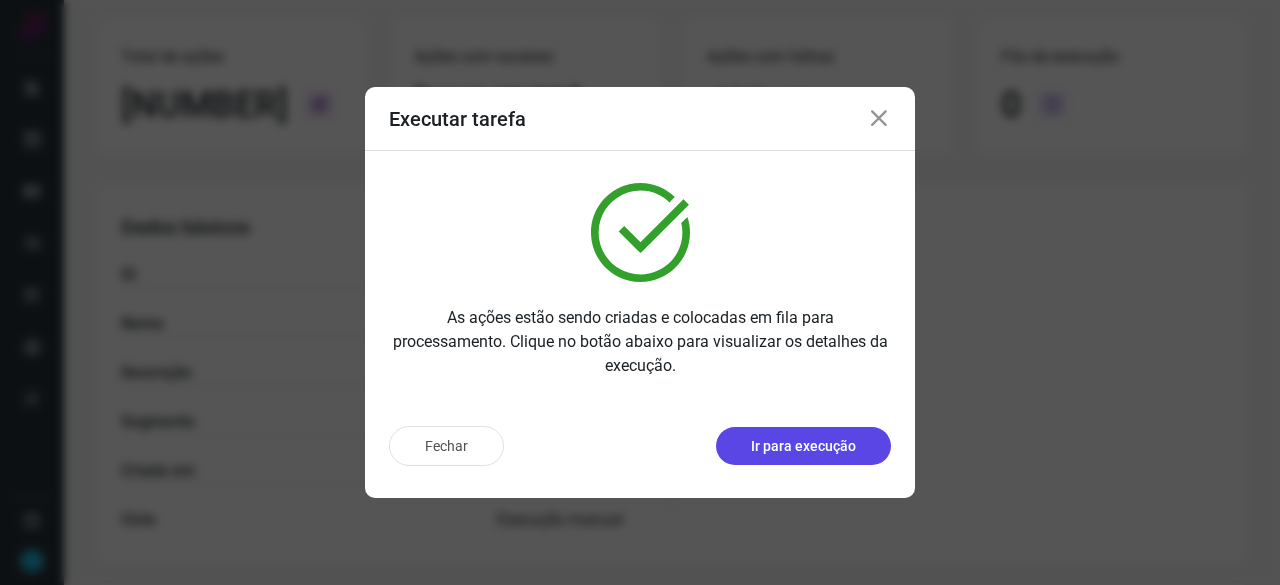 click on "Ir para execução" at bounding box center [803, 446] 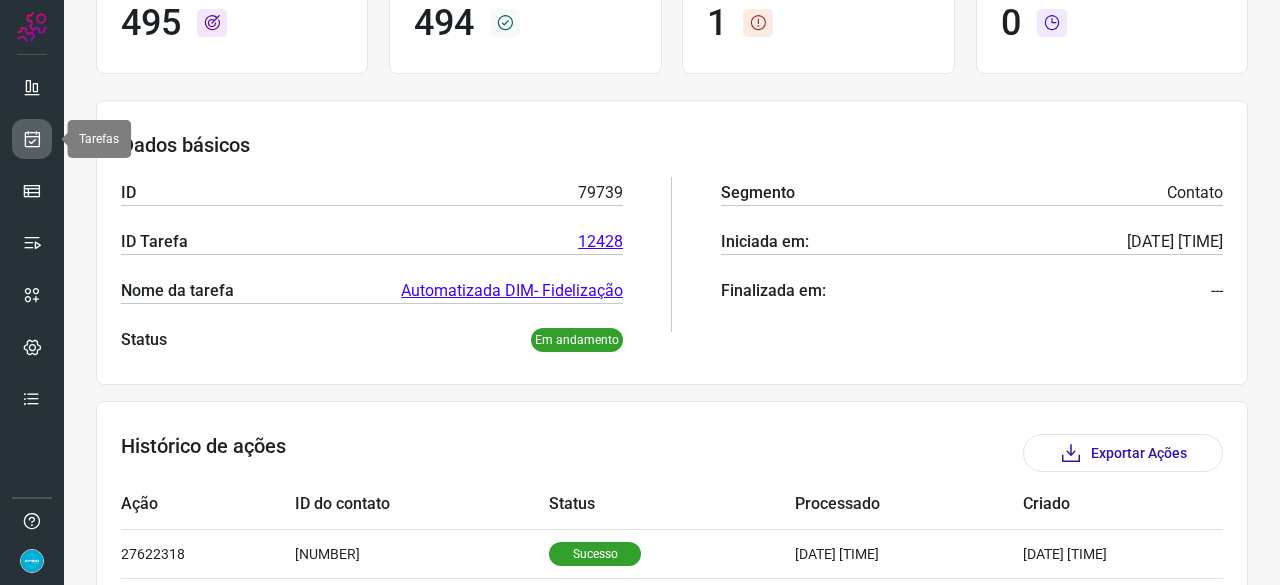 click at bounding box center (32, 139) 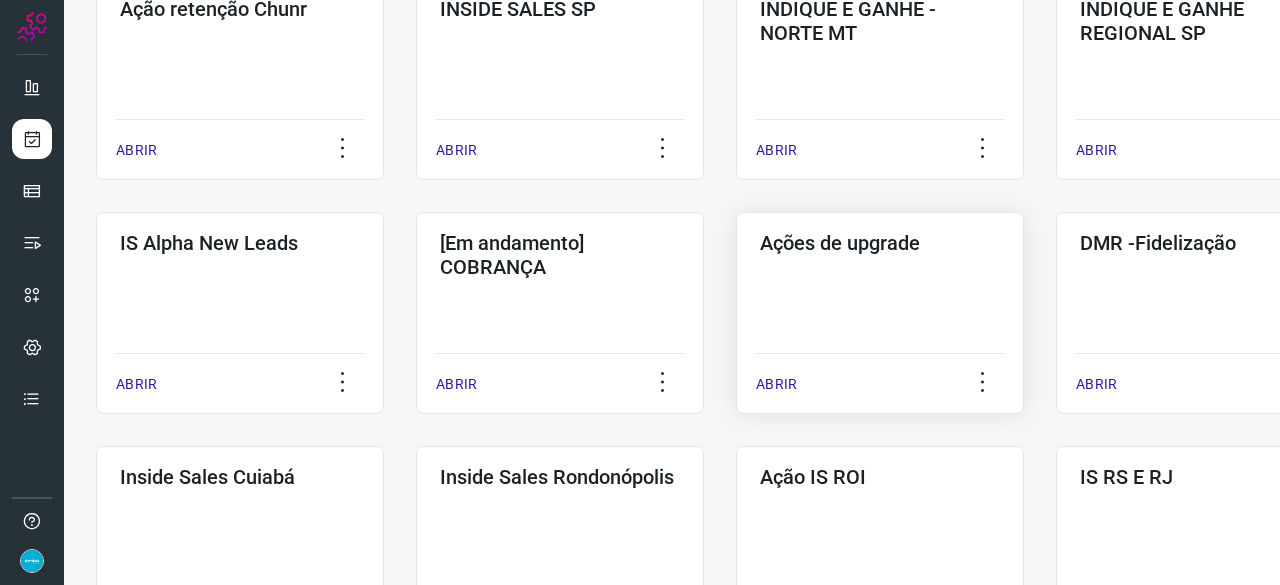 scroll, scrollTop: 660, scrollLeft: 0, axis: vertical 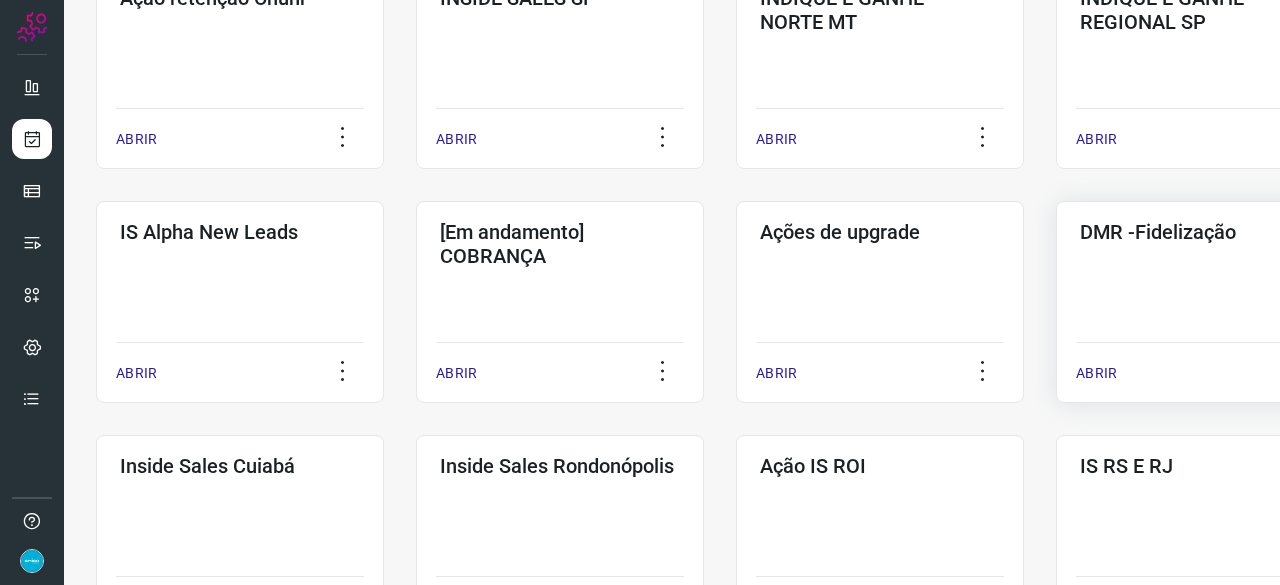 click on "ABRIR" at bounding box center [1096, 373] 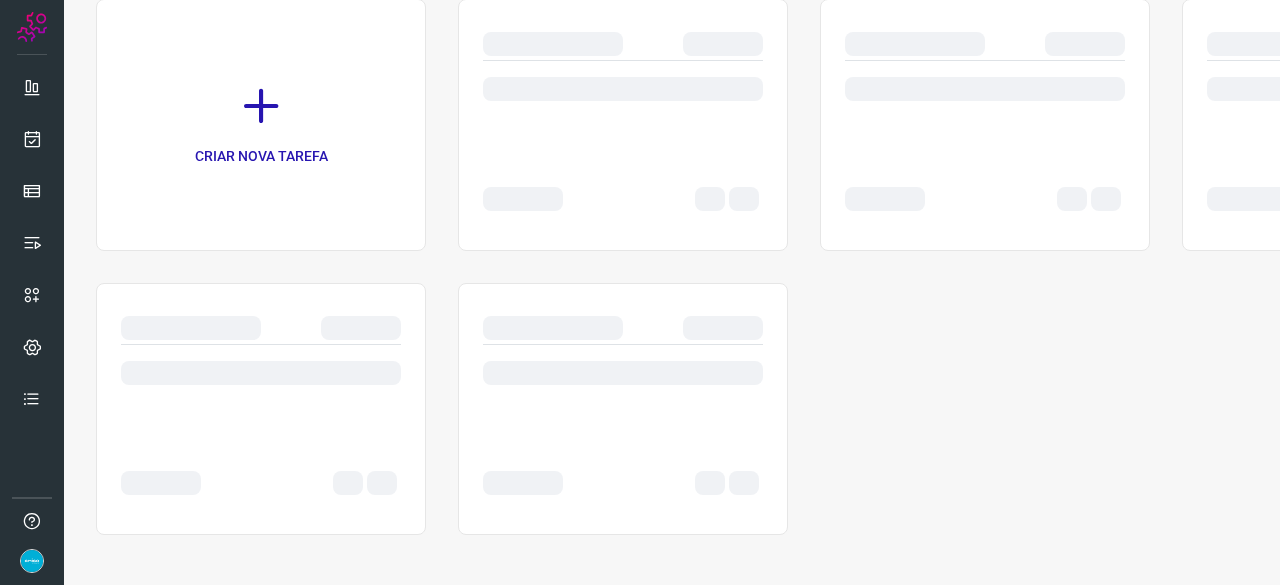 scroll, scrollTop: 0, scrollLeft: 0, axis: both 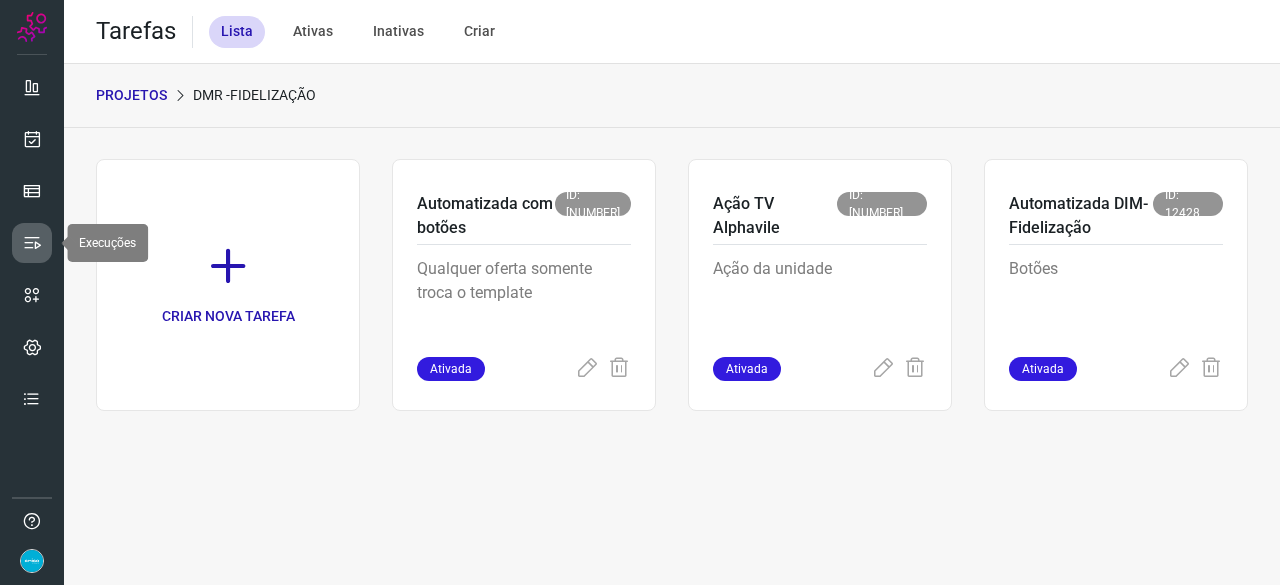 click at bounding box center (32, 243) 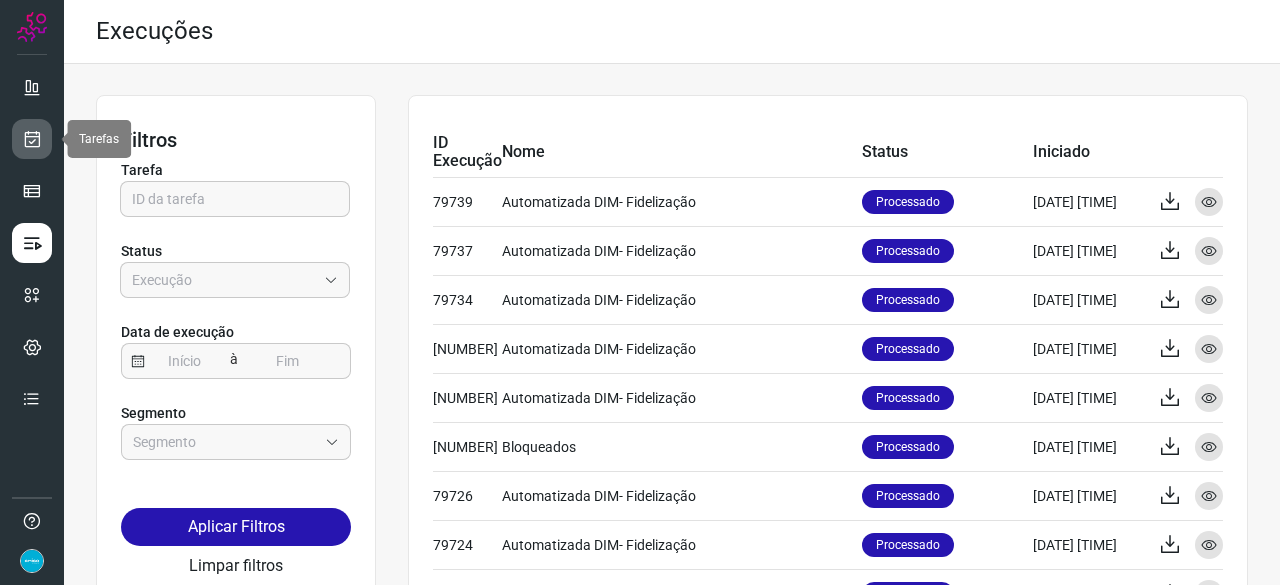 click at bounding box center (32, 139) 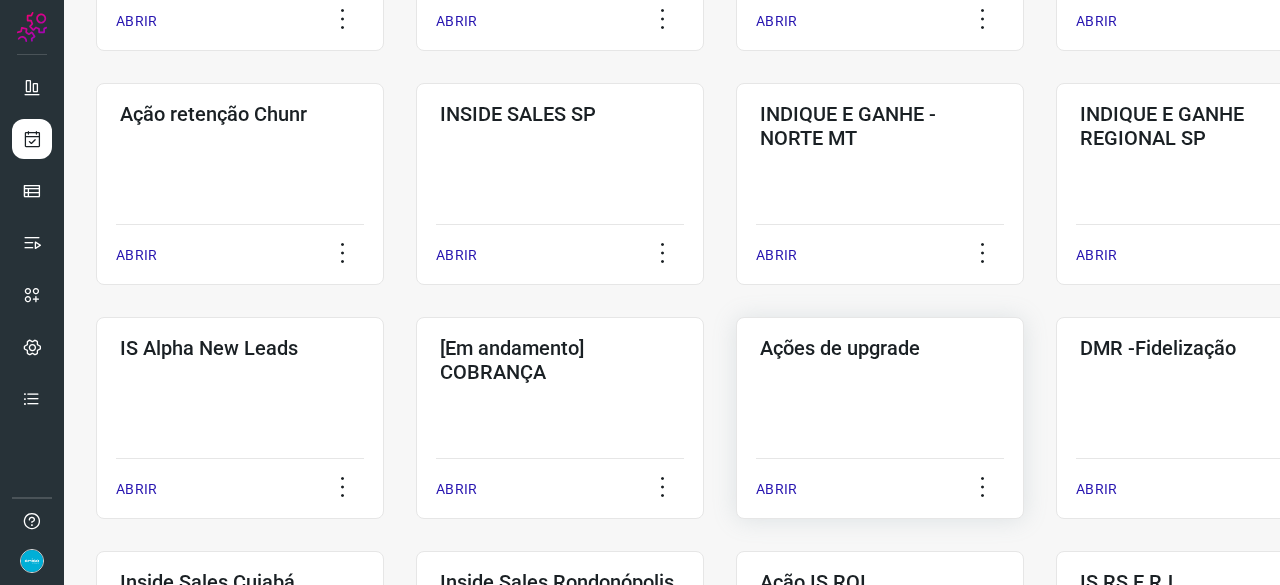 scroll, scrollTop: 600, scrollLeft: 0, axis: vertical 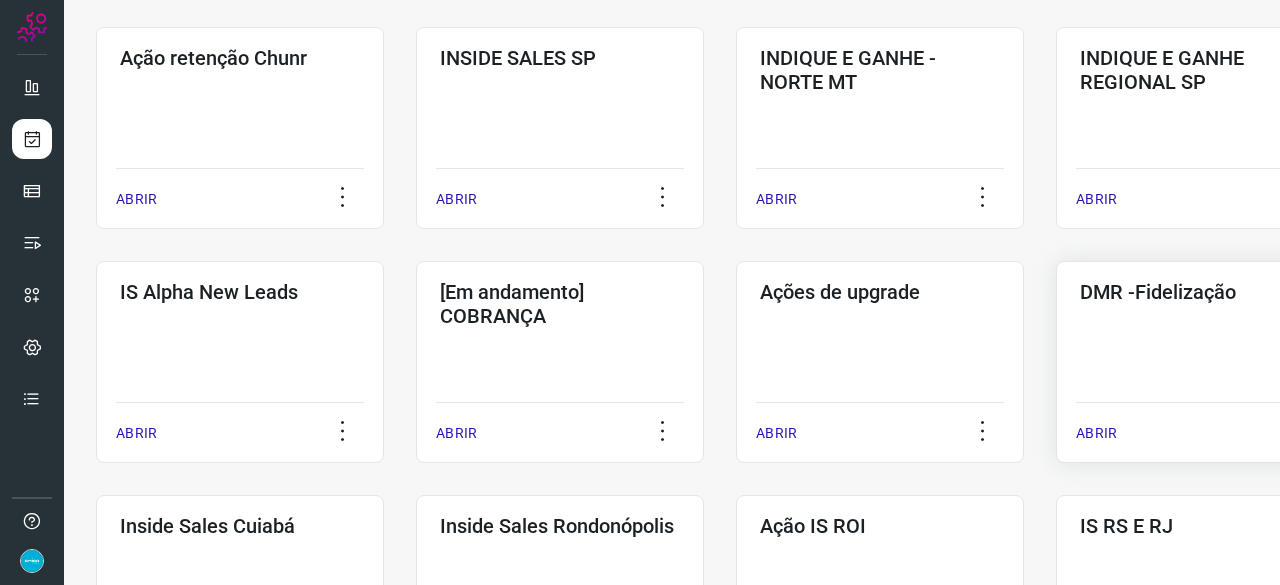 click on "ABRIR" at bounding box center (1096, 433) 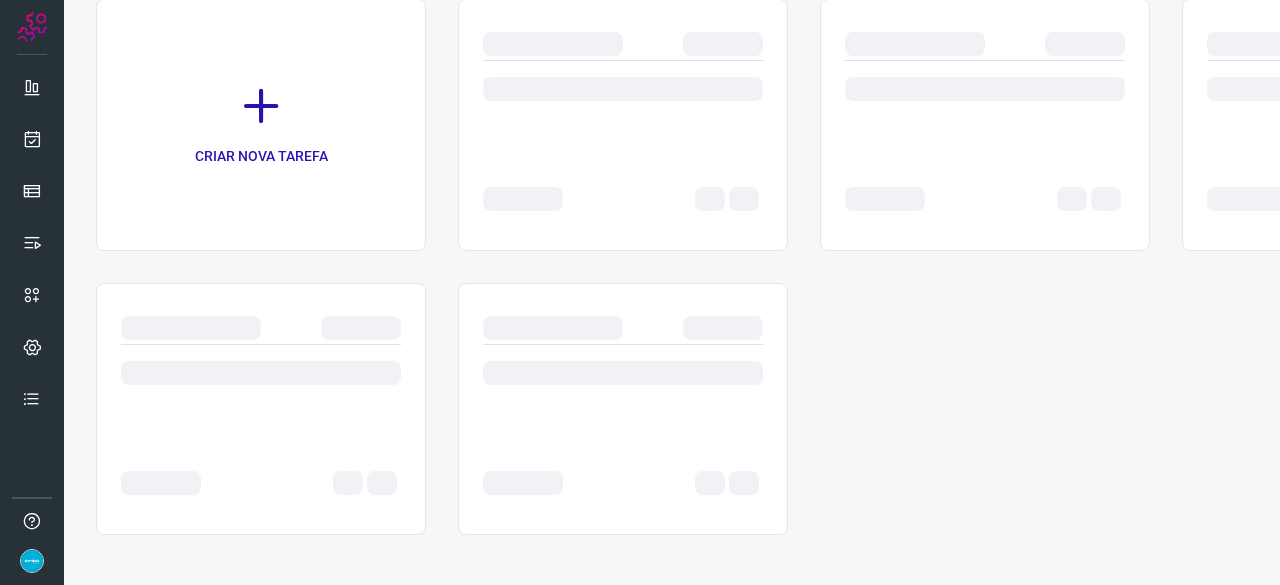 scroll, scrollTop: 0, scrollLeft: 0, axis: both 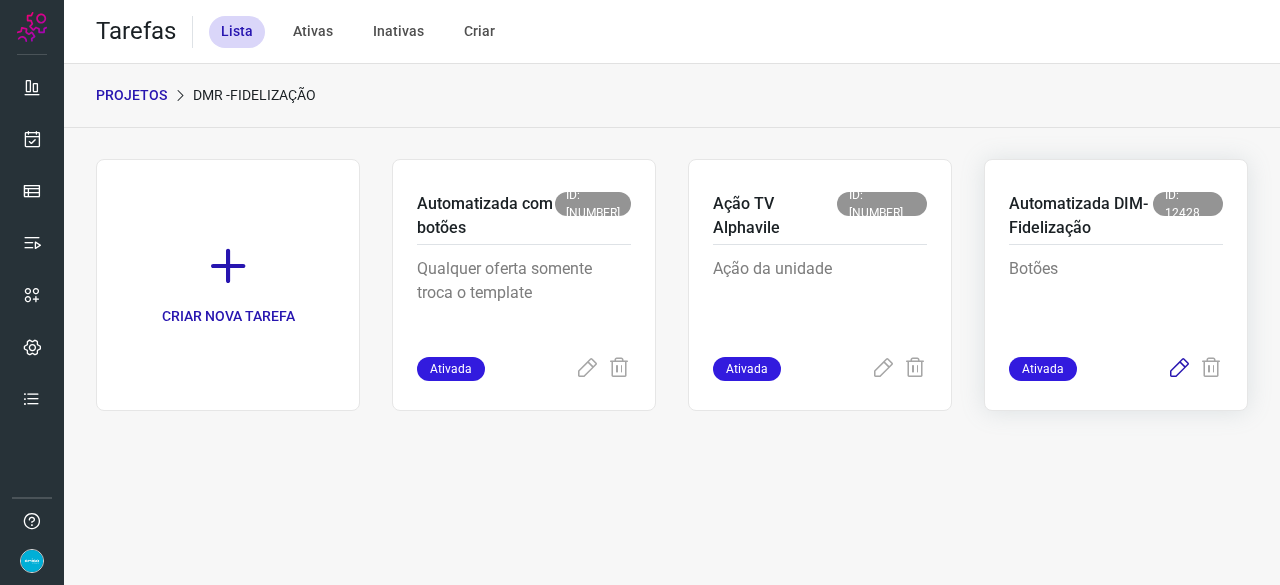 click at bounding box center (1179, 369) 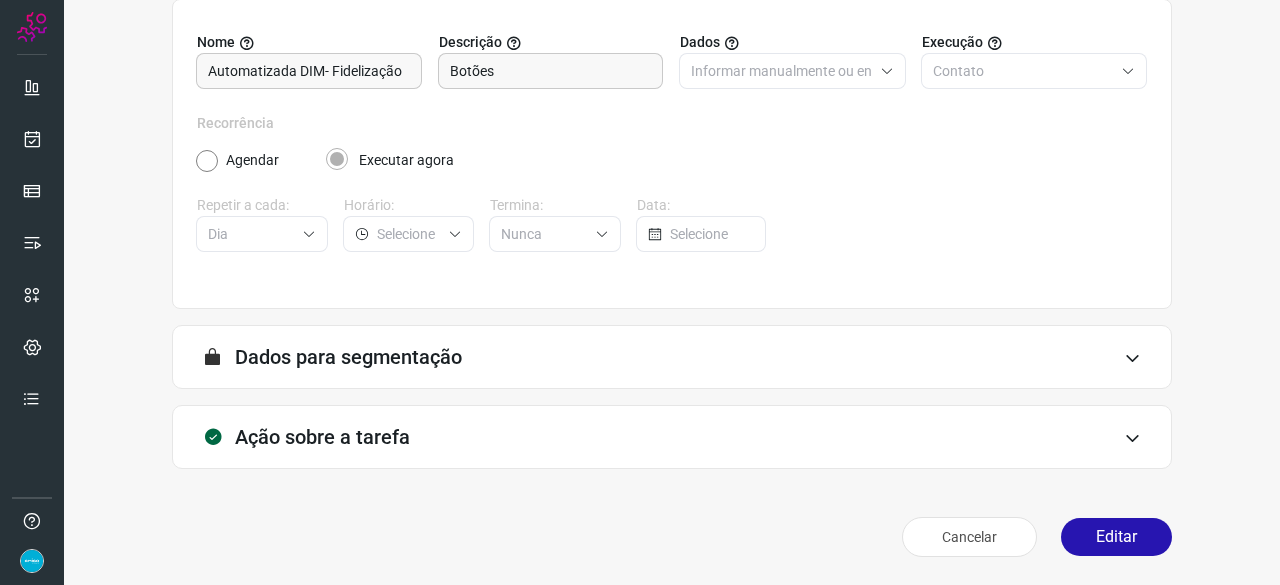 scroll, scrollTop: 195, scrollLeft: 0, axis: vertical 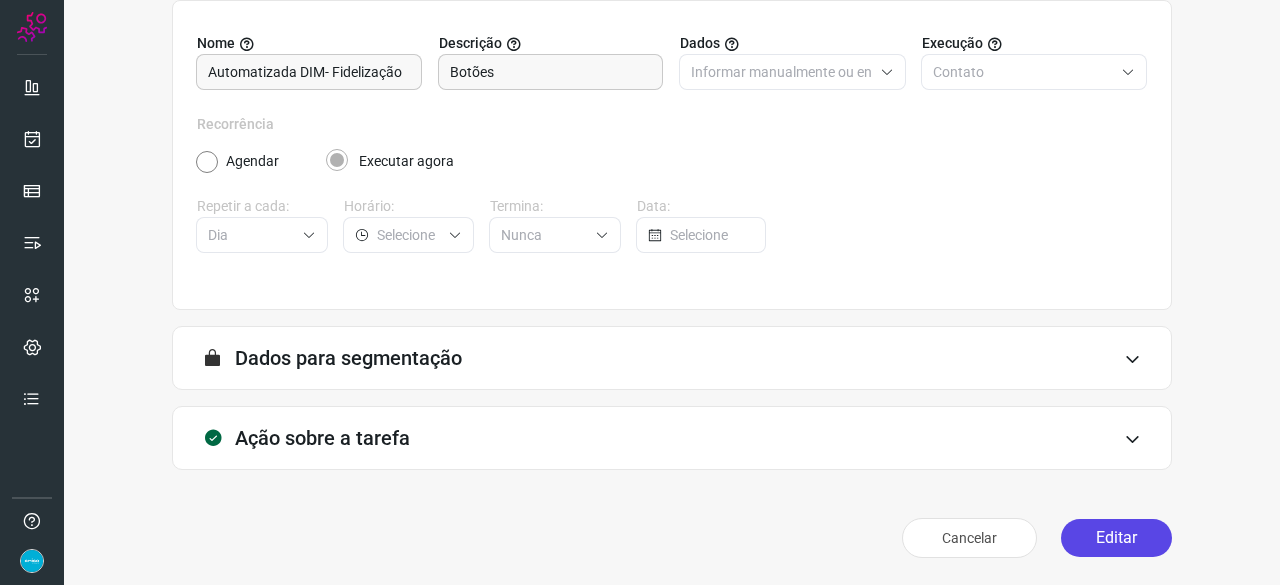 click on "Editar" at bounding box center [1116, 538] 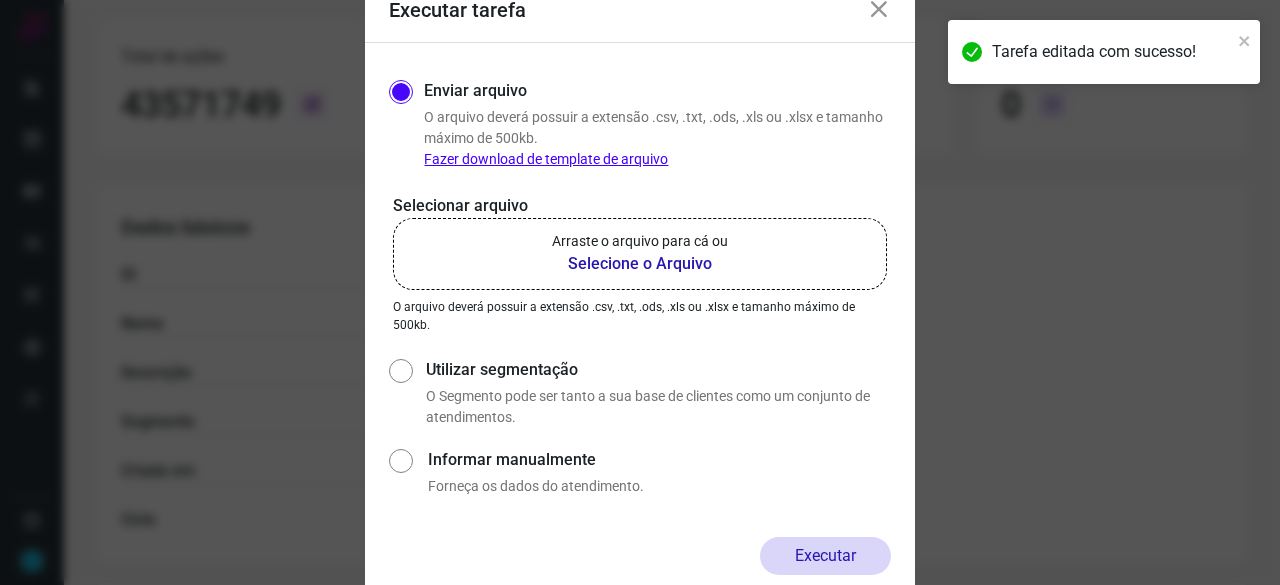 click on "Selecione o Arquivo" at bounding box center [640, 264] 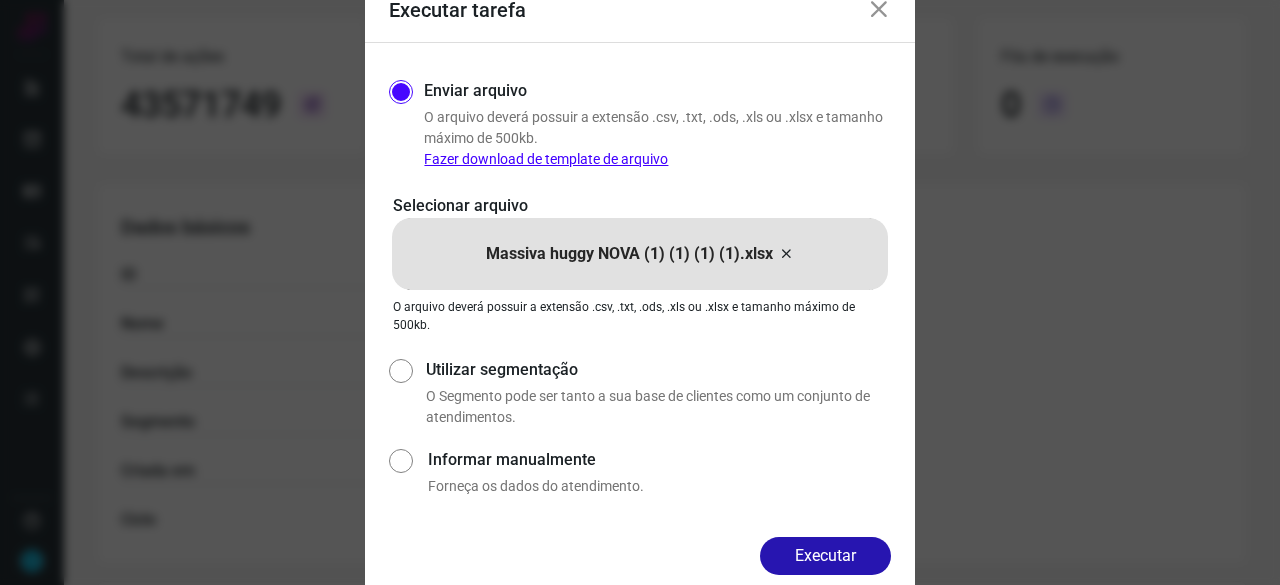 drag, startPoint x: 826, startPoint y: 566, endPoint x: 824, endPoint y: 556, distance: 10.198039 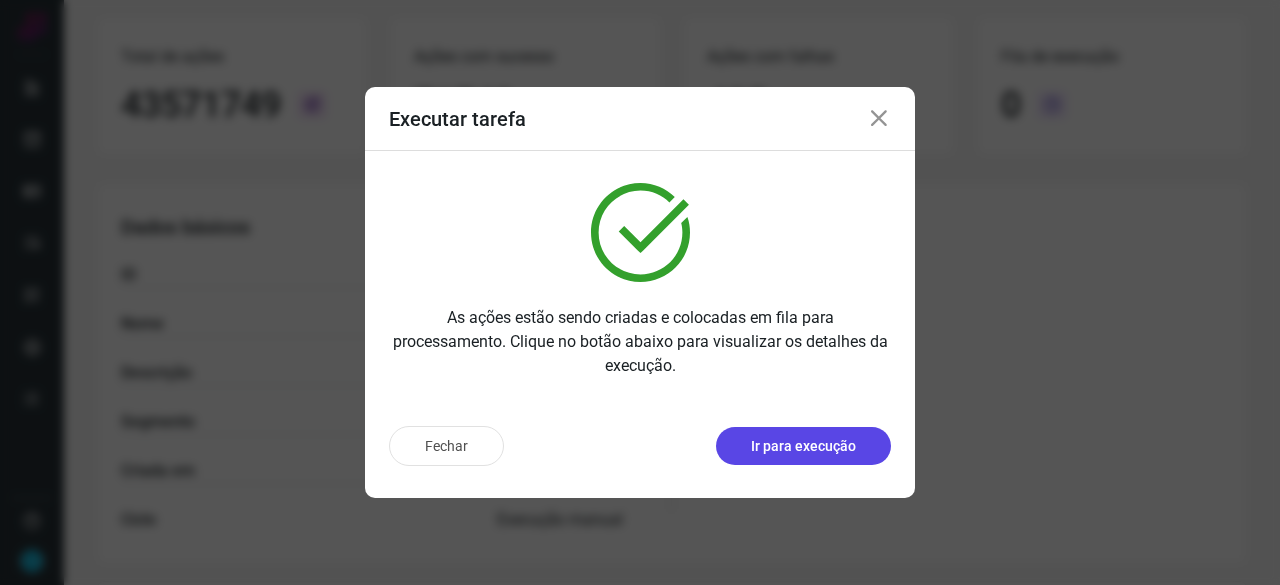 click on "Ir para execução" at bounding box center [803, 446] 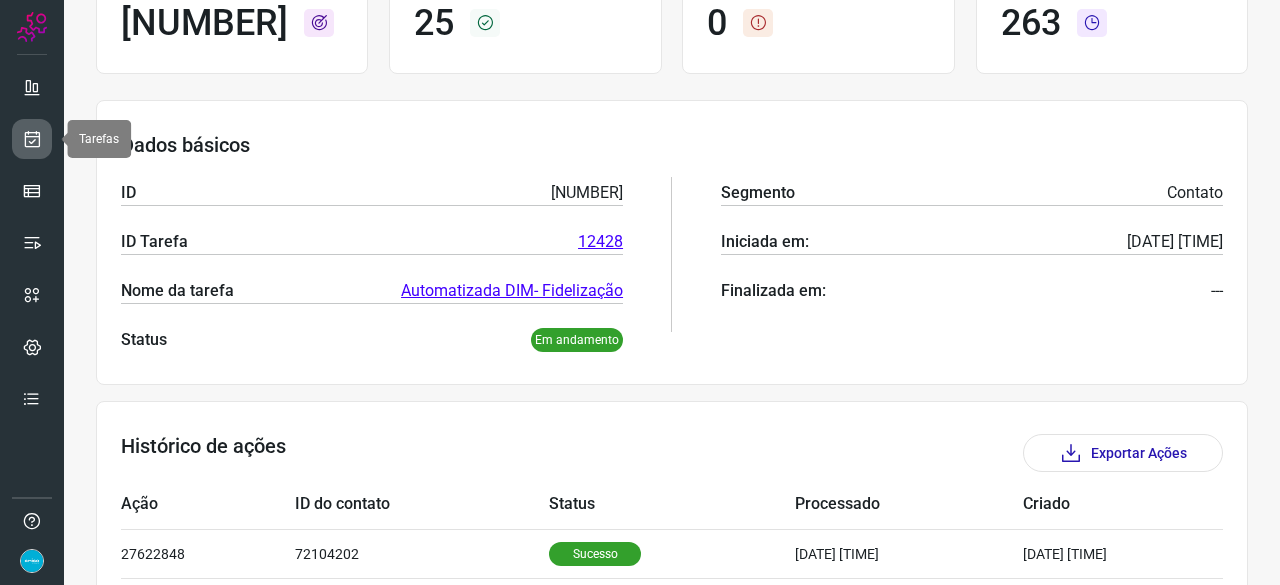click at bounding box center (32, 139) 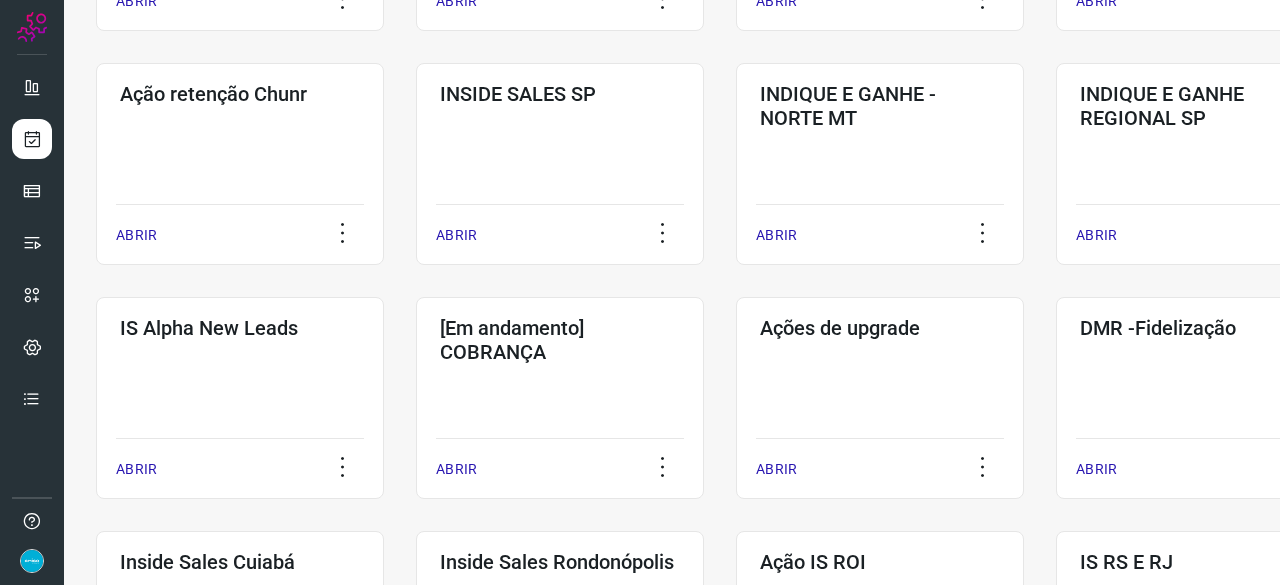 scroll, scrollTop: 560, scrollLeft: 0, axis: vertical 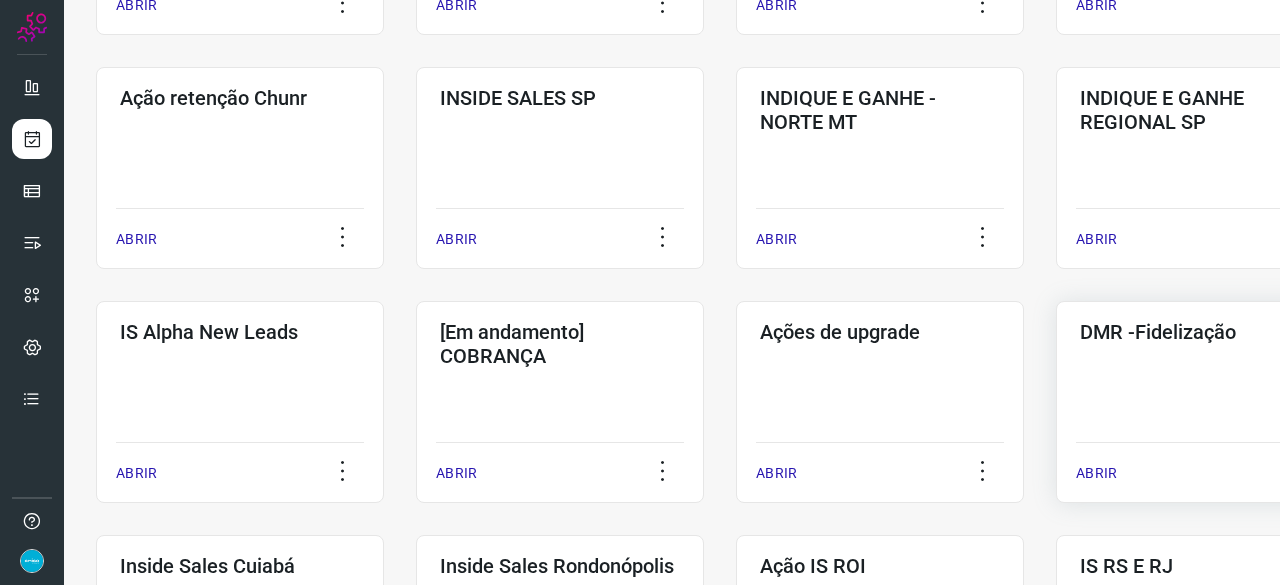 click on "ABRIR" at bounding box center [1096, 473] 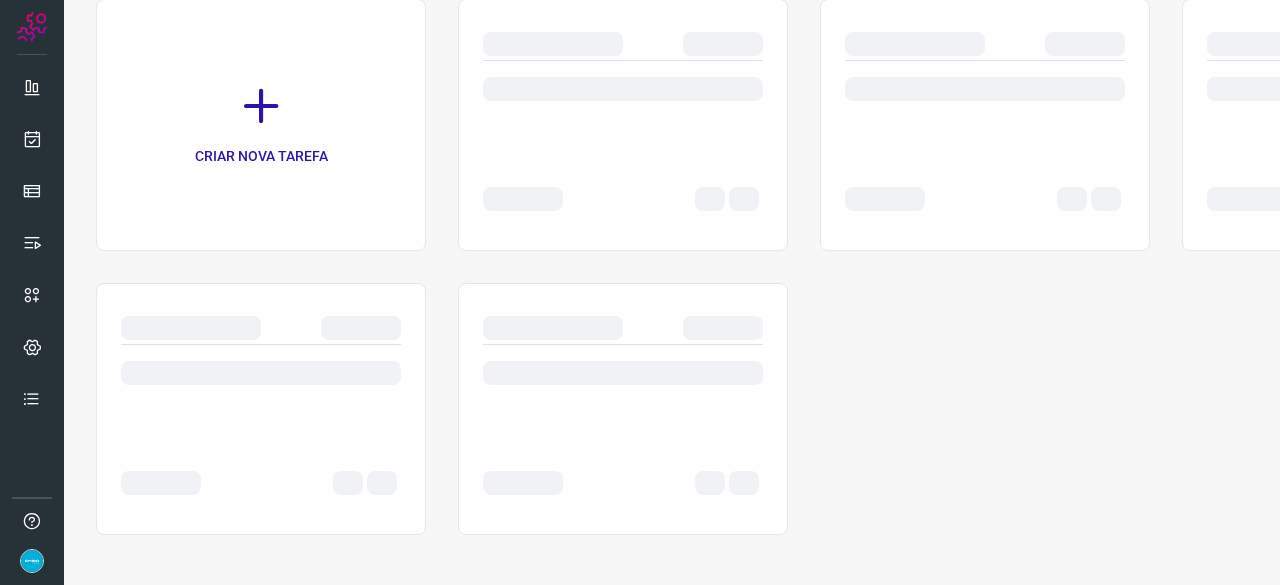 scroll, scrollTop: 0, scrollLeft: 0, axis: both 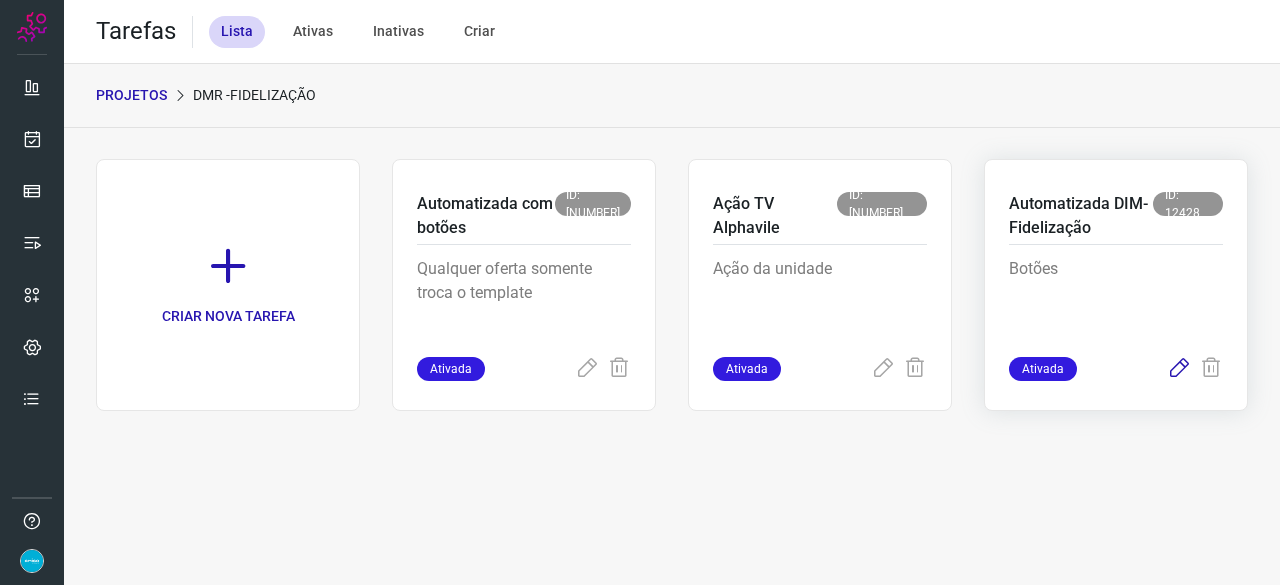 click at bounding box center (1179, 369) 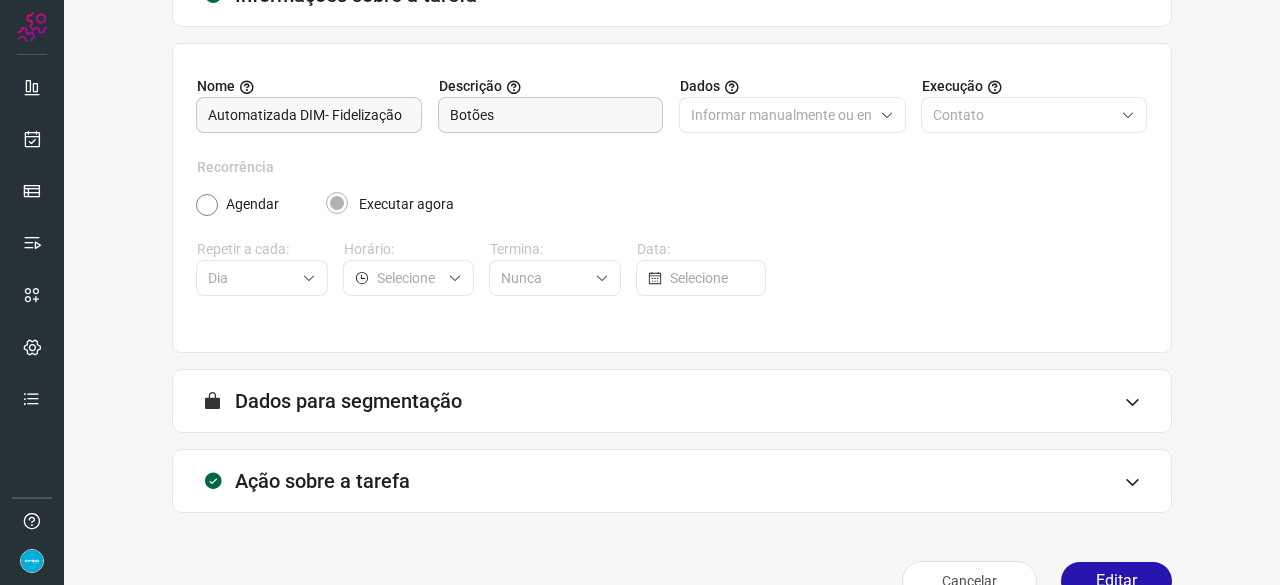 scroll, scrollTop: 195, scrollLeft: 0, axis: vertical 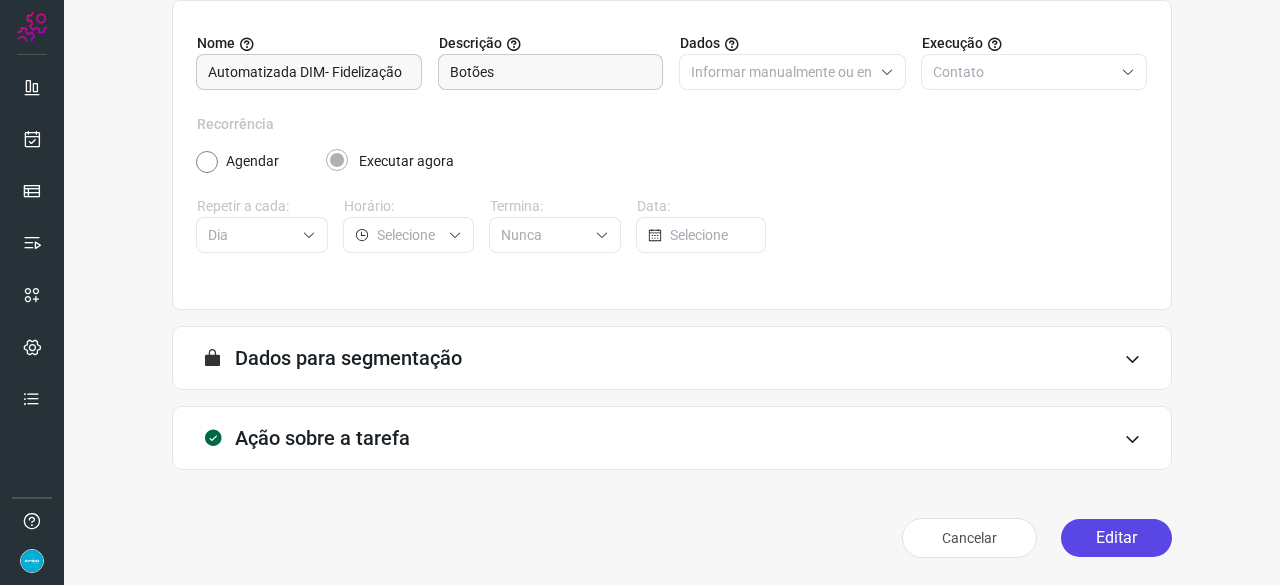 click on "Editar" at bounding box center (1116, 538) 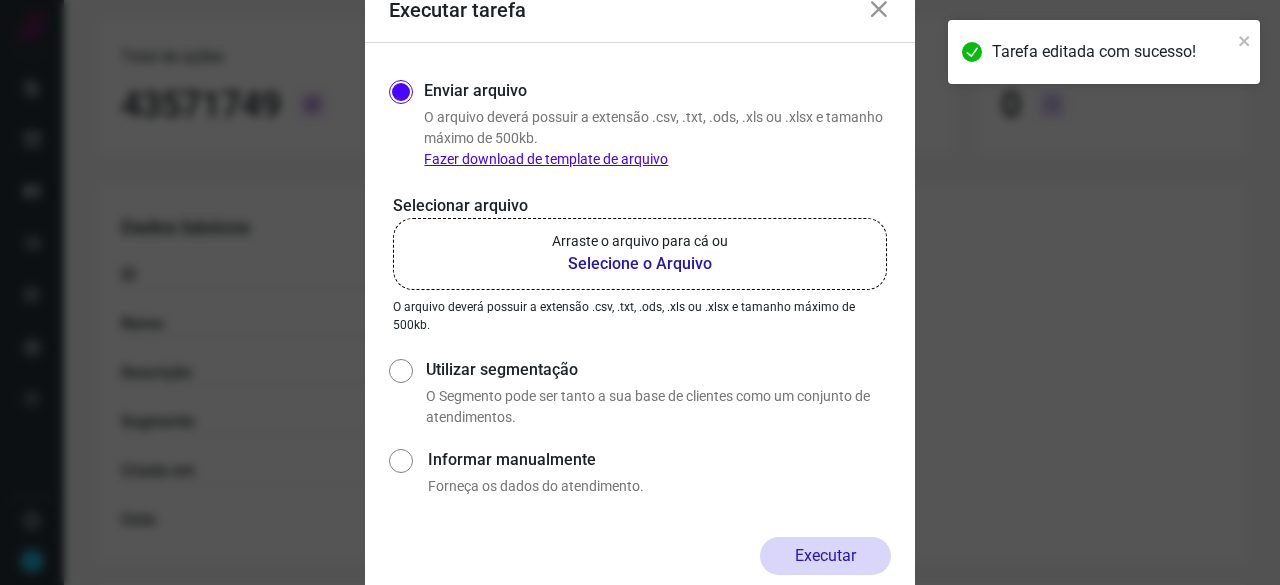 click on "Selecione o Arquivo" at bounding box center (640, 264) 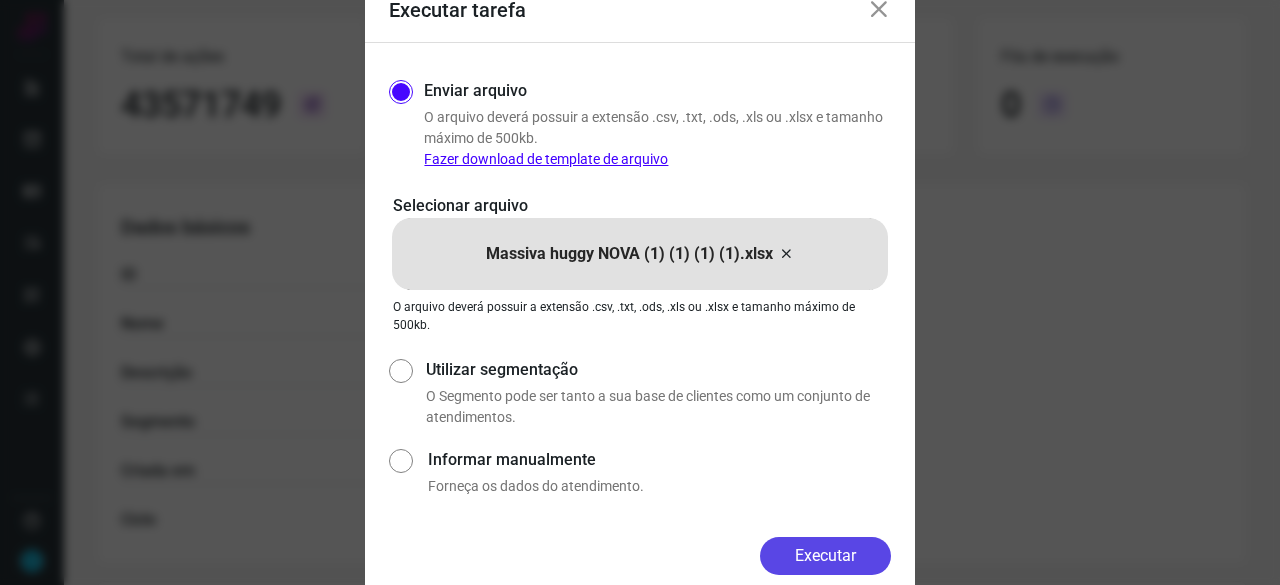click on "Executar" at bounding box center (825, 556) 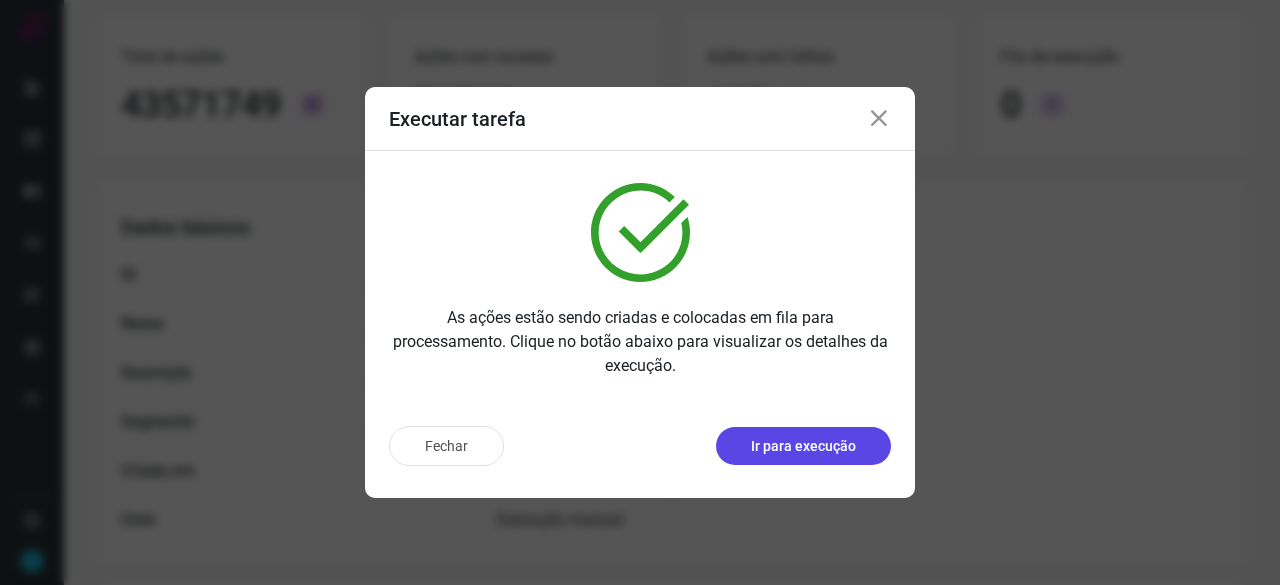 click on "Ir para execução" at bounding box center [803, 446] 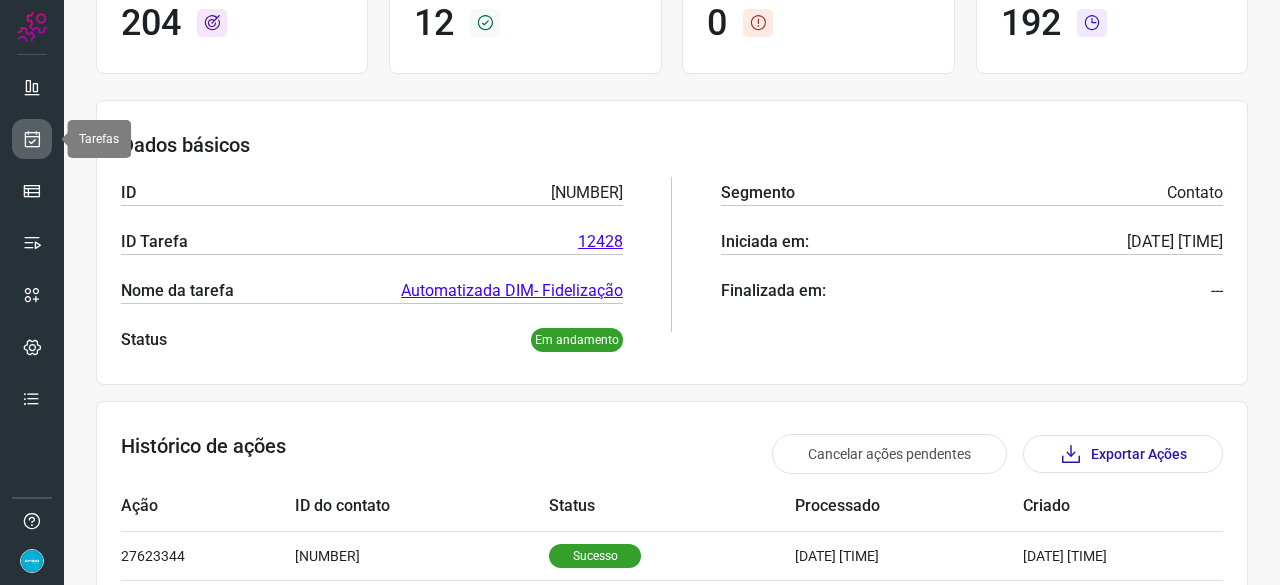 click at bounding box center (32, 139) 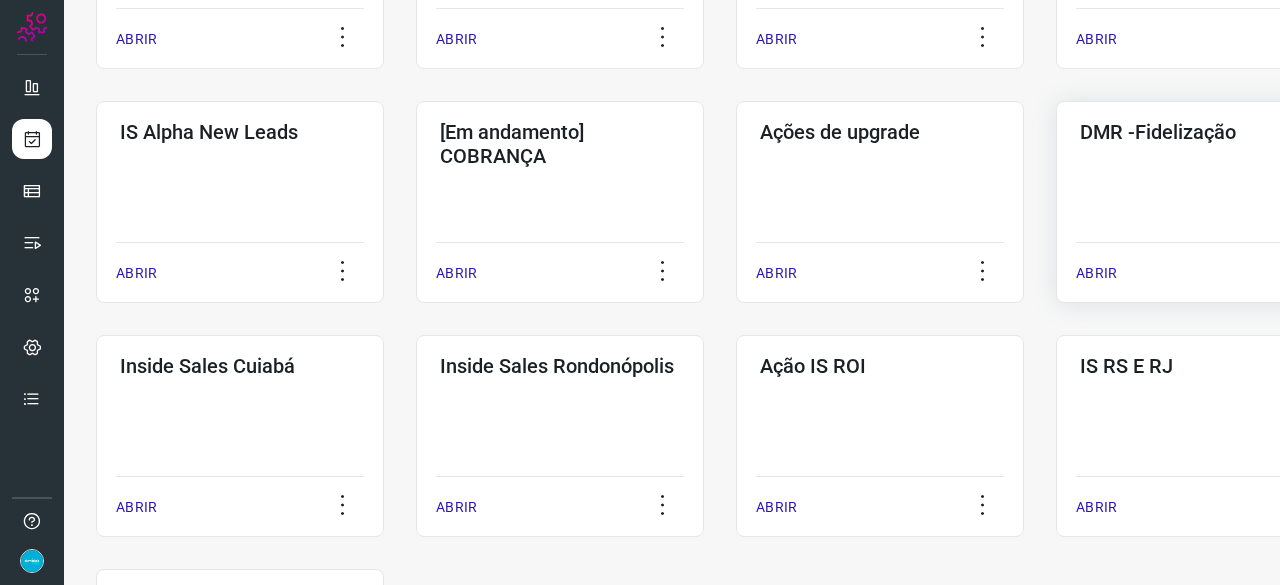 click on "ABRIR" at bounding box center [1096, 273] 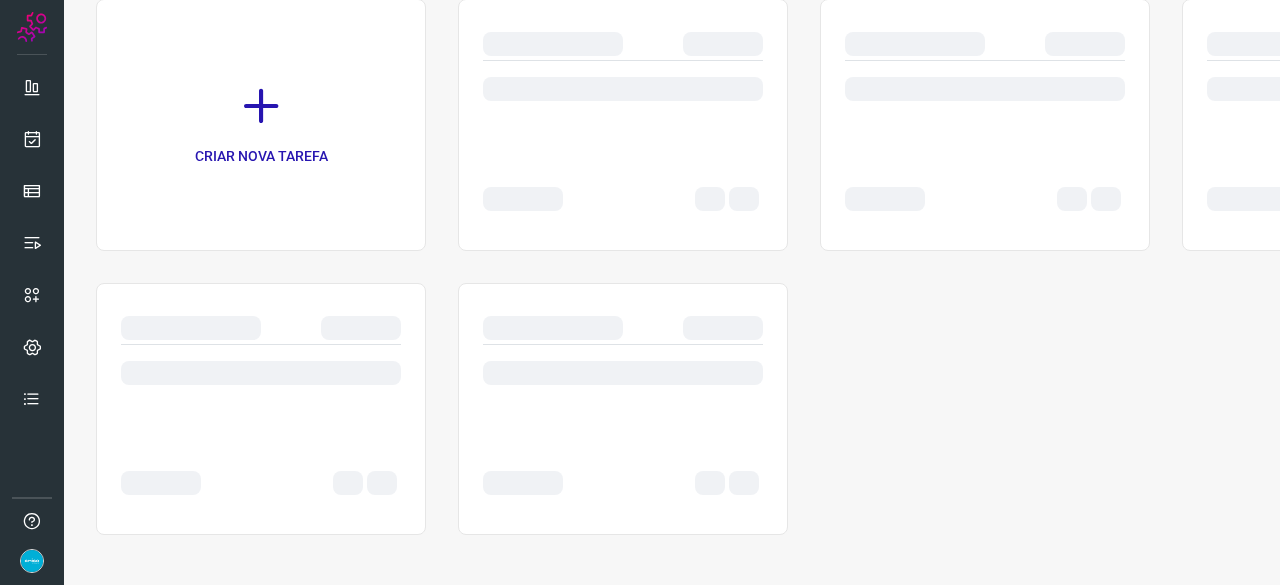 scroll, scrollTop: 0, scrollLeft: 0, axis: both 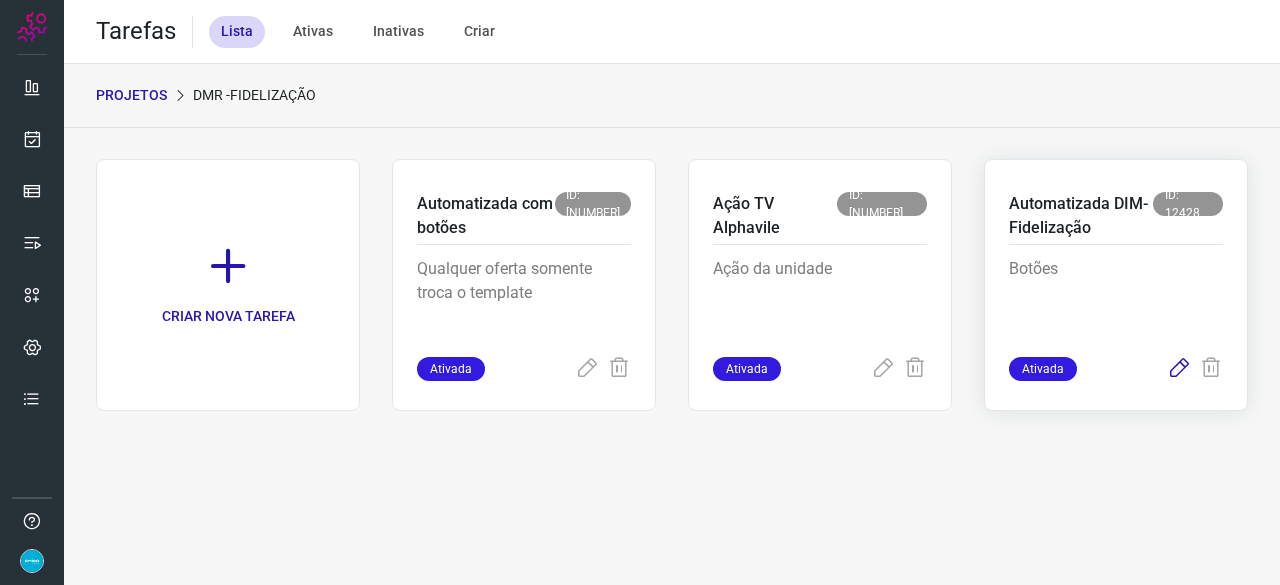 click at bounding box center (1179, 369) 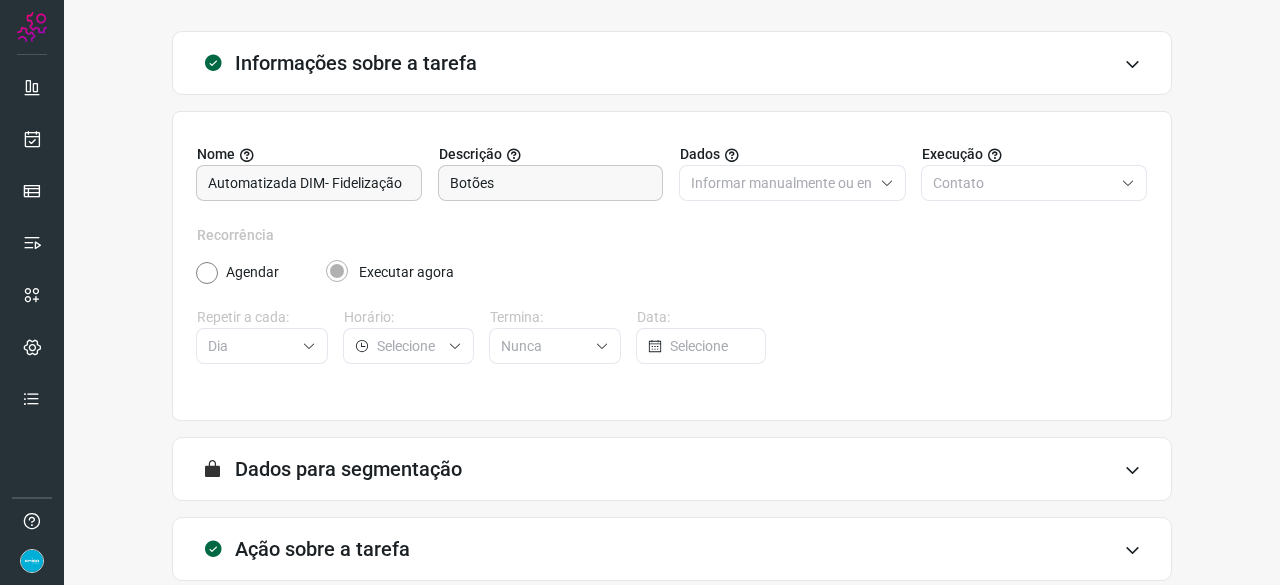 scroll, scrollTop: 195, scrollLeft: 0, axis: vertical 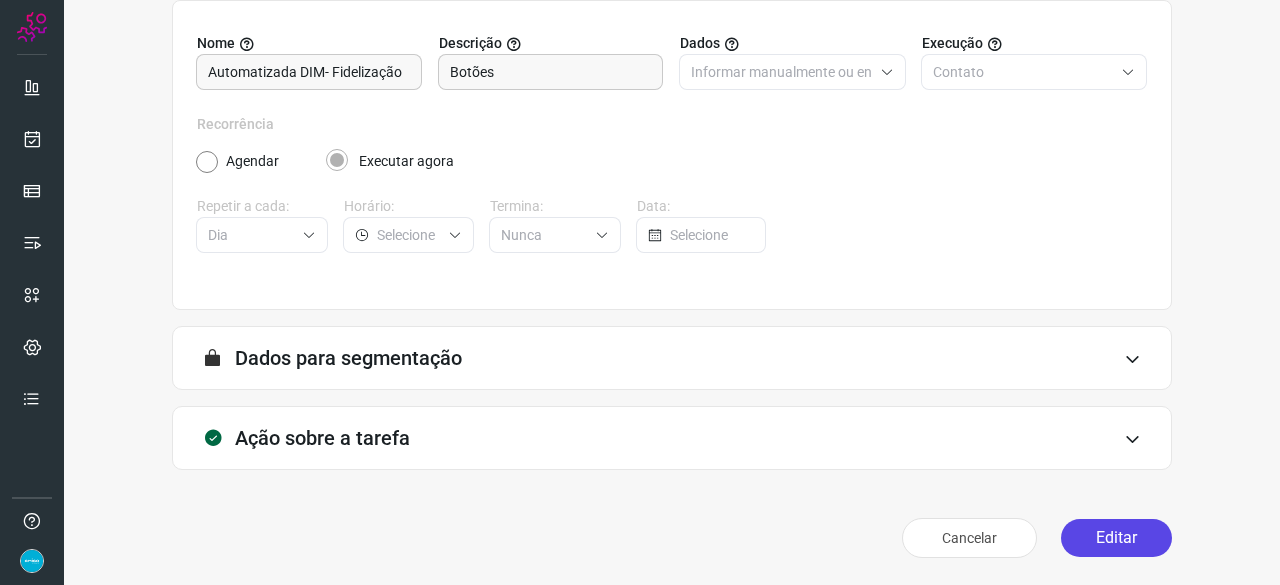 click on "Editar" at bounding box center (1116, 538) 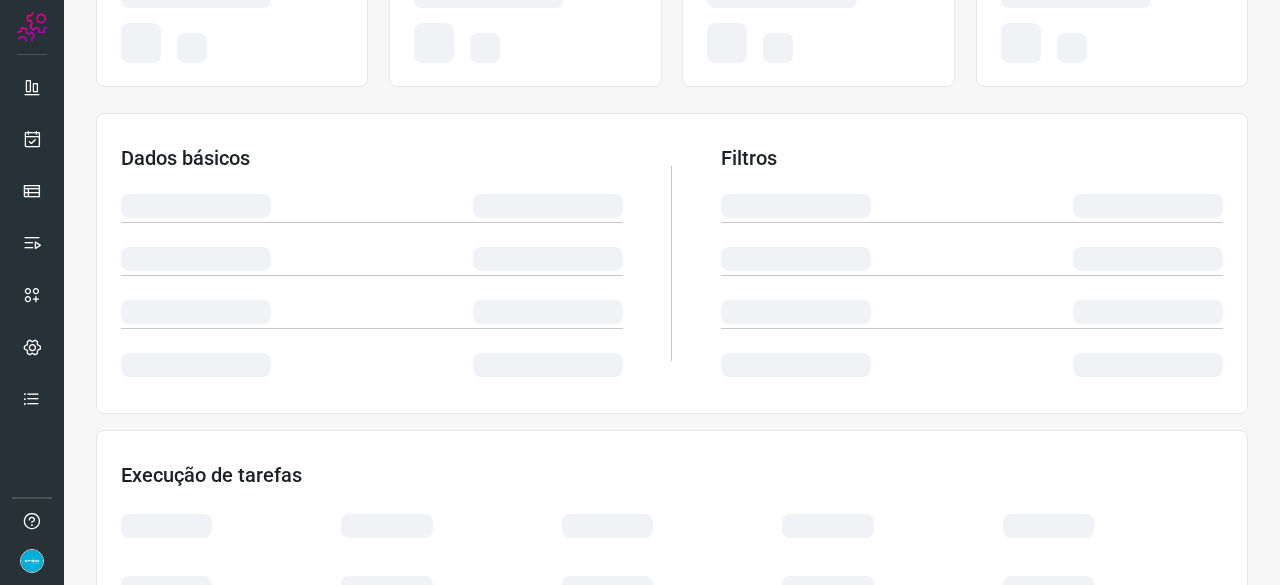 scroll, scrollTop: 295, scrollLeft: 0, axis: vertical 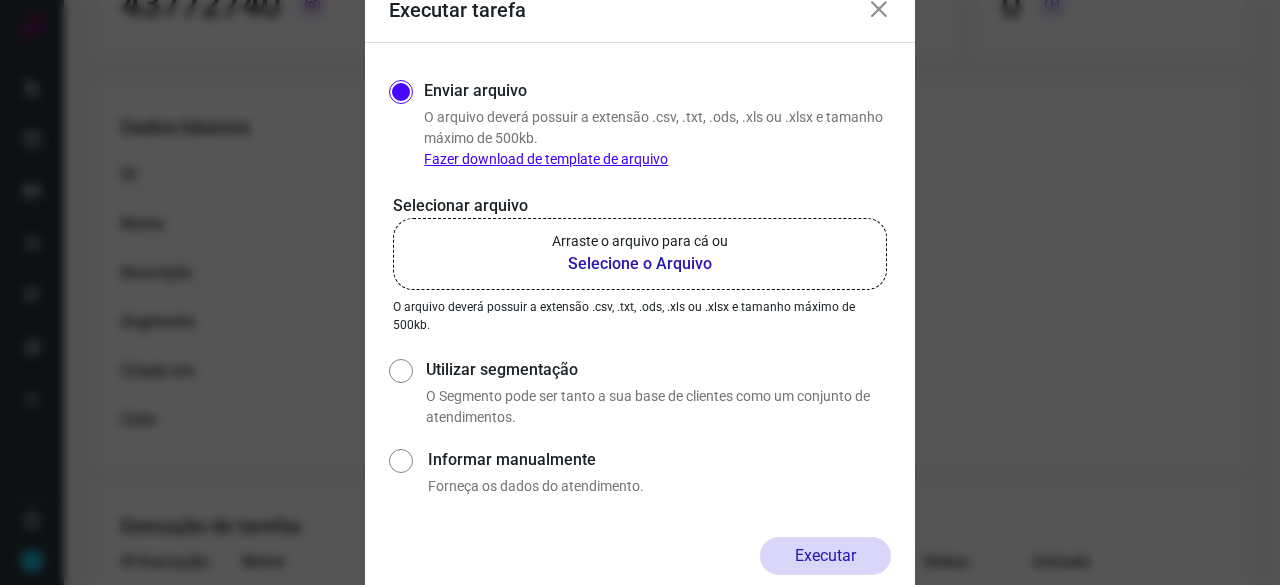 click on "Selecione o Arquivo" at bounding box center [640, 264] 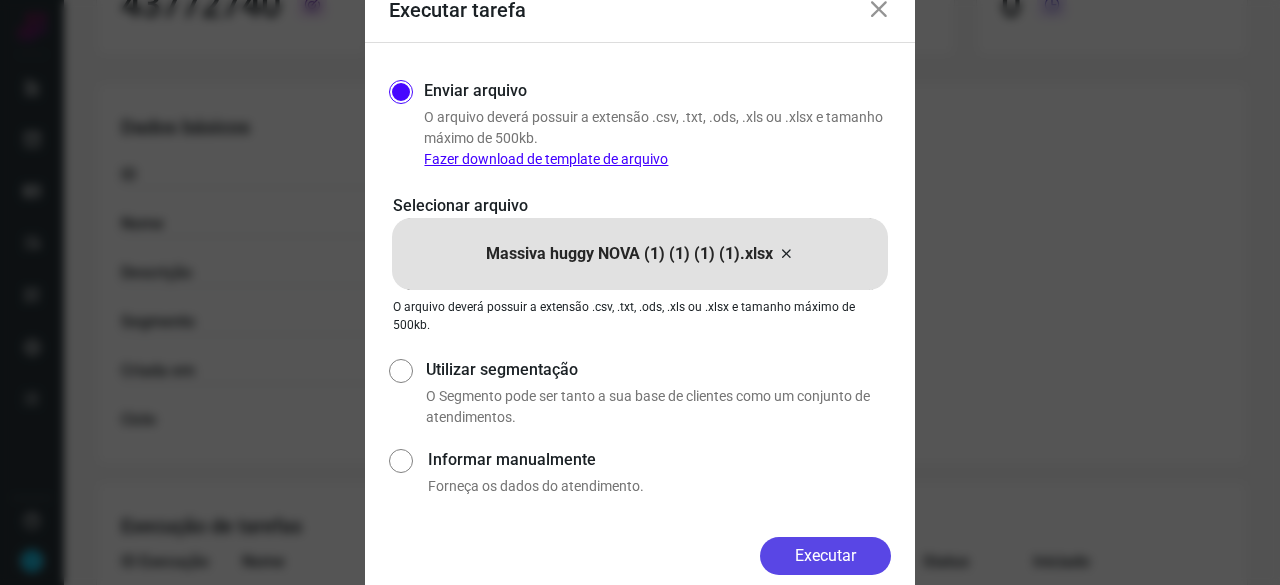 click on "Executar" at bounding box center (825, 556) 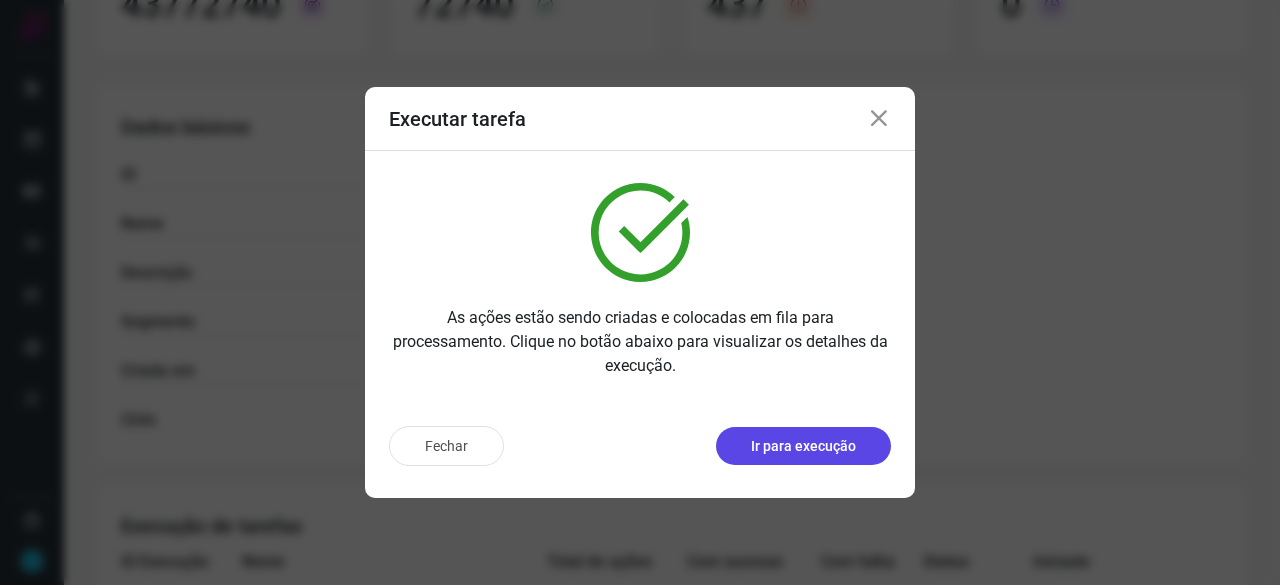 click on "Ir para execução" at bounding box center (803, 446) 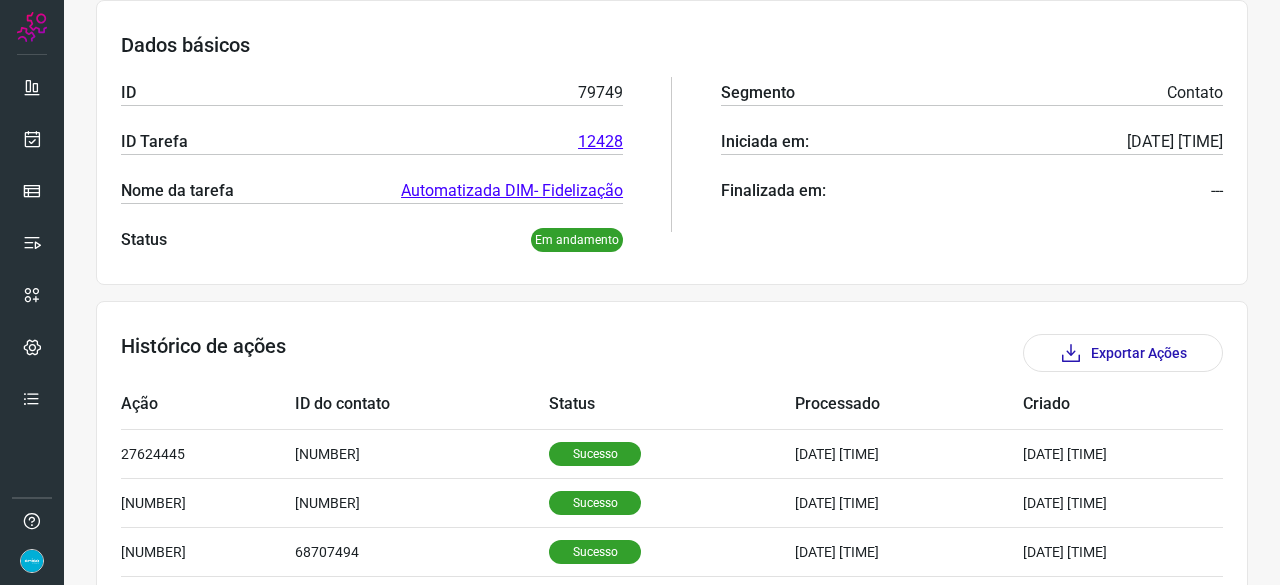 scroll, scrollTop: 0, scrollLeft: 0, axis: both 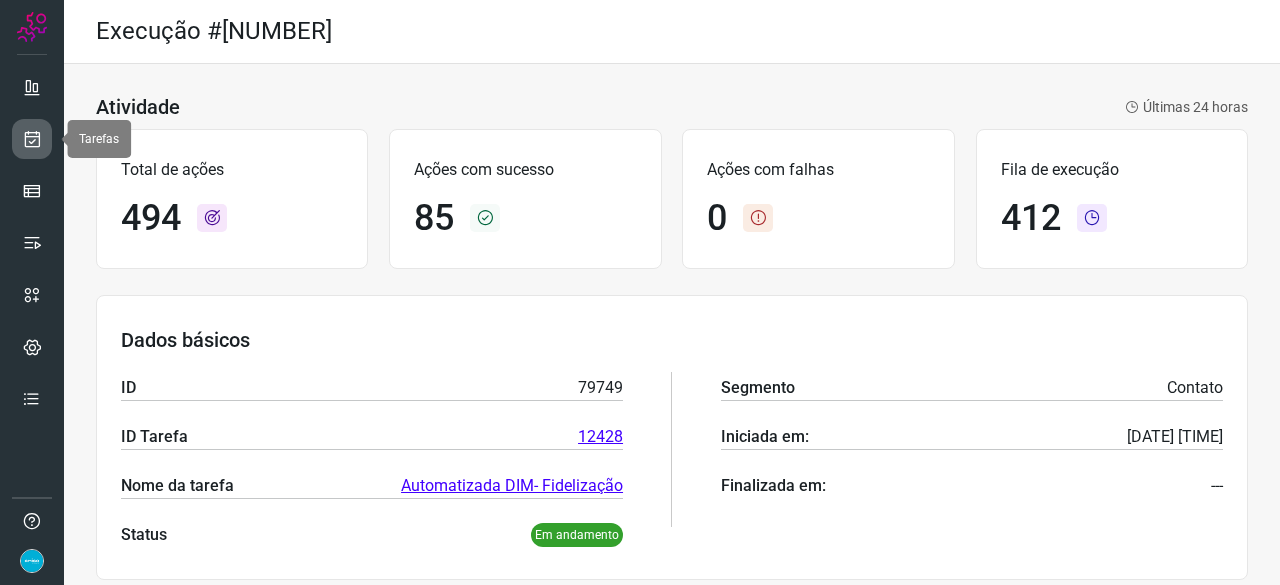 click at bounding box center (32, 139) 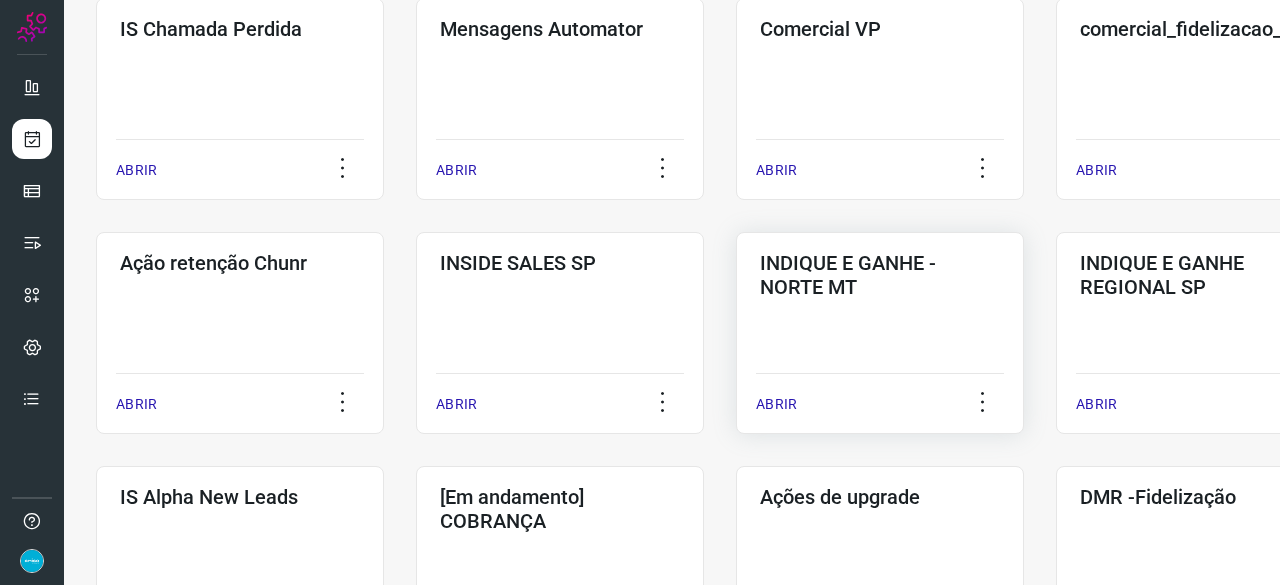 scroll, scrollTop: 400, scrollLeft: 0, axis: vertical 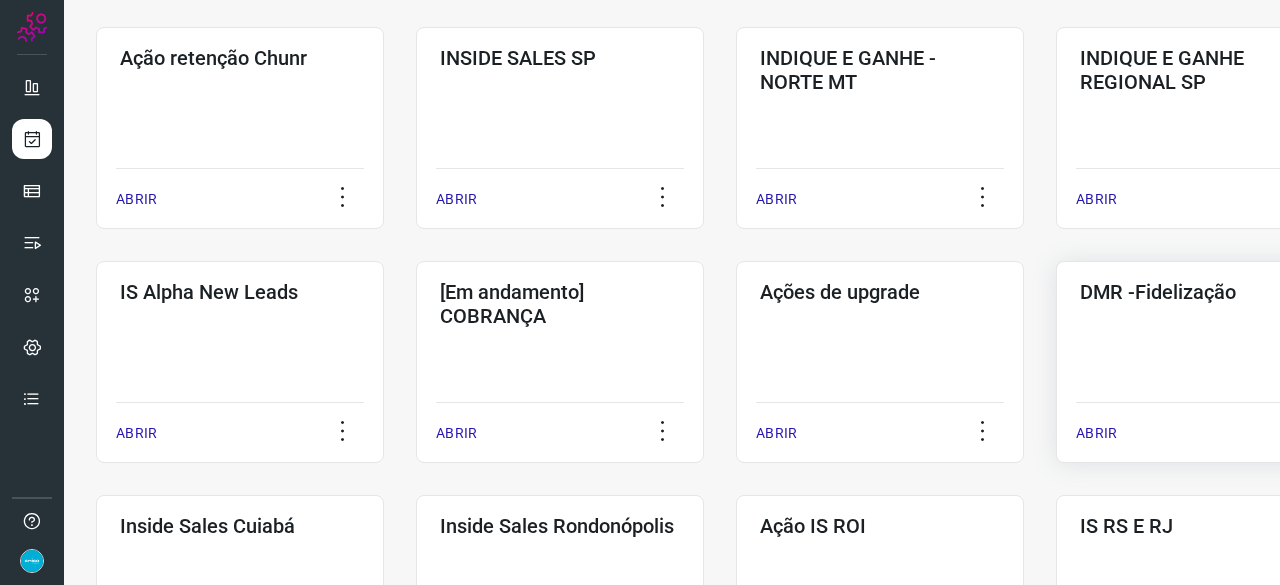 click on "ABRIR" at bounding box center (1096, 433) 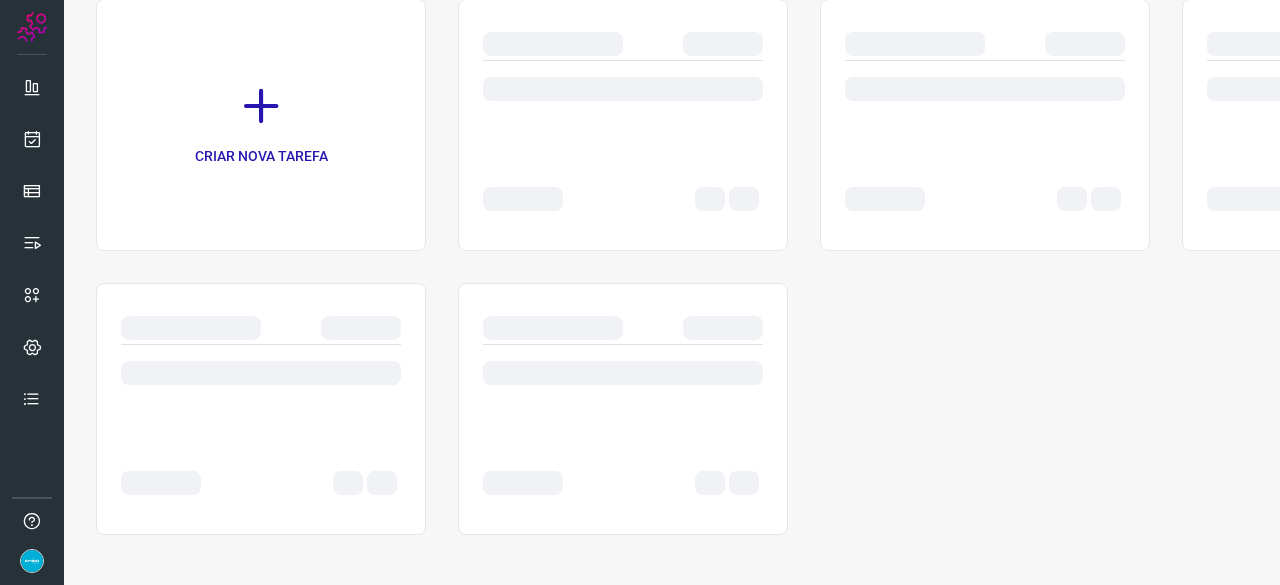 scroll, scrollTop: 0, scrollLeft: 0, axis: both 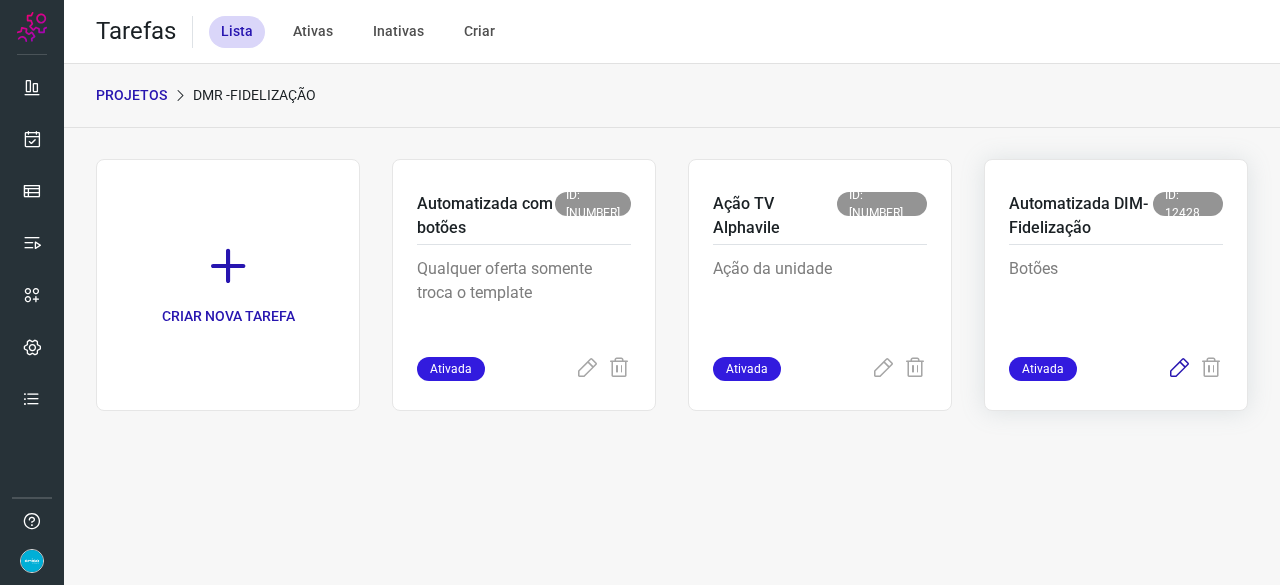 click at bounding box center [1179, 369] 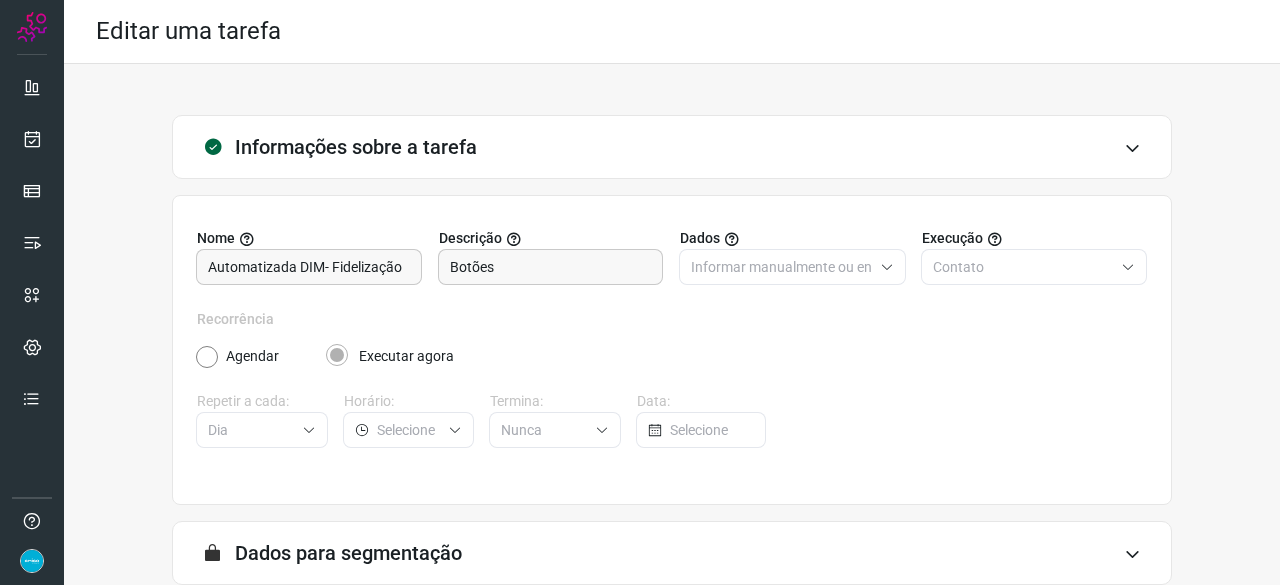 scroll, scrollTop: 195, scrollLeft: 0, axis: vertical 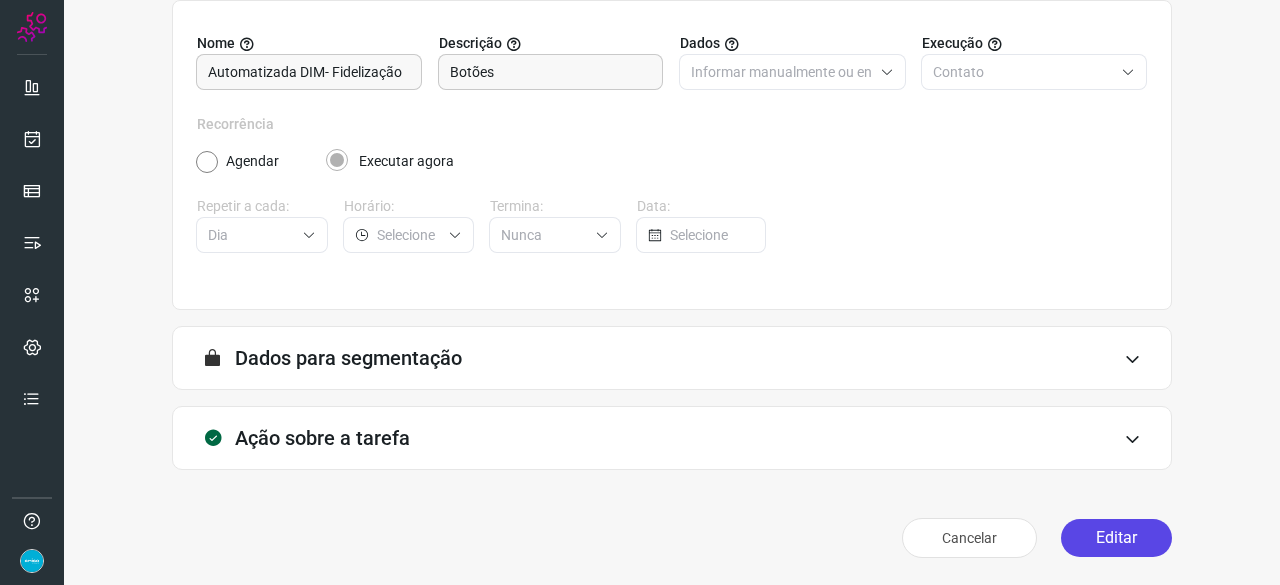 click on "Editar" at bounding box center [1116, 538] 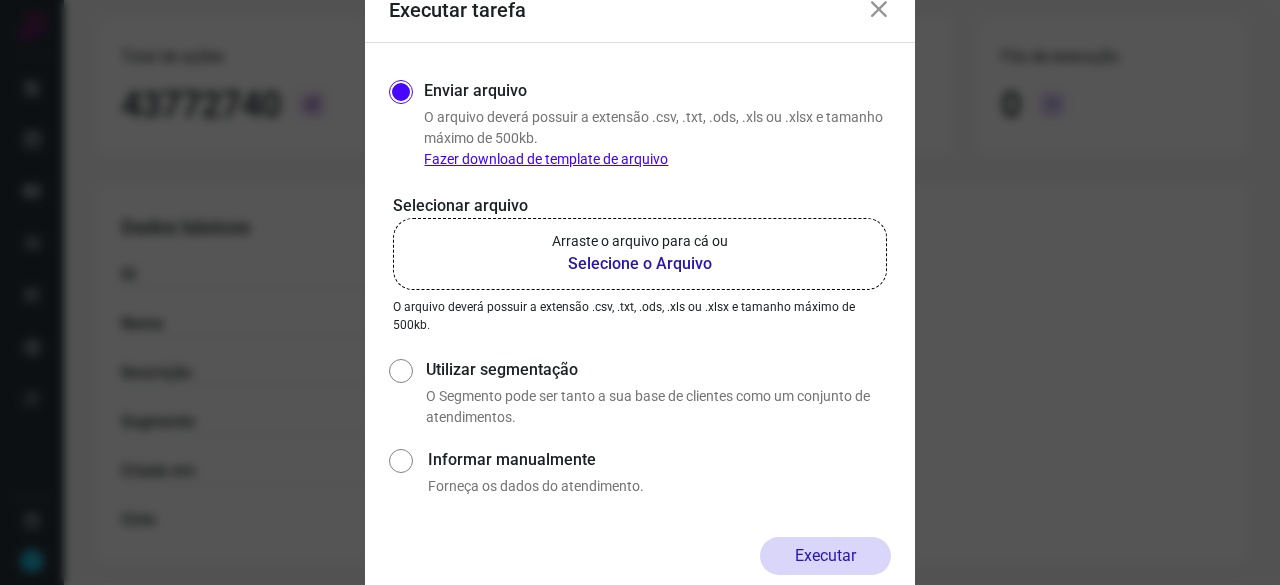 click on "Selecione o Arquivo" at bounding box center [640, 264] 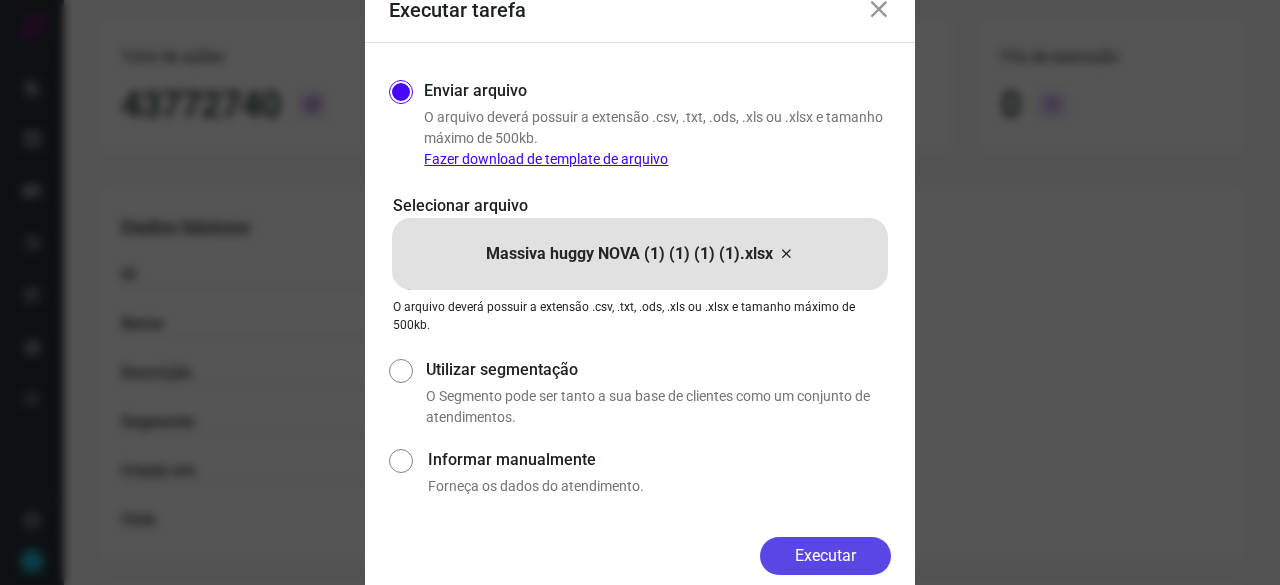 click on "Executar" at bounding box center (825, 556) 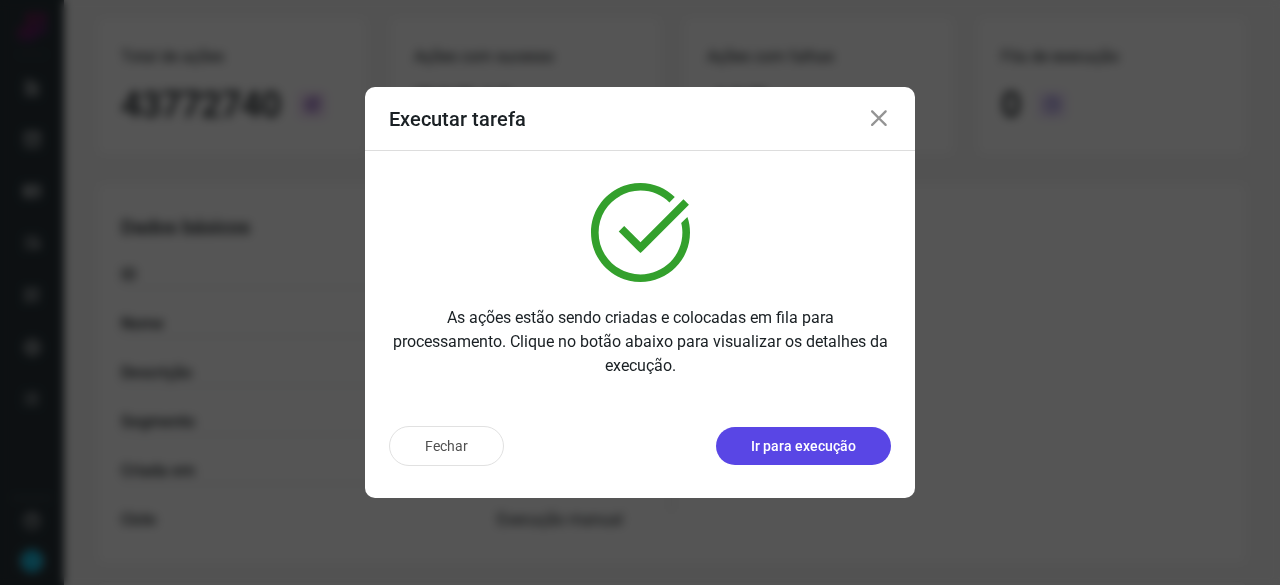 click on "Ir para execução" at bounding box center [803, 446] 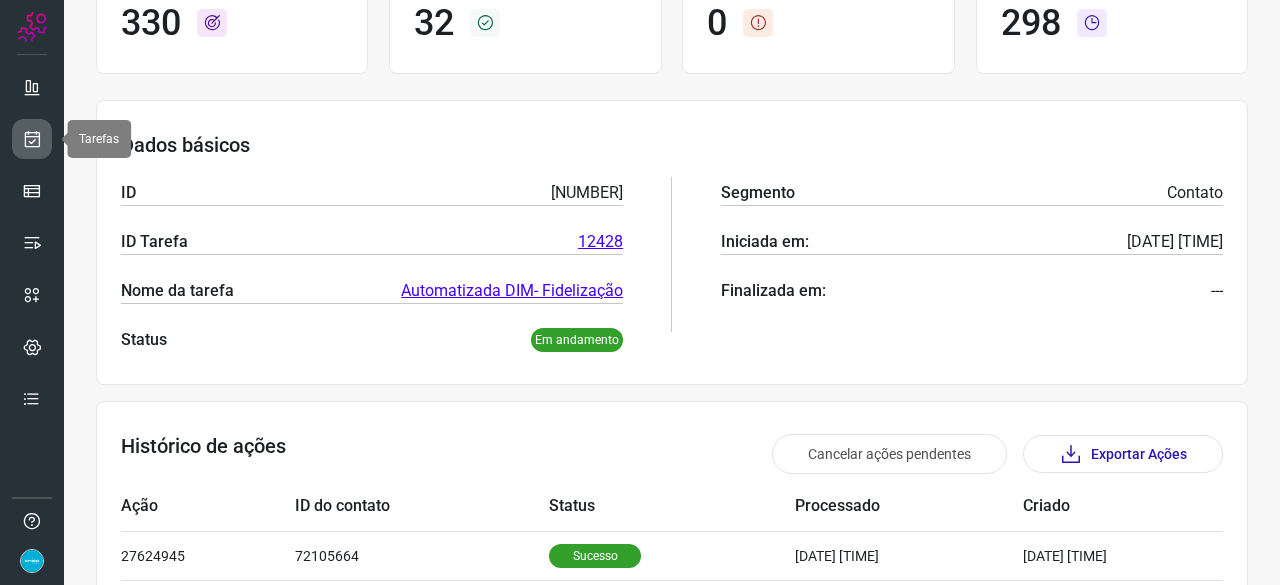 click at bounding box center [32, 139] 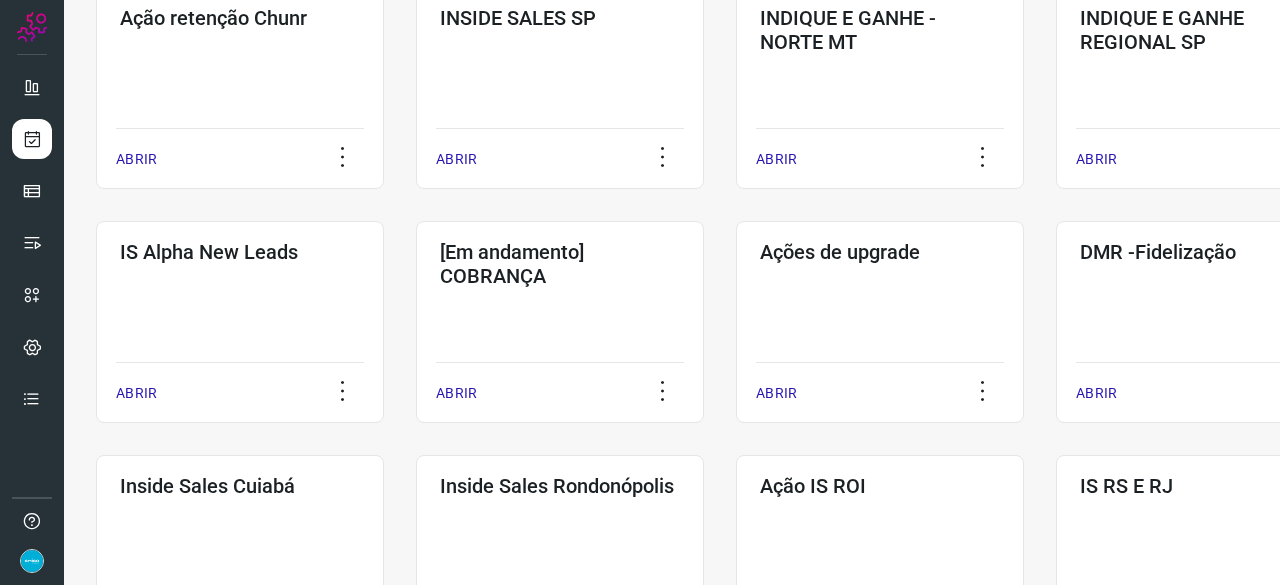 scroll, scrollTop: 660, scrollLeft: 0, axis: vertical 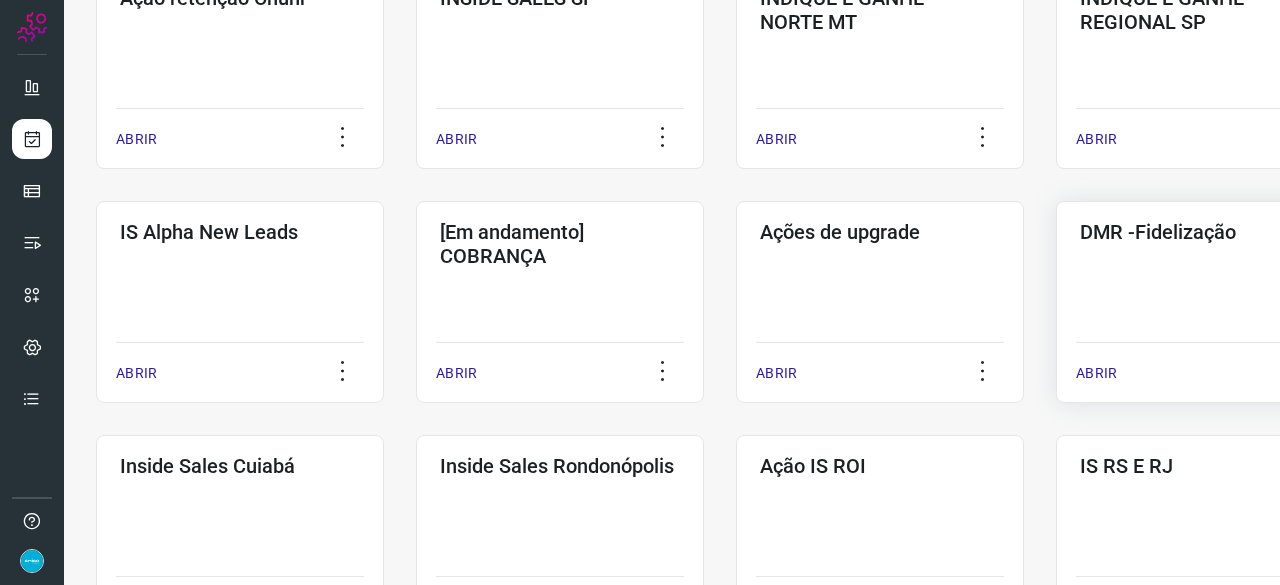 click on "ABRIR" at bounding box center (1096, 373) 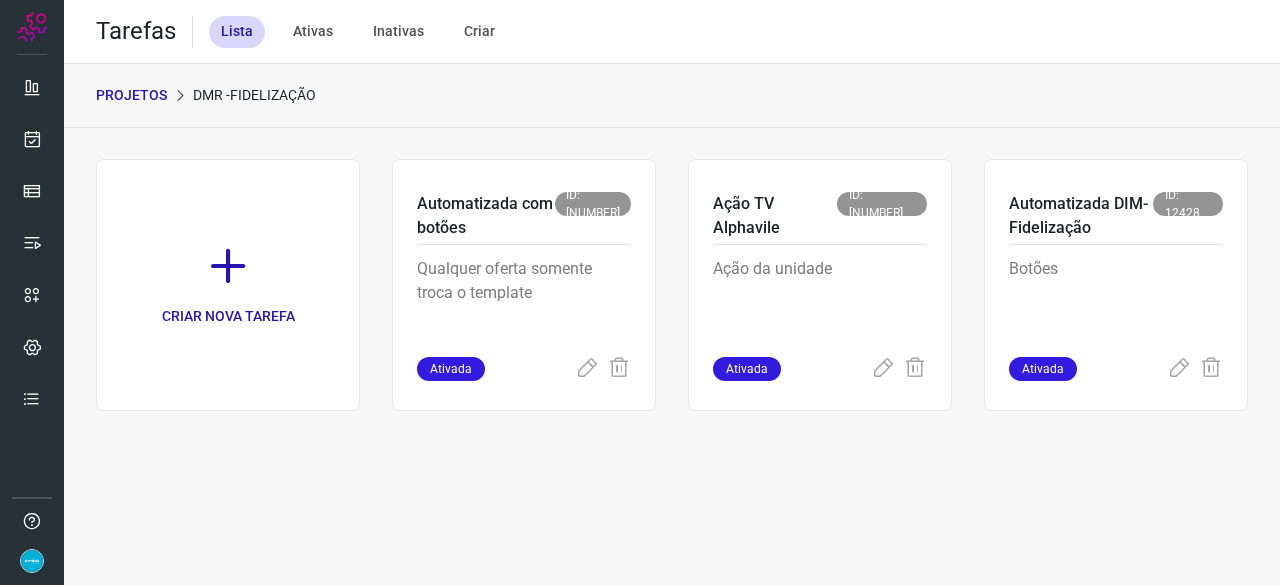 scroll, scrollTop: 0, scrollLeft: 0, axis: both 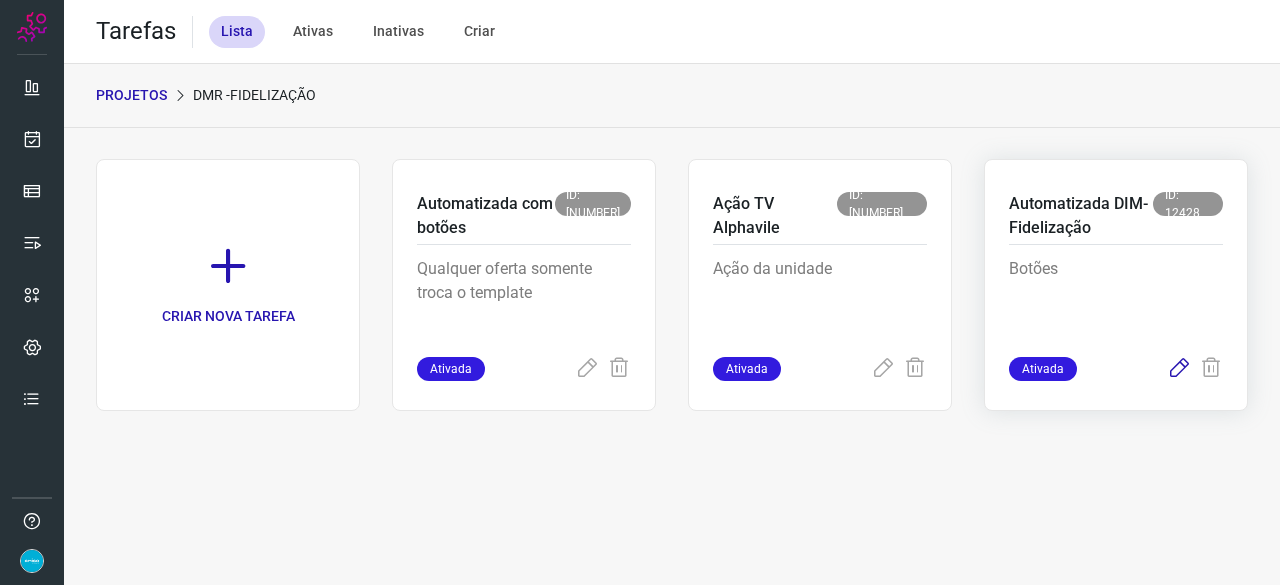 click at bounding box center (1179, 369) 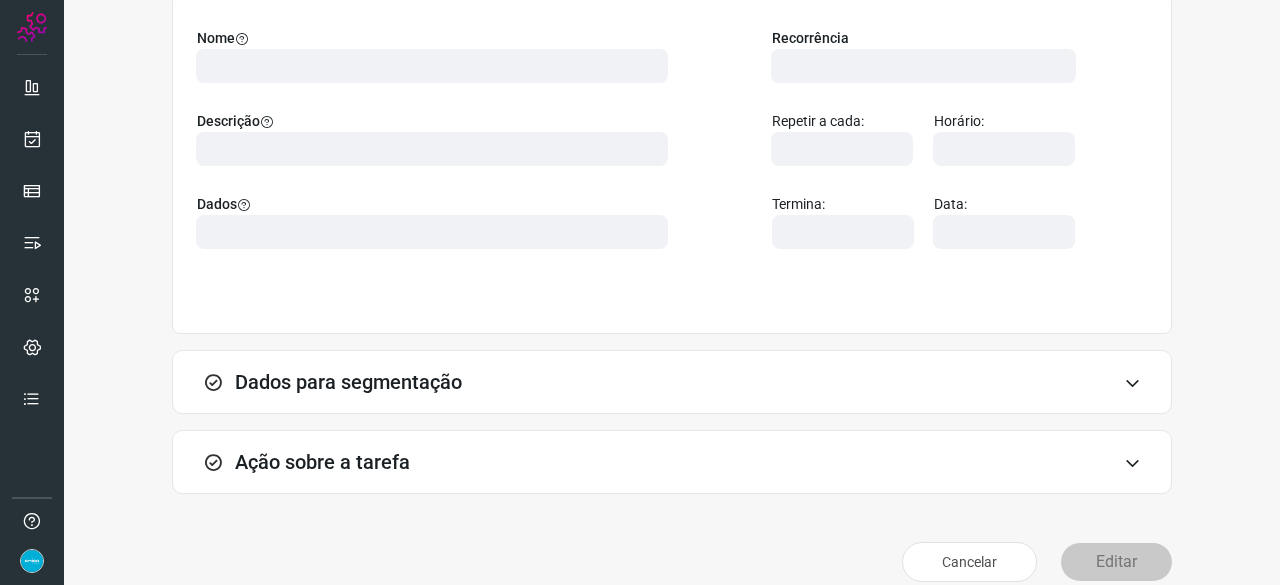 scroll, scrollTop: 195, scrollLeft: 0, axis: vertical 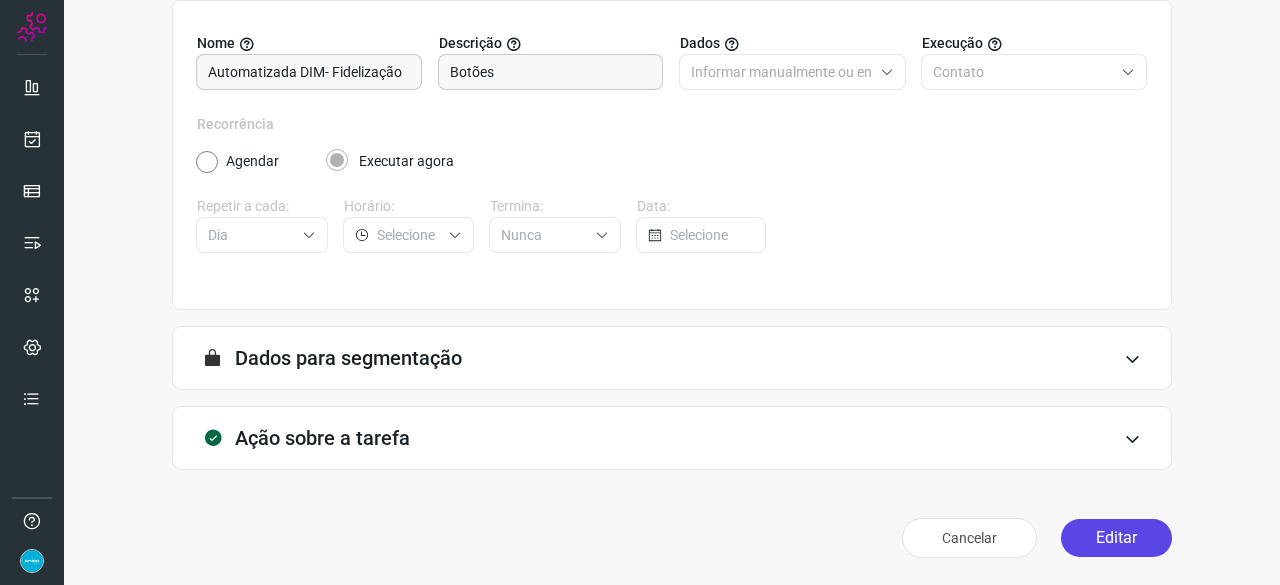 click on "Editar" at bounding box center (1116, 538) 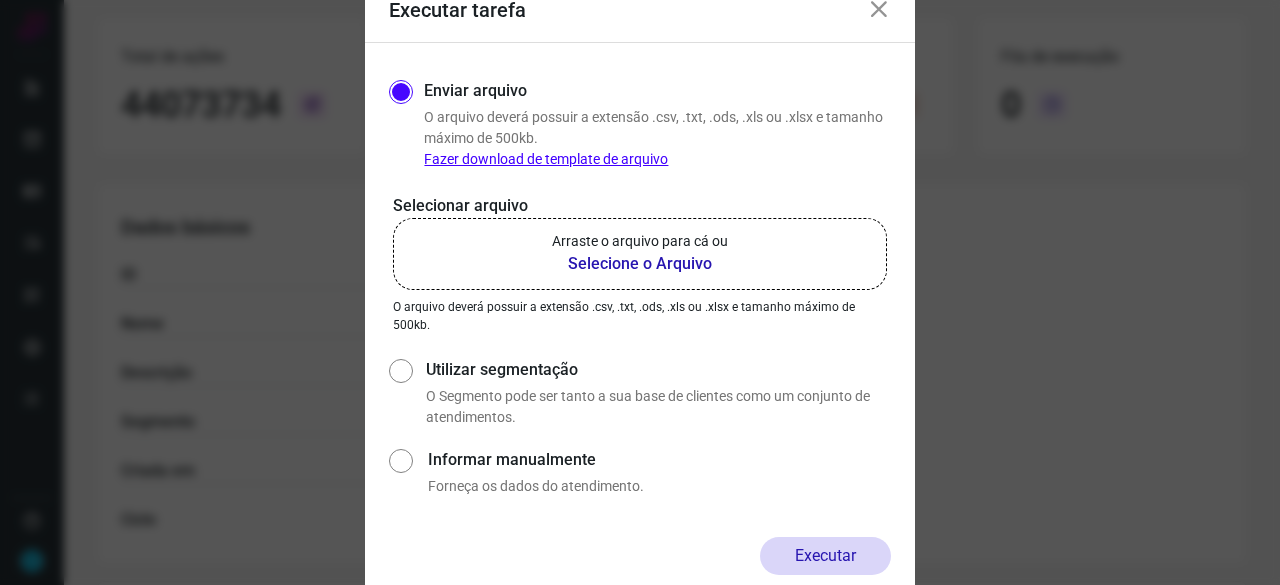 click on "Selecione o Arquivo" at bounding box center [640, 264] 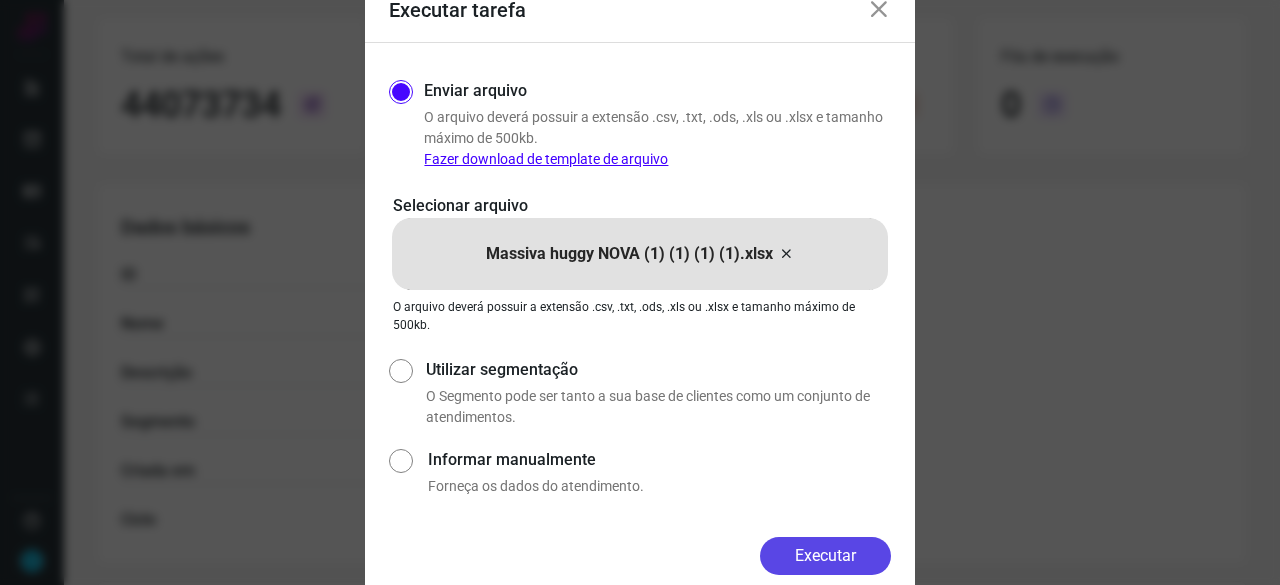 click on "Executar" at bounding box center [825, 556] 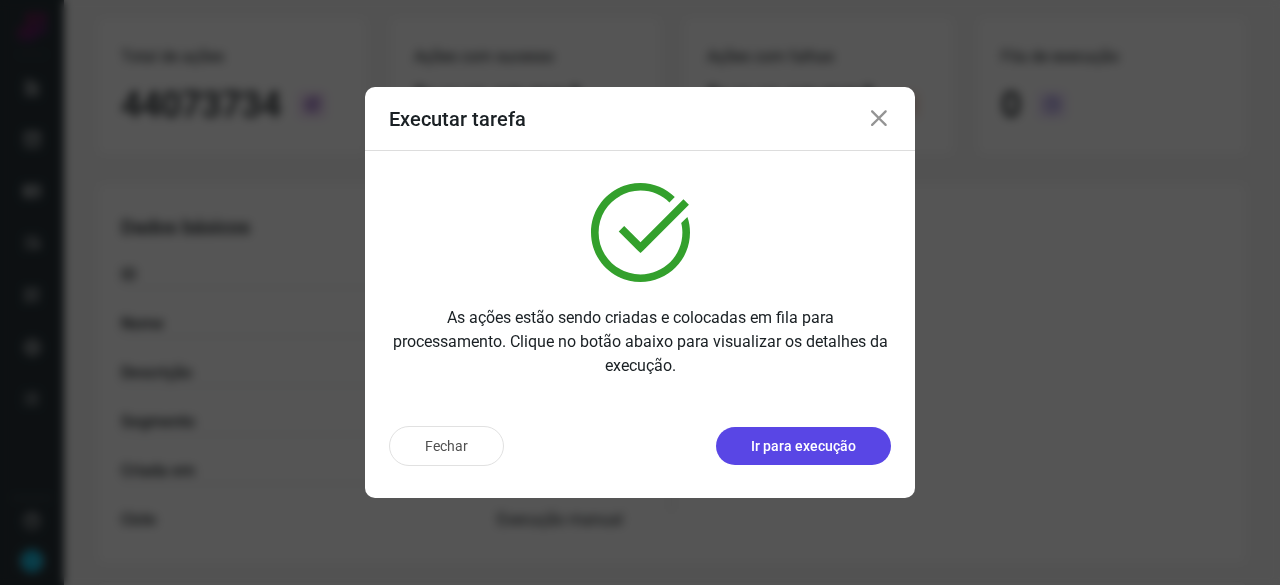 click on "Ir para execução" at bounding box center (803, 446) 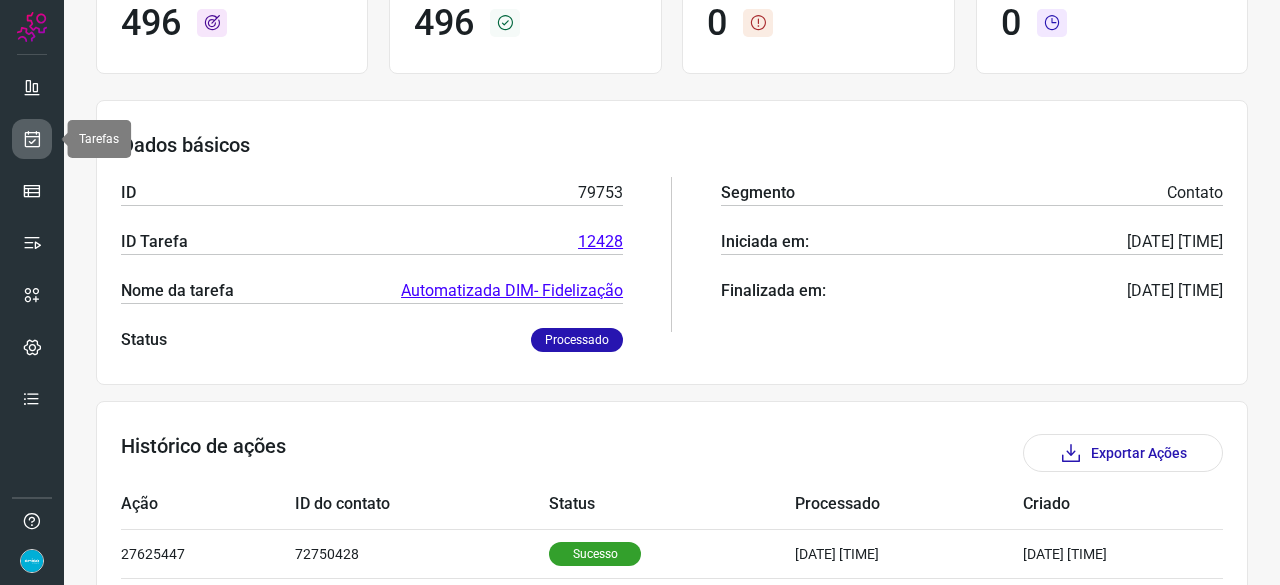 click at bounding box center [32, 139] 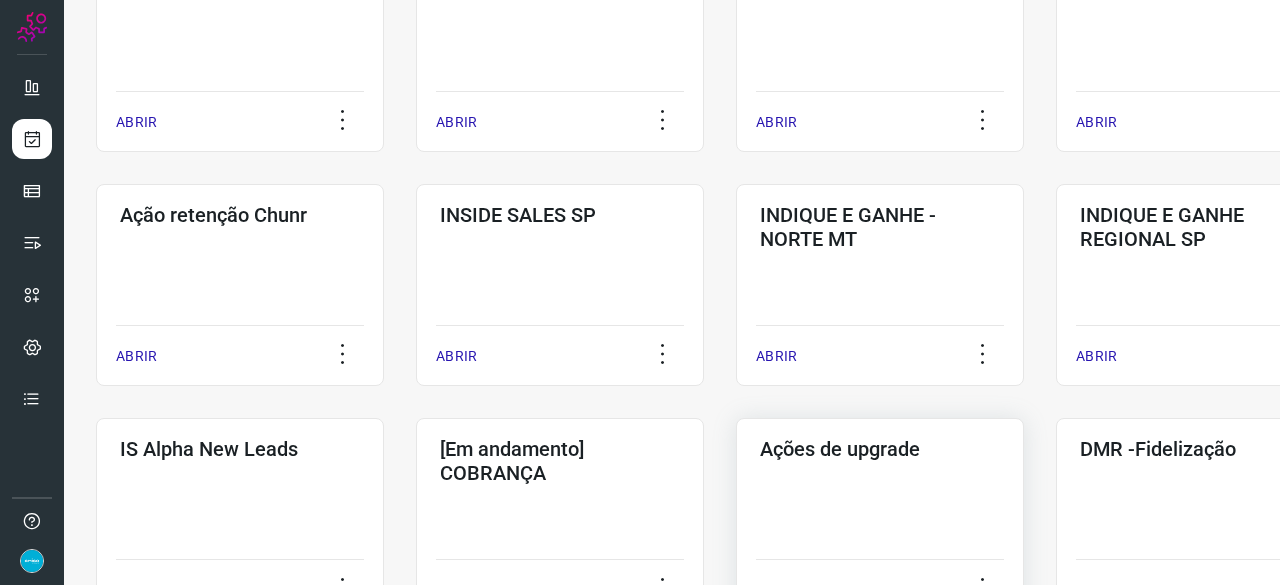 scroll, scrollTop: 560, scrollLeft: 0, axis: vertical 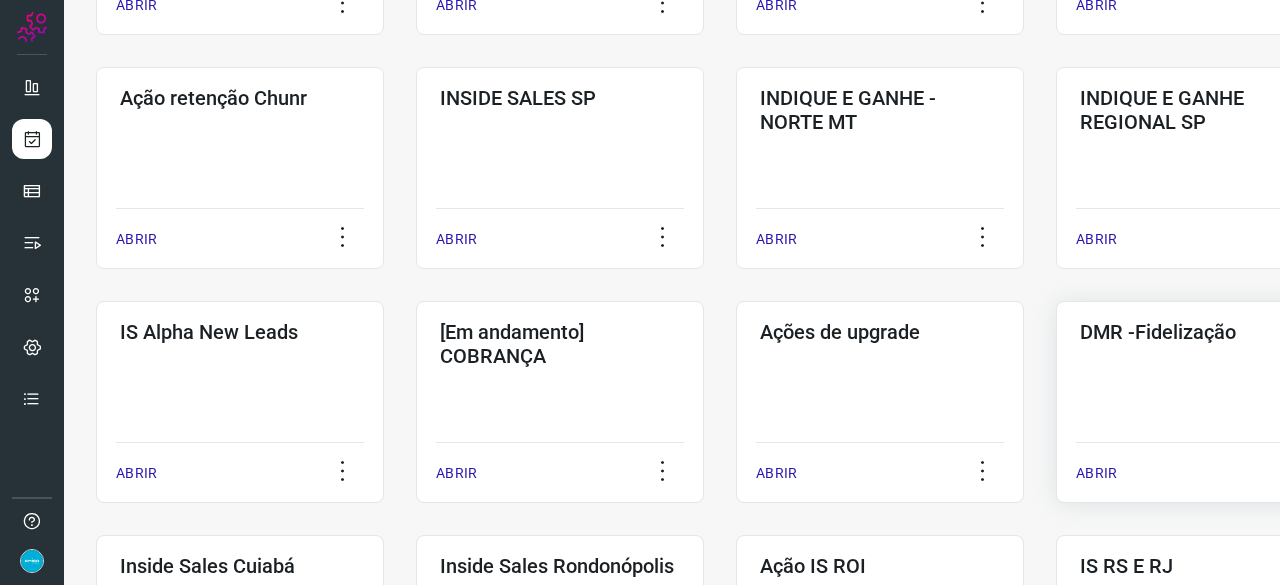 click on "ABRIR" at bounding box center (1096, 473) 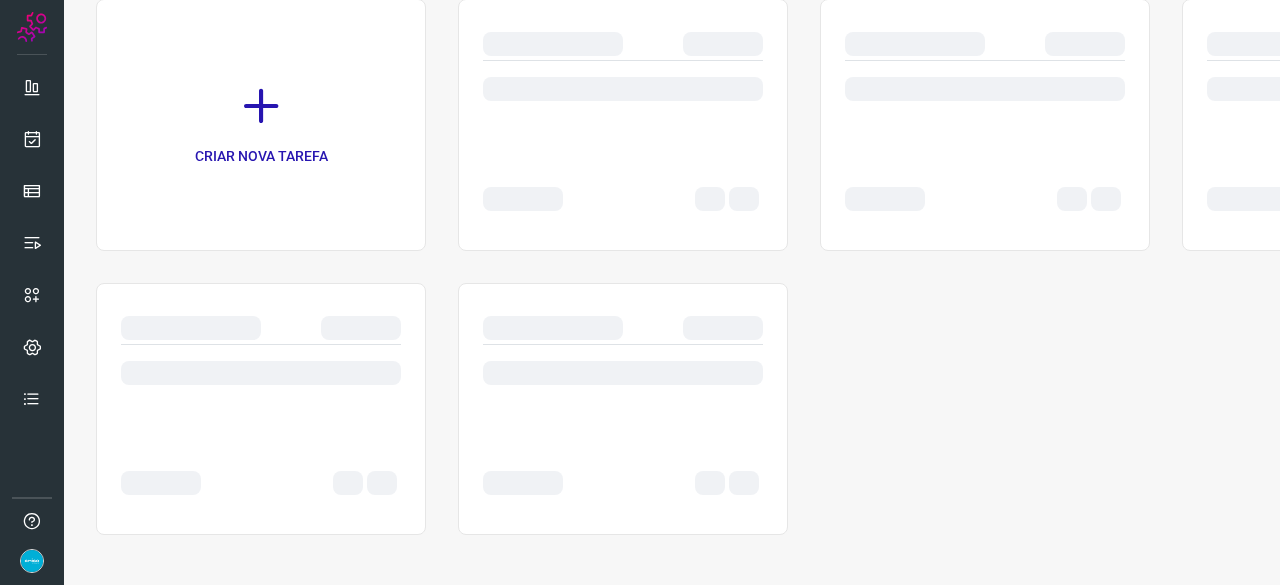 scroll, scrollTop: 0, scrollLeft: 0, axis: both 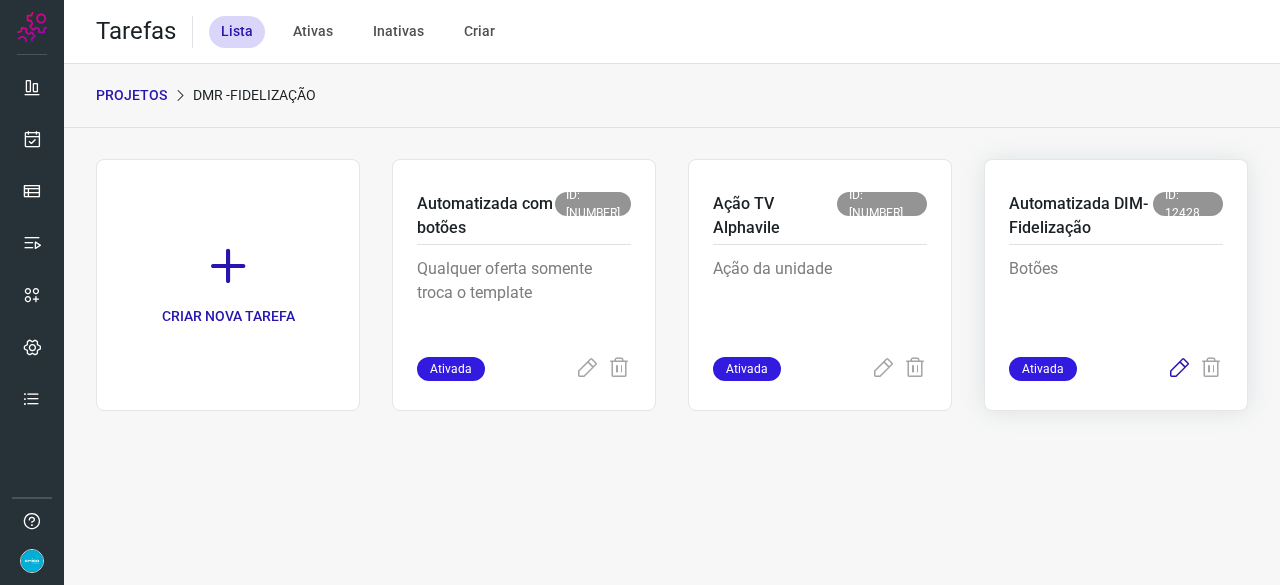 click at bounding box center [1179, 369] 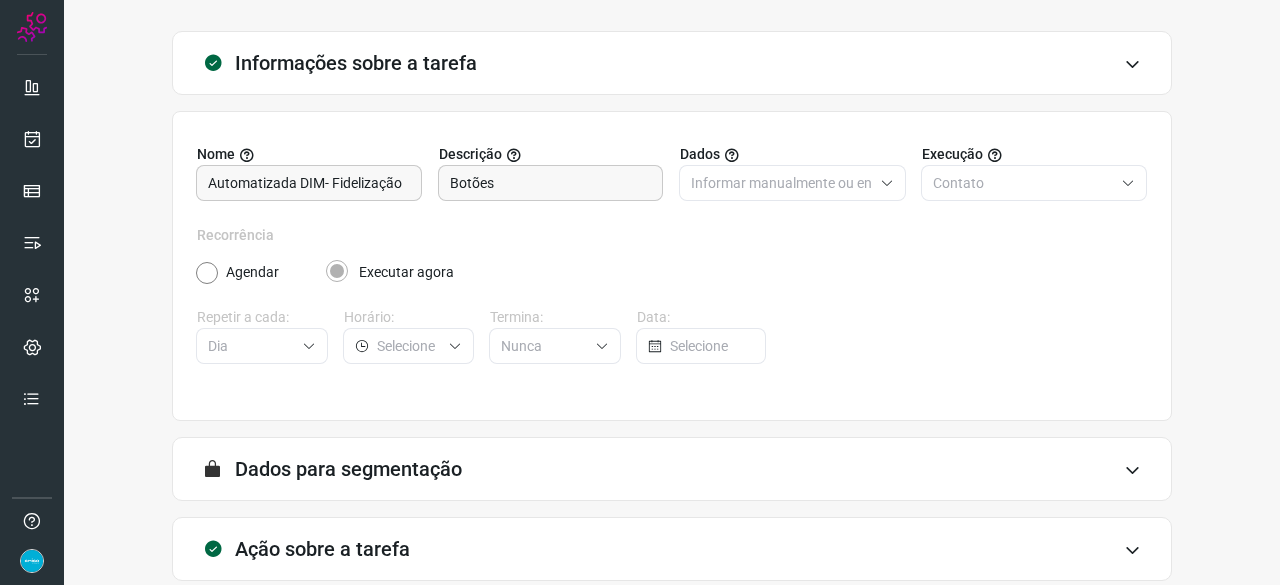 scroll, scrollTop: 195, scrollLeft: 0, axis: vertical 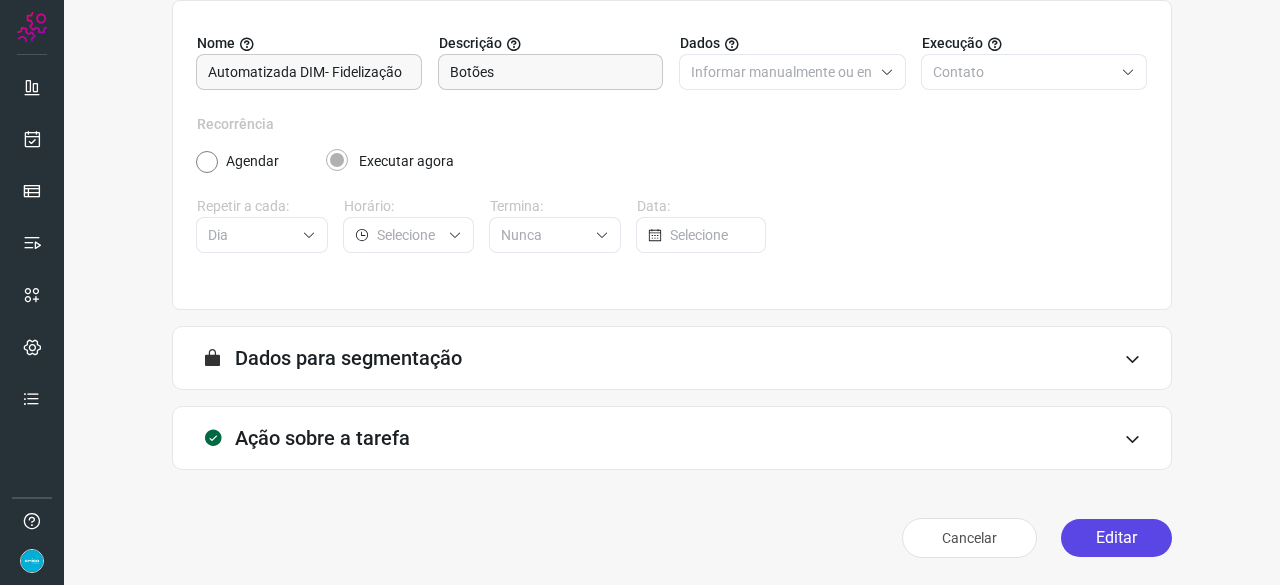 click on "Editar" at bounding box center [1116, 538] 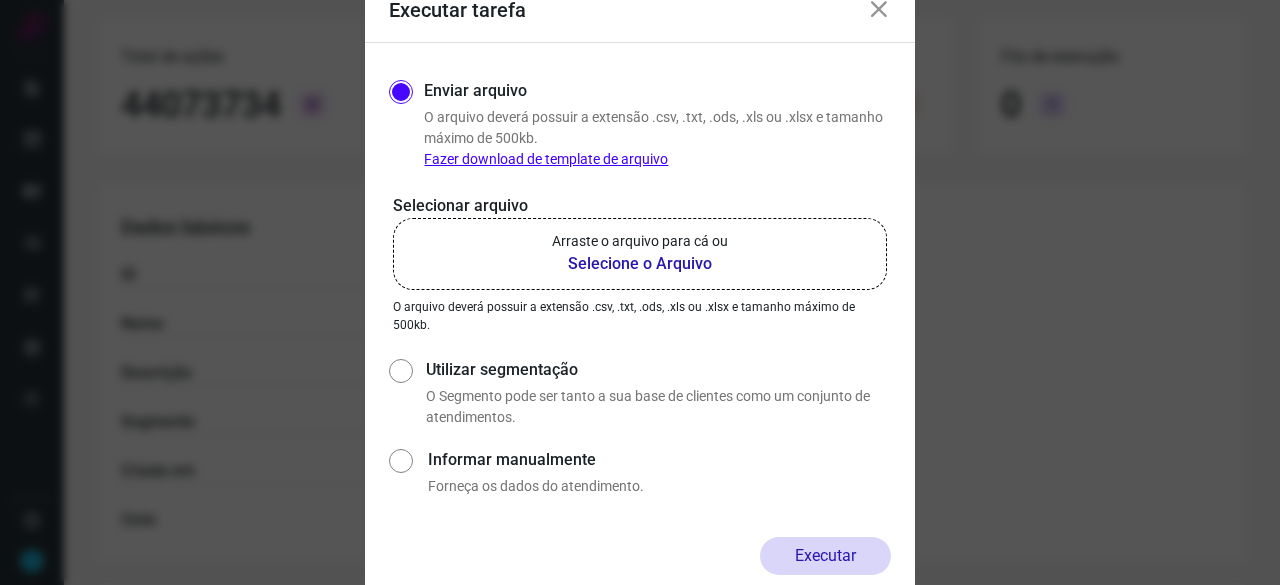 click on "Selecione o Arquivo" at bounding box center (640, 264) 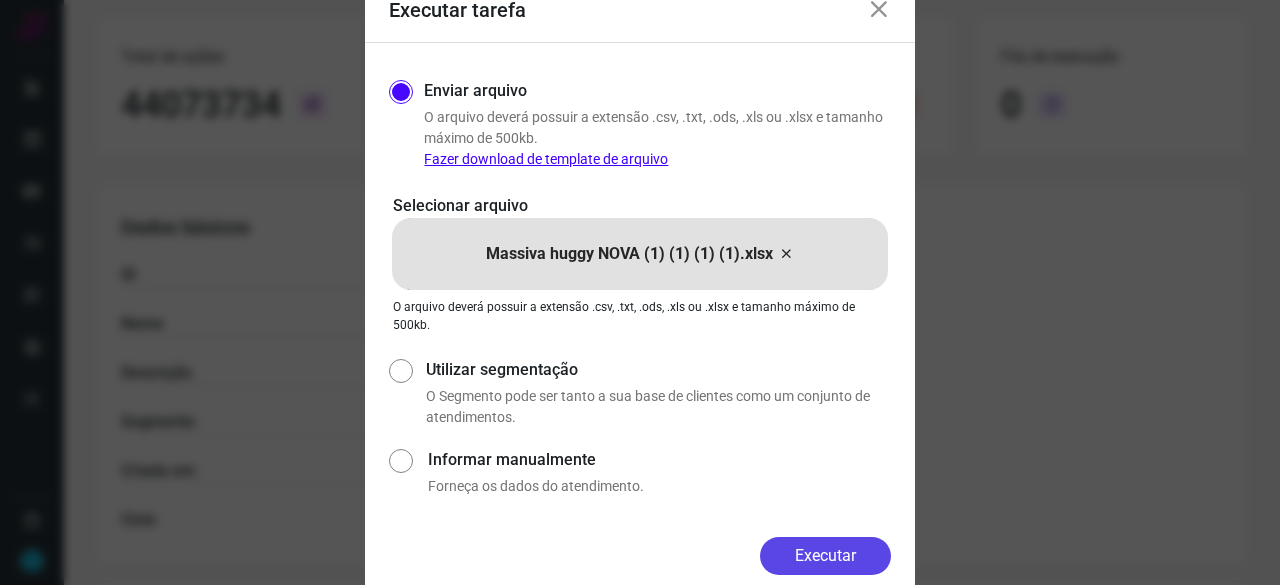 click on "Executar" at bounding box center [825, 556] 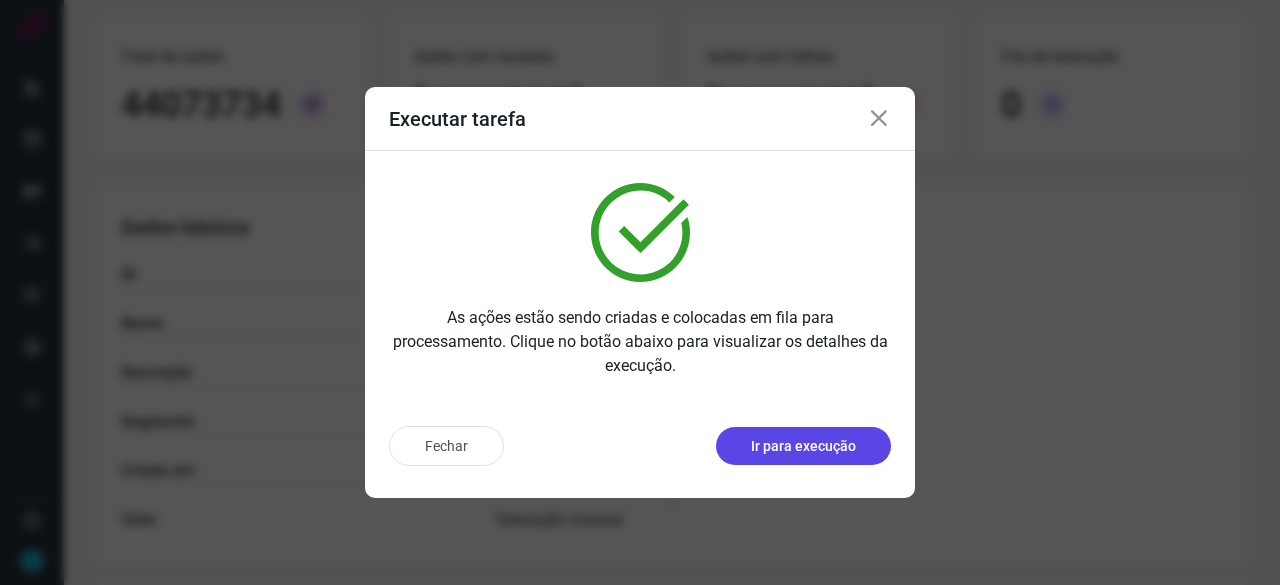 click on "Ir para execução" at bounding box center [803, 446] 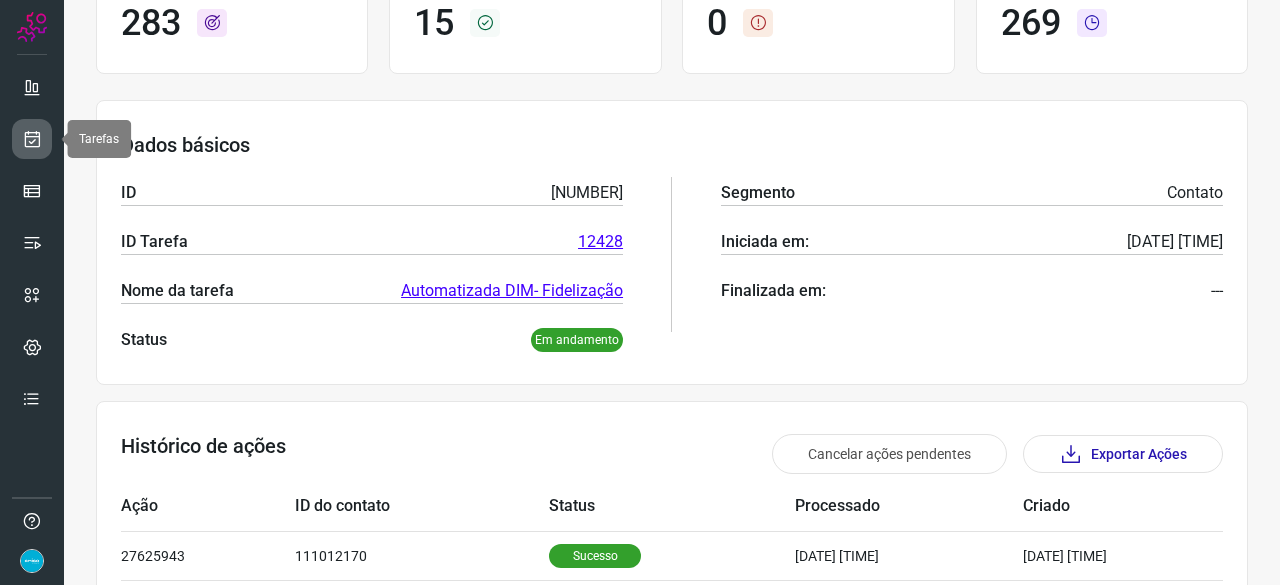 click at bounding box center (32, 139) 